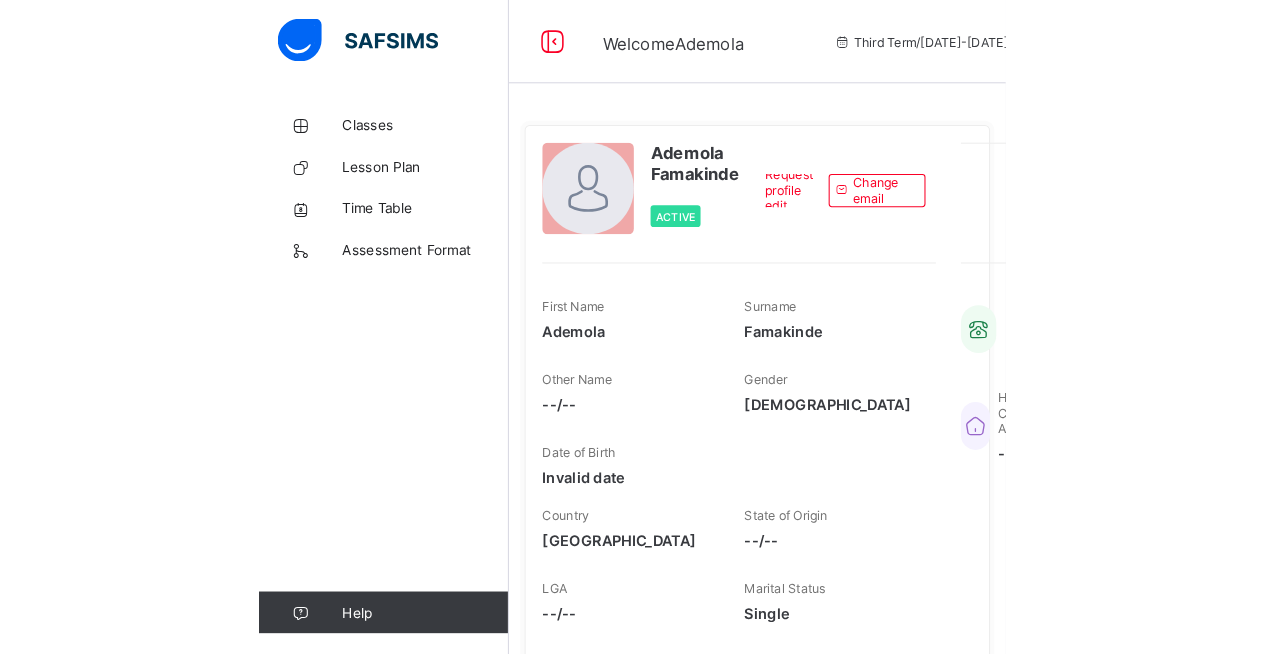 scroll, scrollTop: 0, scrollLeft: 0, axis: both 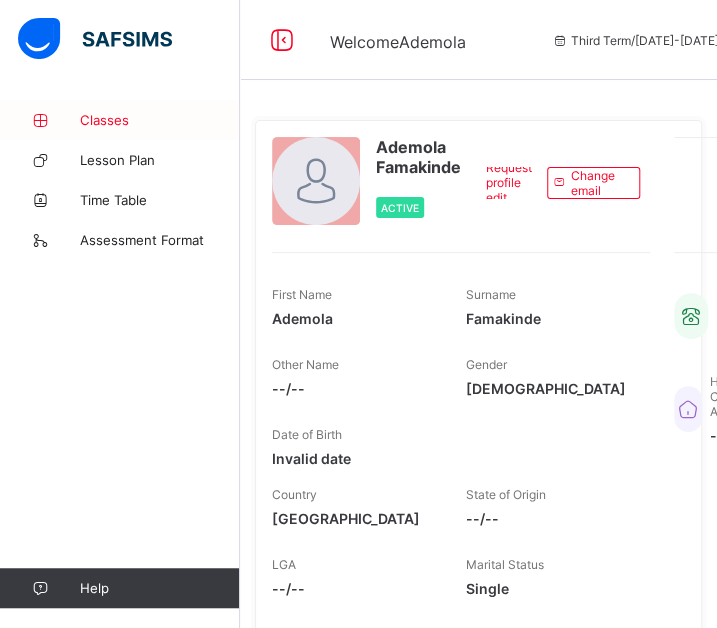 click on "Classes" at bounding box center [160, 120] 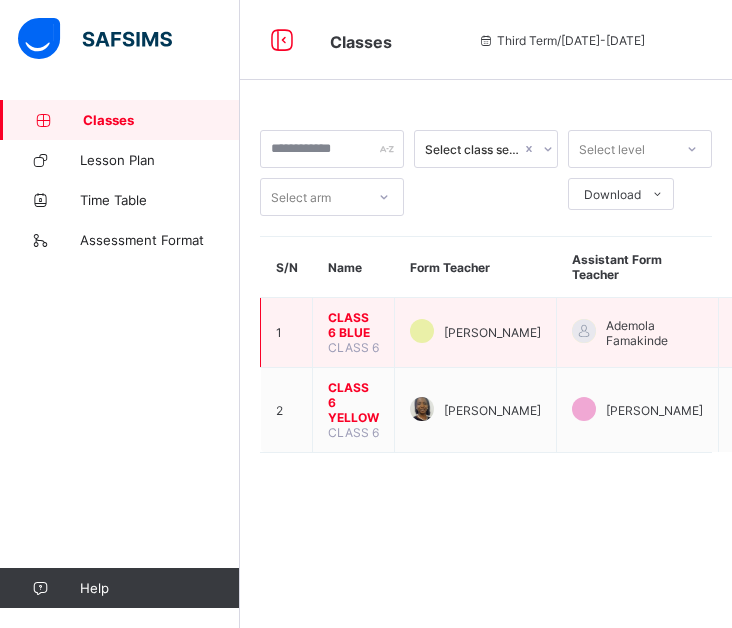 click on "CLASS 6   BLUE" at bounding box center [353, 325] 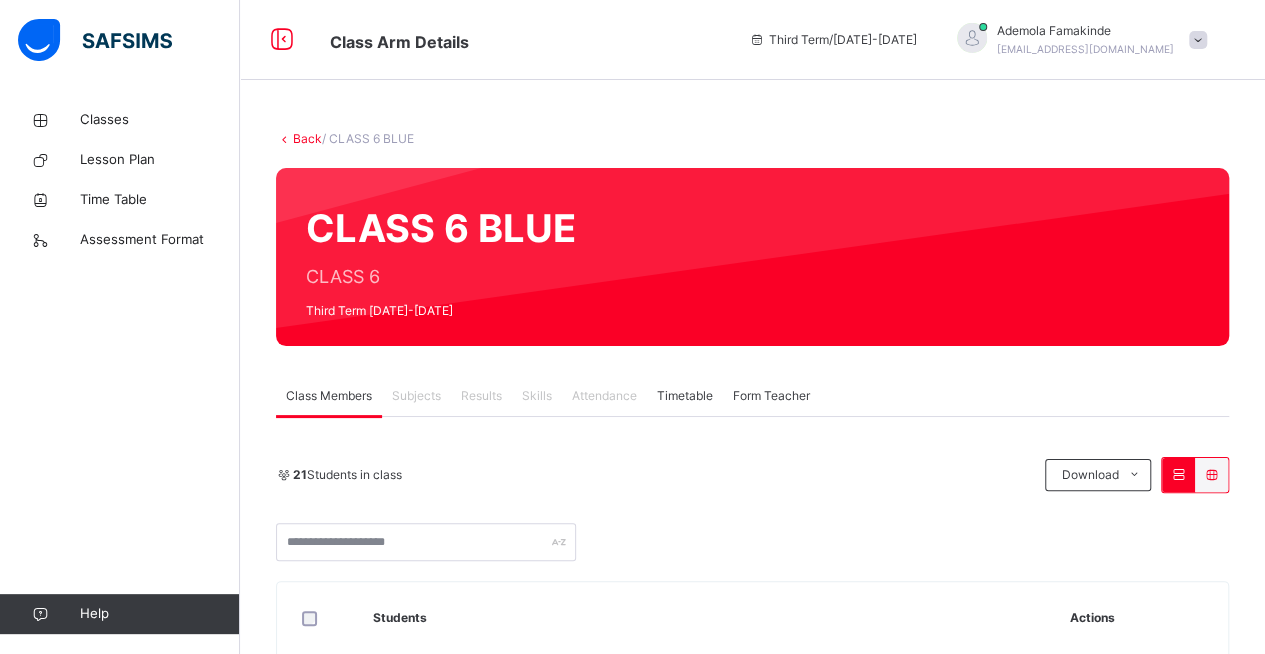 click on "Subjects" at bounding box center (416, 396) 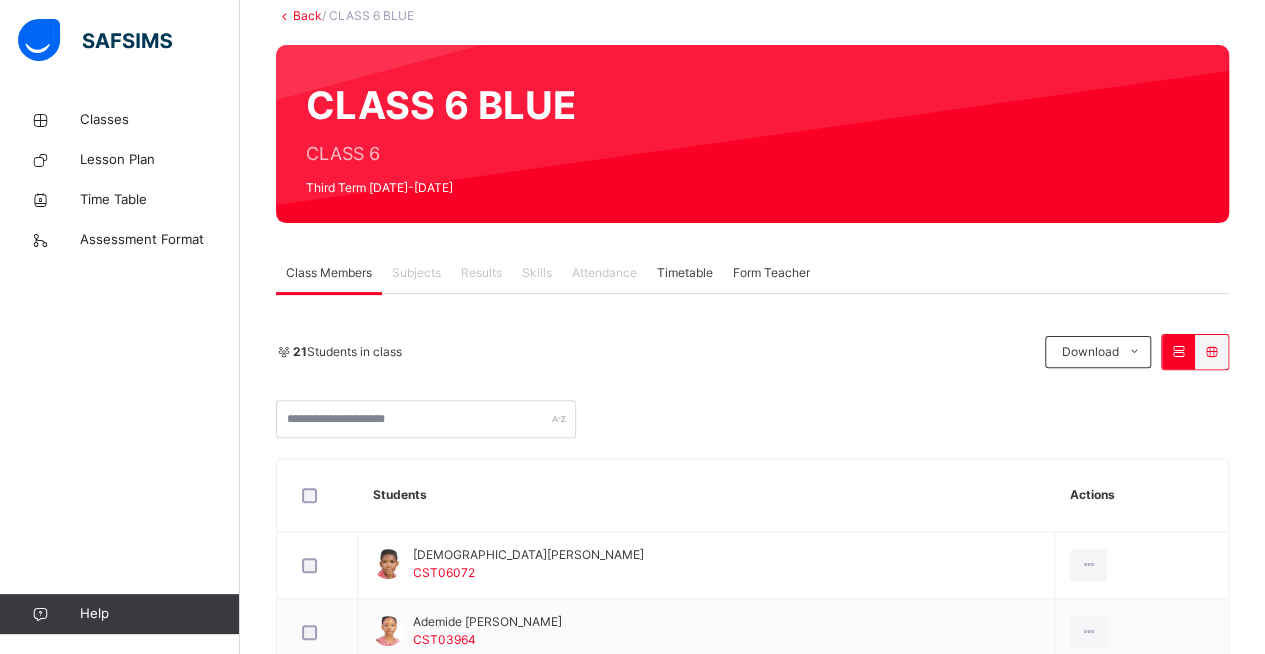 scroll, scrollTop: 127, scrollLeft: 0, axis: vertical 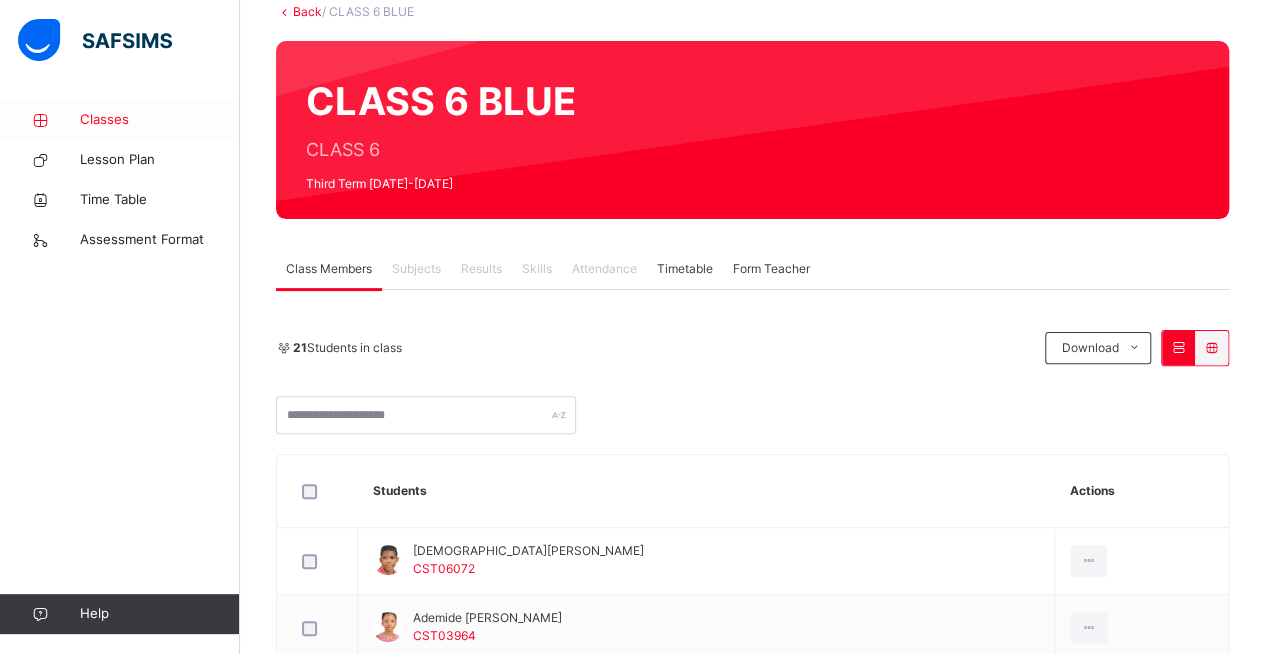 click on "Classes" at bounding box center [160, 120] 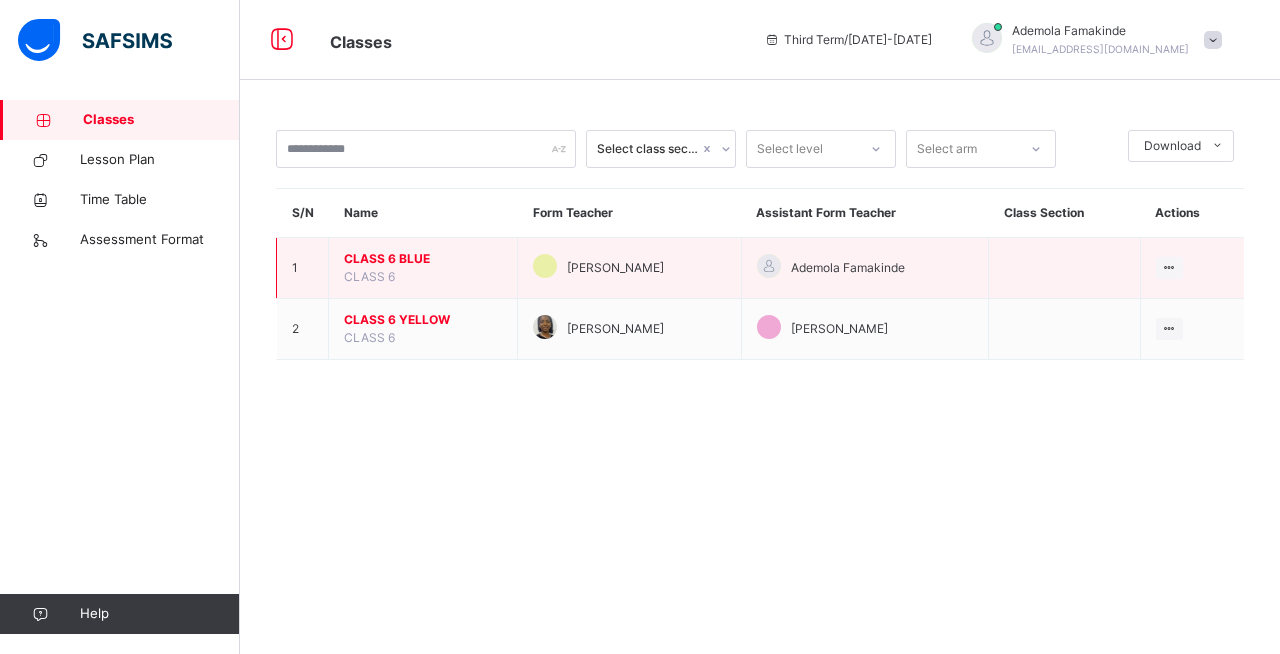 click on "CLASS 6   BLUE   CLASS 6" at bounding box center (423, 268) 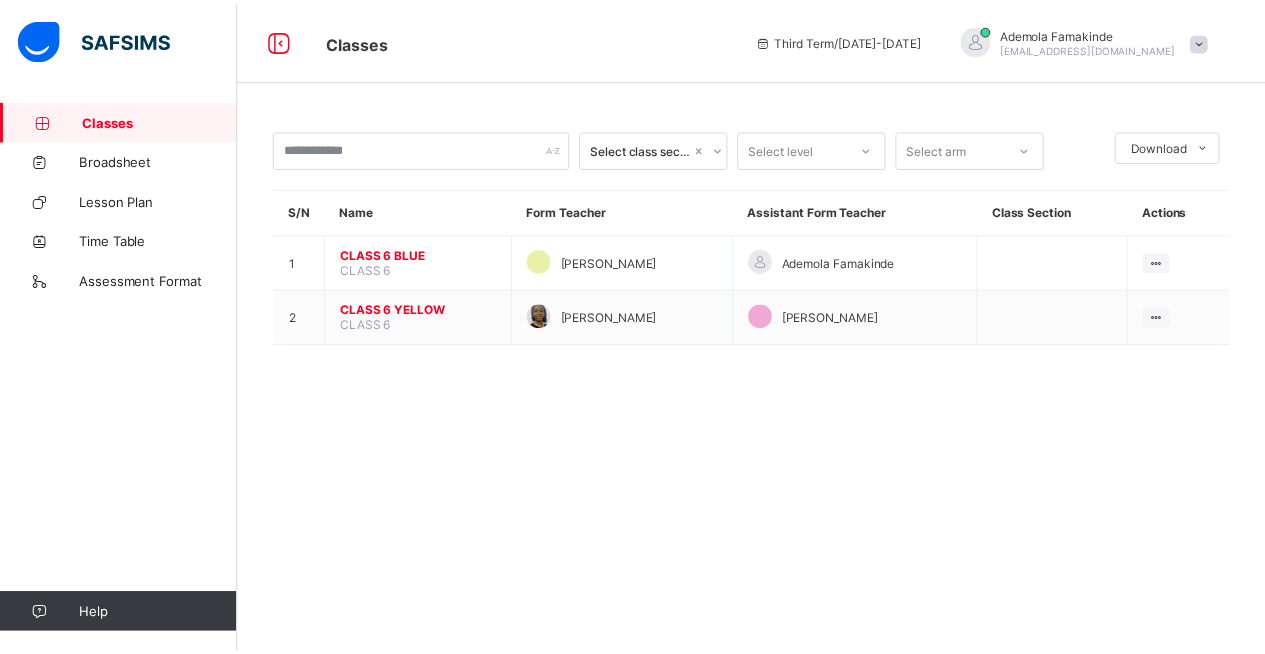 scroll, scrollTop: 0, scrollLeft: 0, axis: both 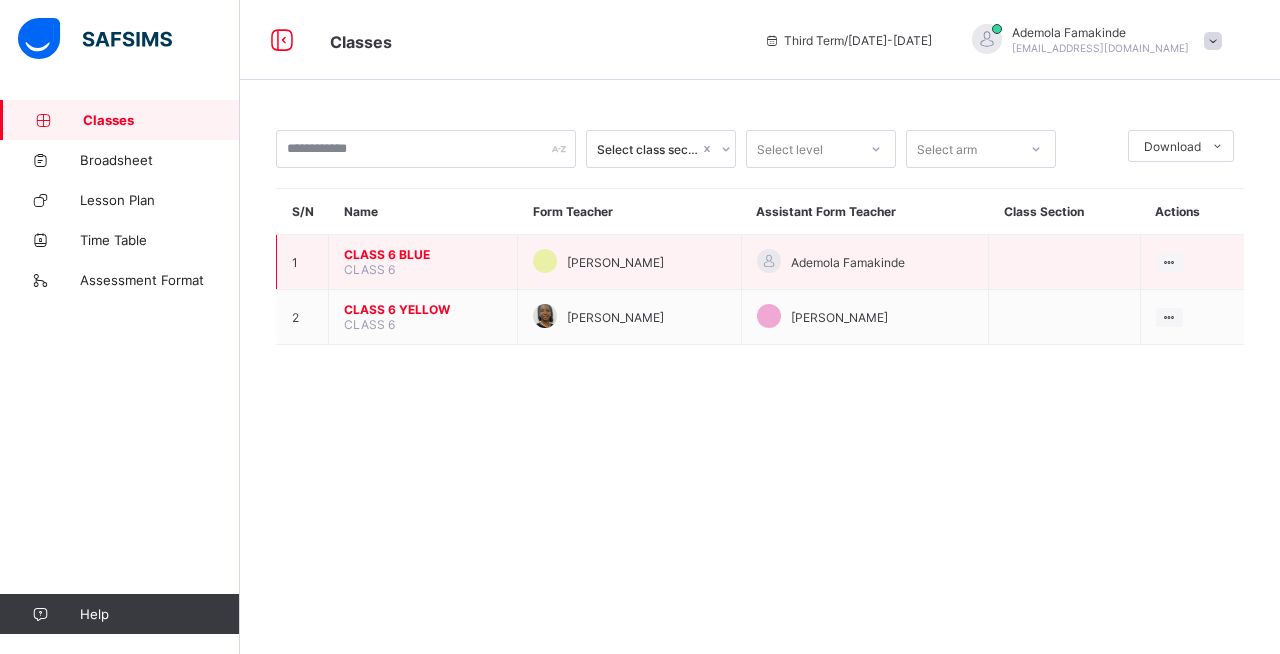 click on "CLASS 6   BLUE" at bounding box center (423, 254) 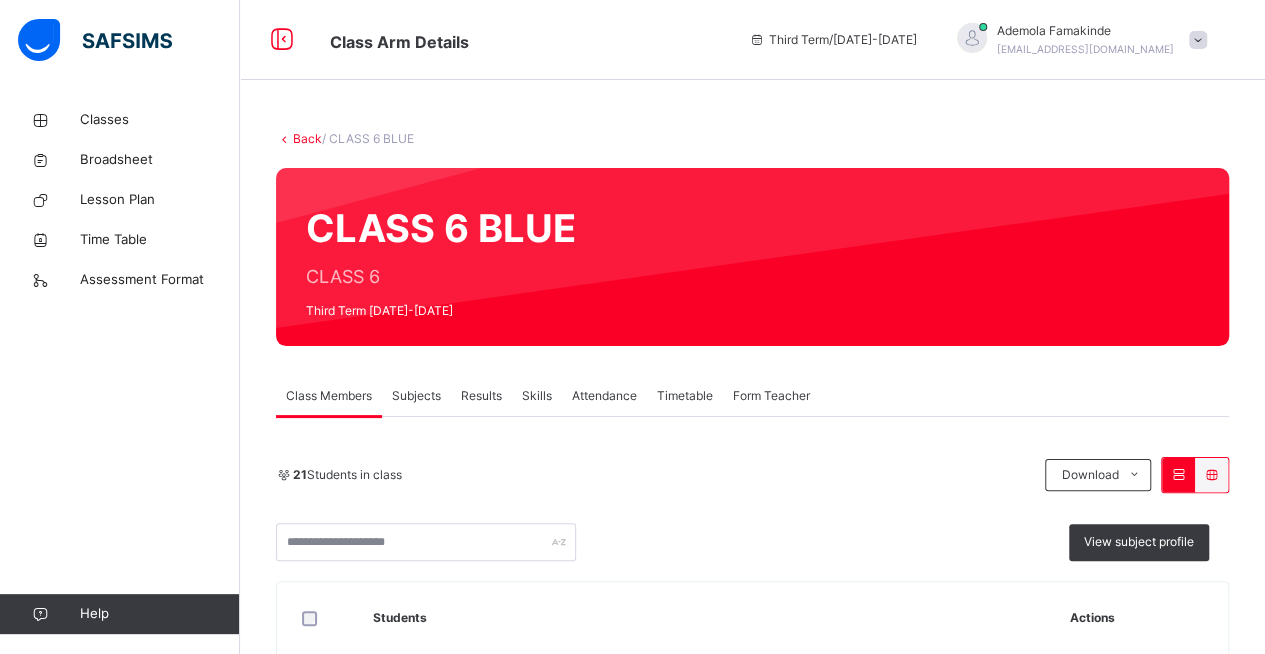 click on "Subjects" at bounding box center (416, 396) 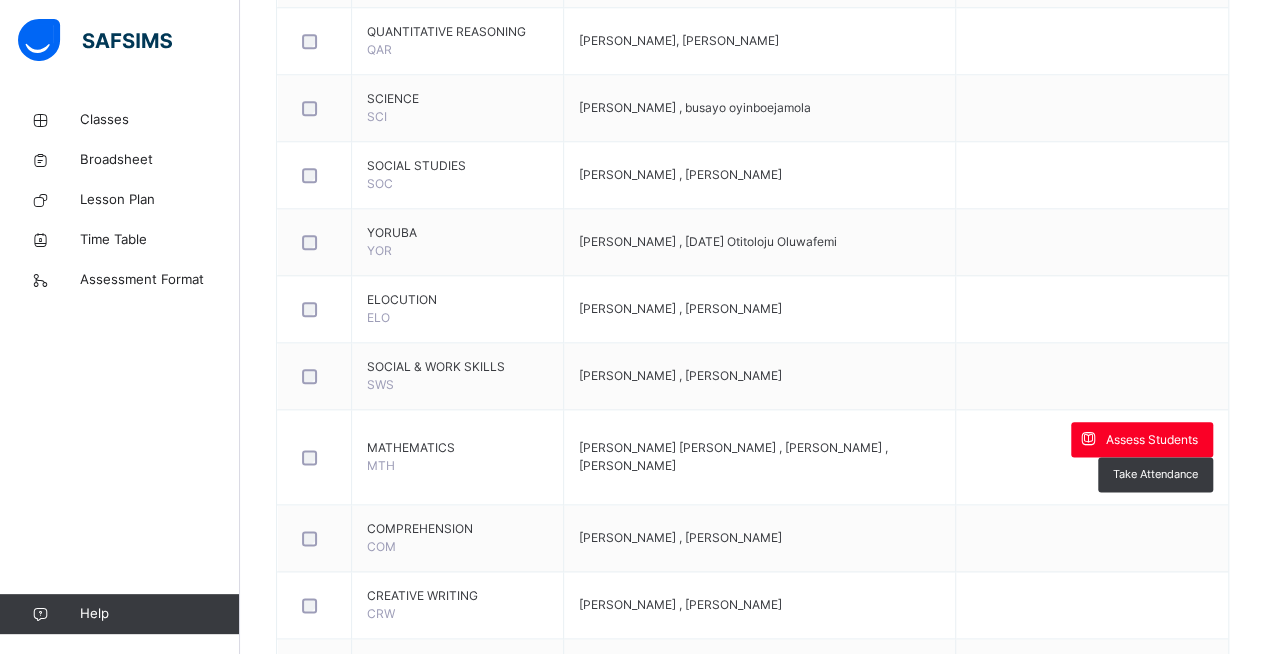 scroll, scrollTop: 997, scrollLeft: 0, axis: vertical 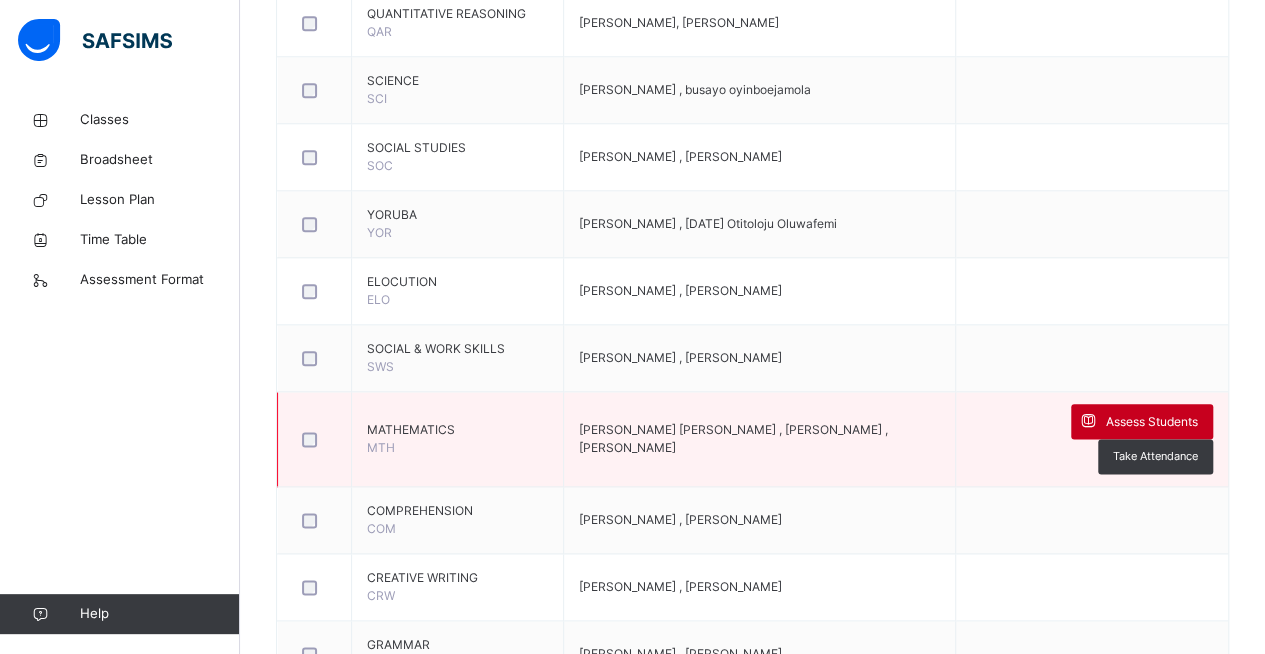 click on "Assess Students" at bounding box center [1152, 422] 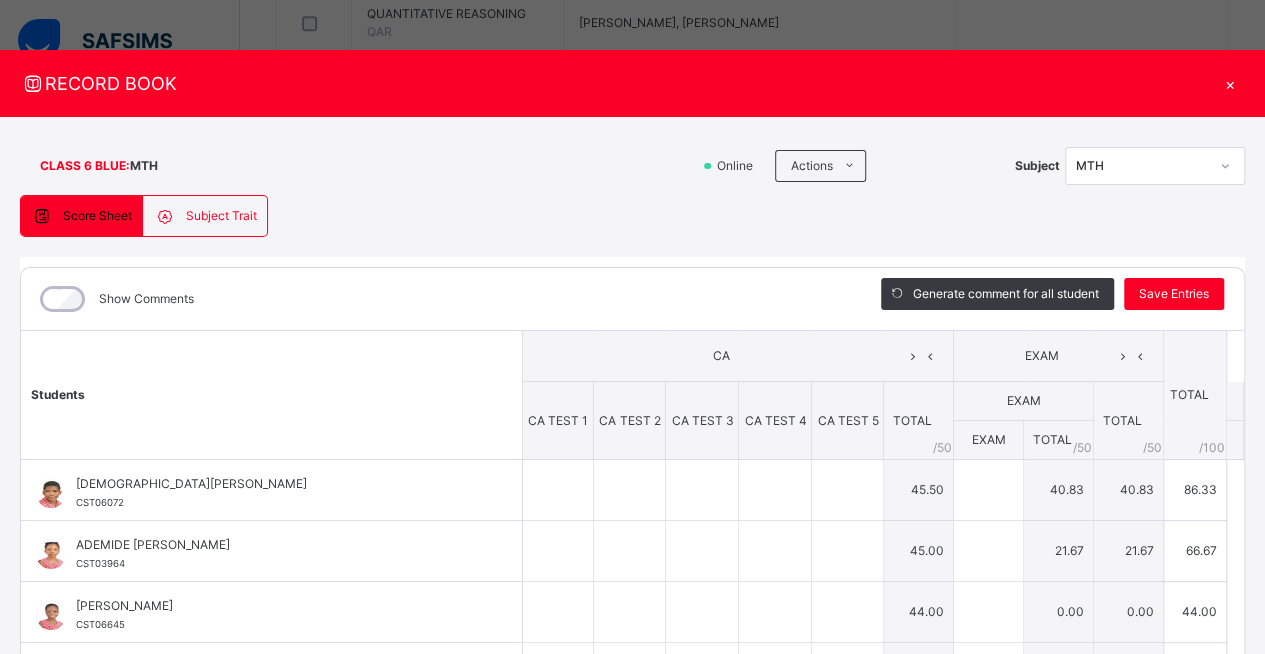 type on "***" 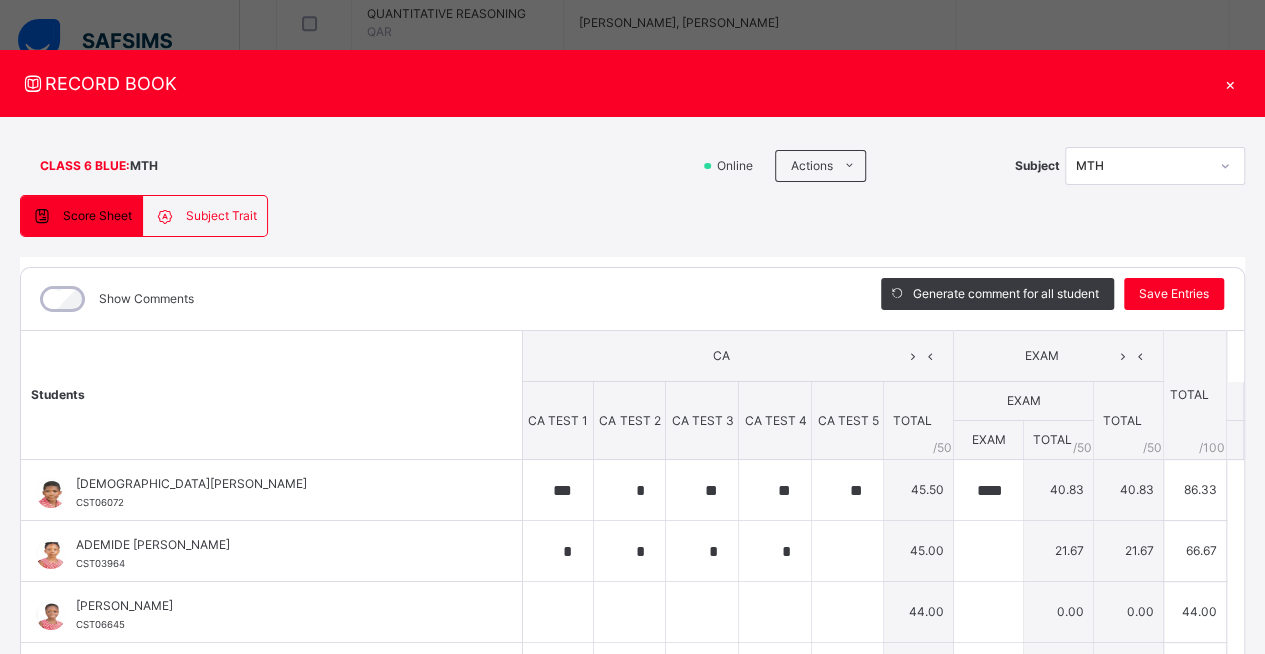 type on "**" 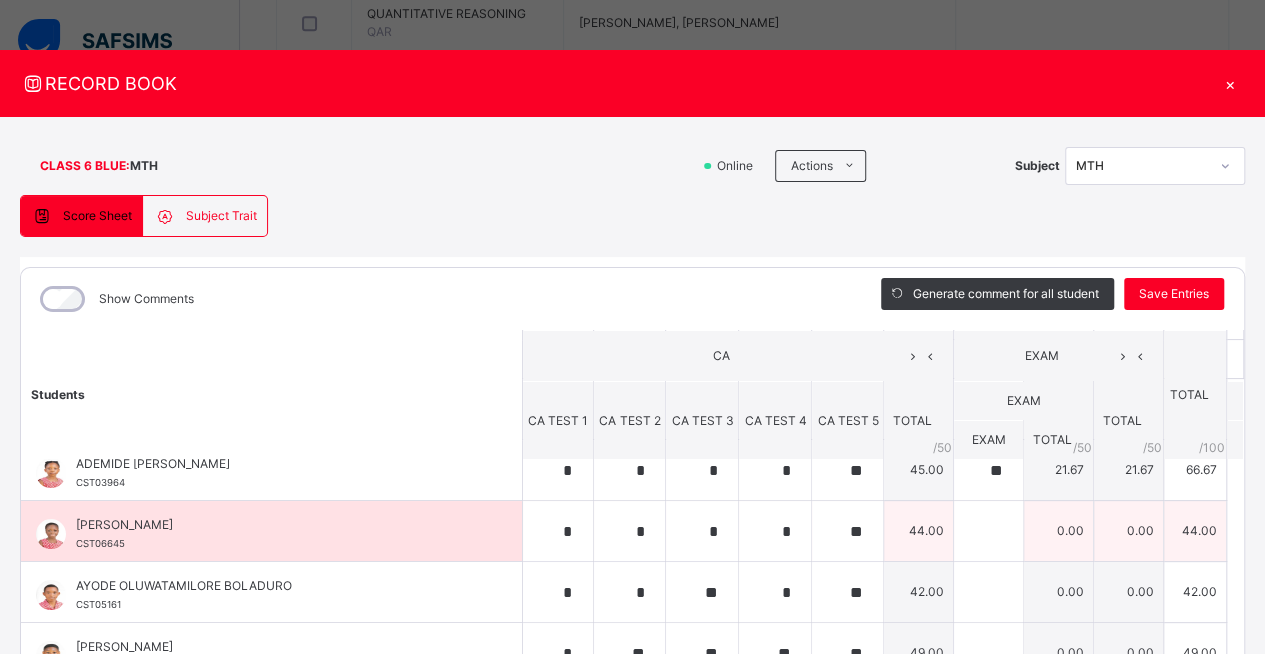 scroll, scrollTop: 86, scrollLeft: 0, axis: vertical 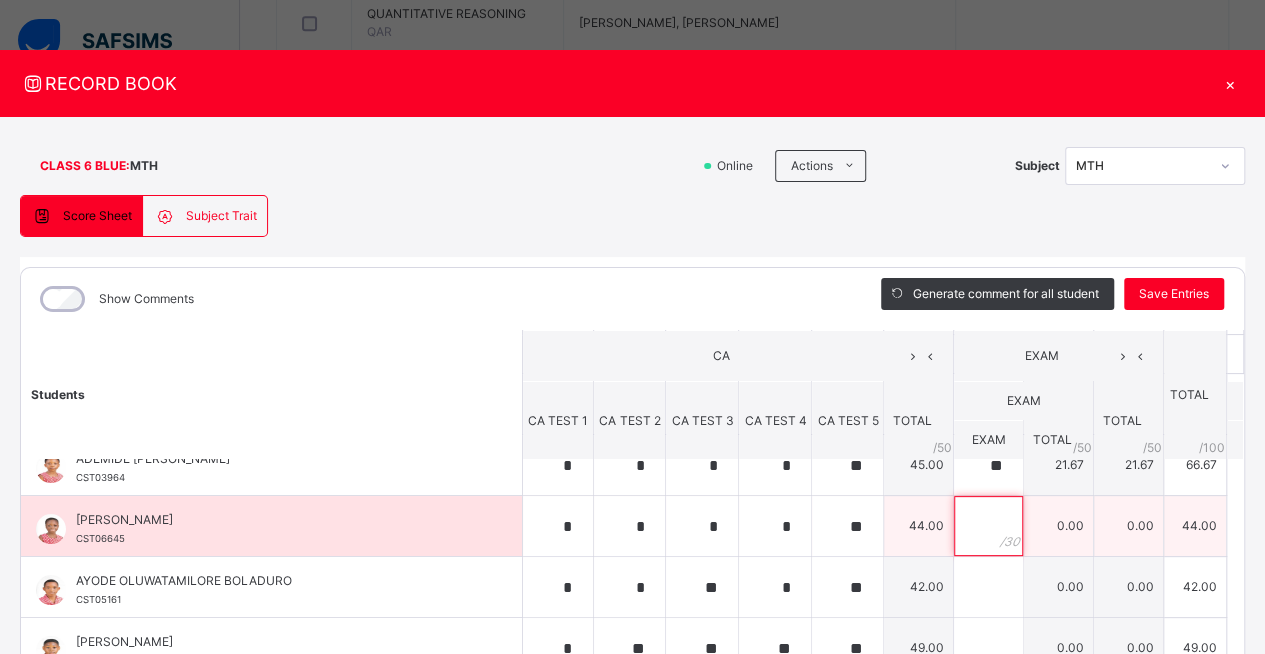 click at bounding box center (988, 526) 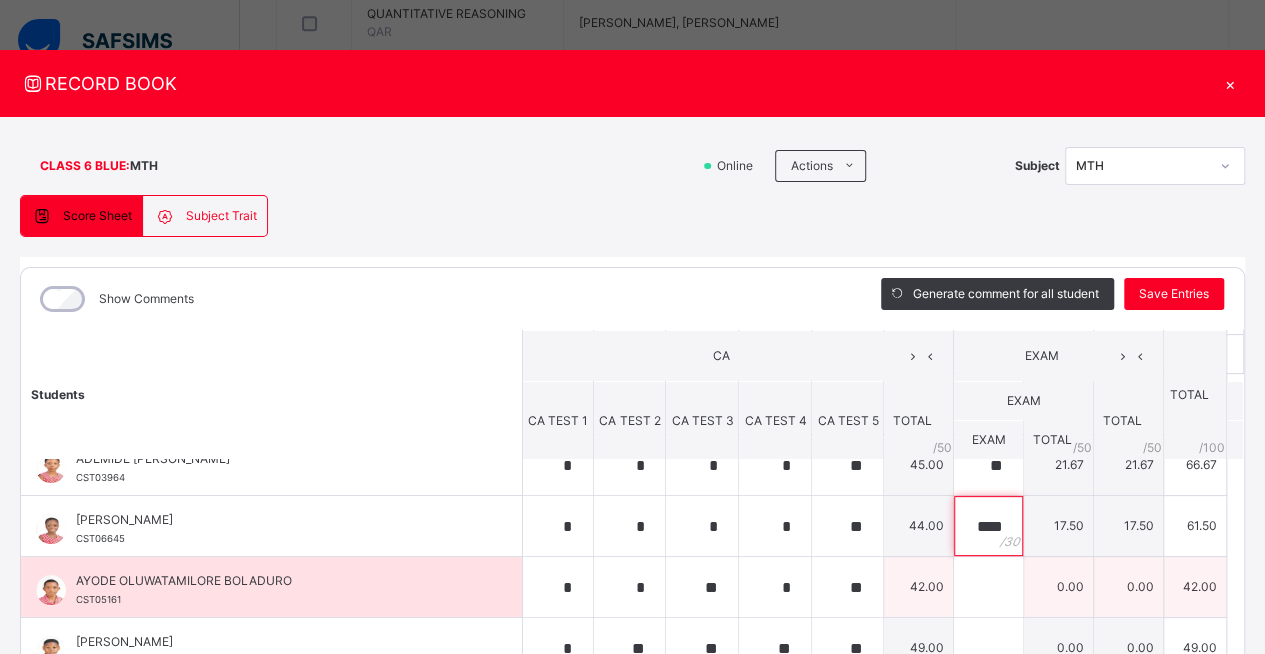 type on "****" 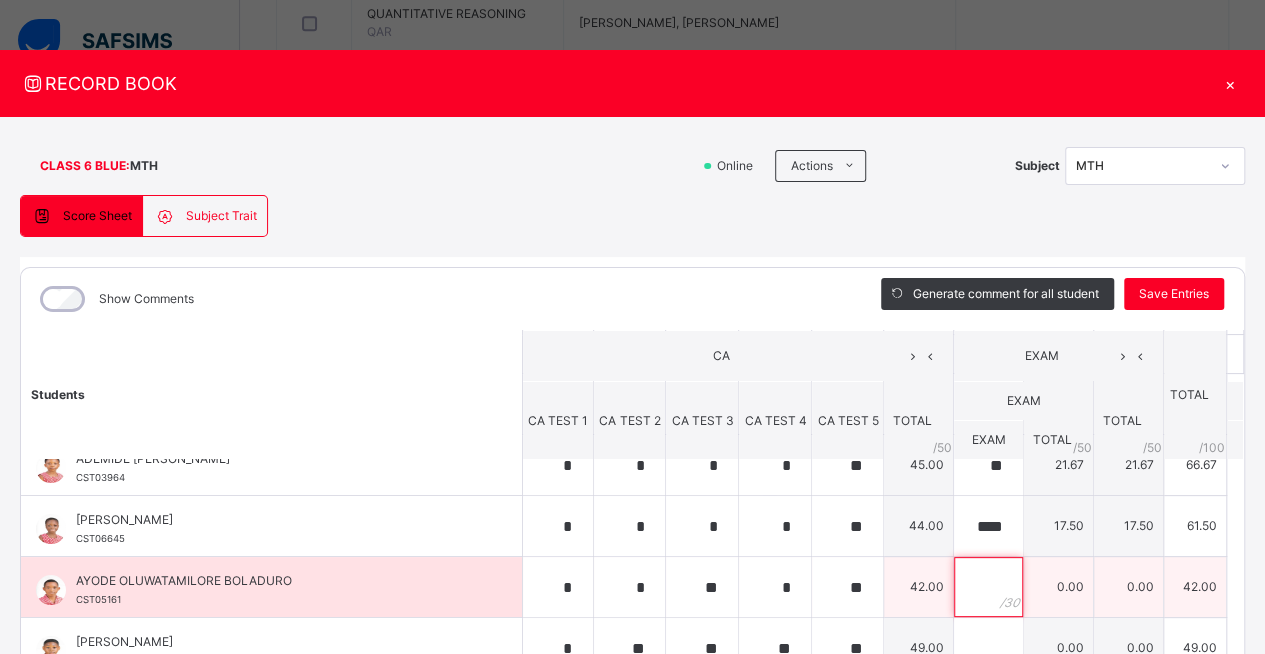 click at bounding box center [988, 587] 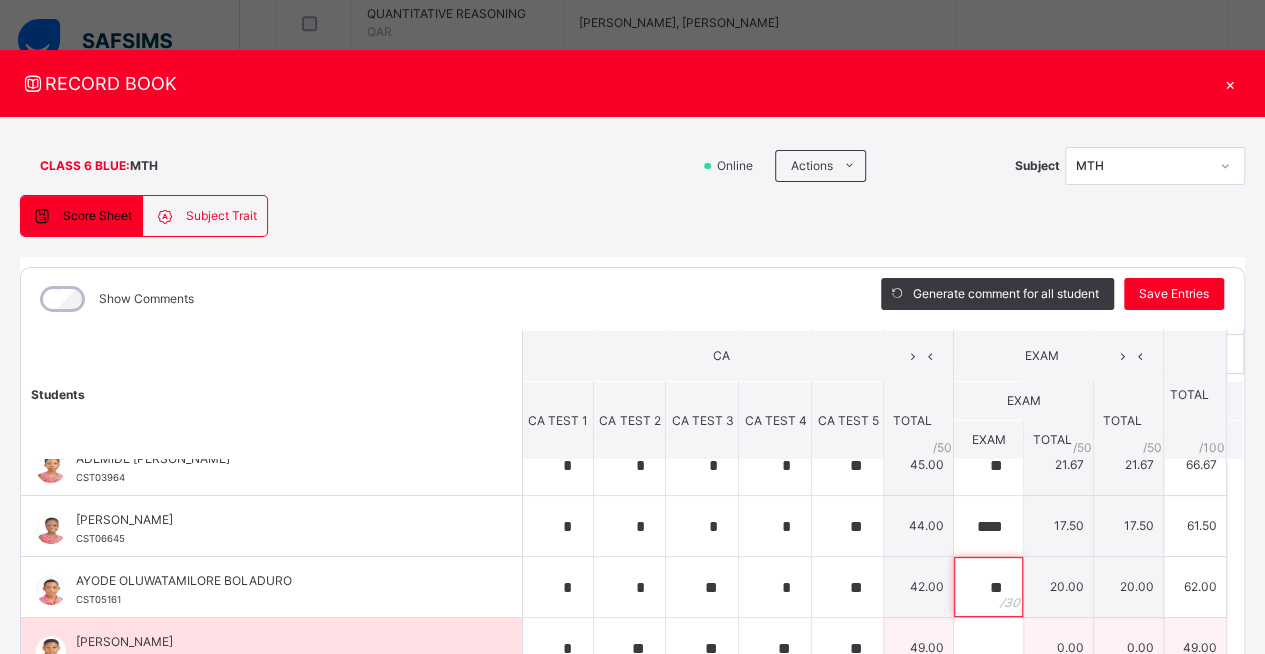 type on "**" 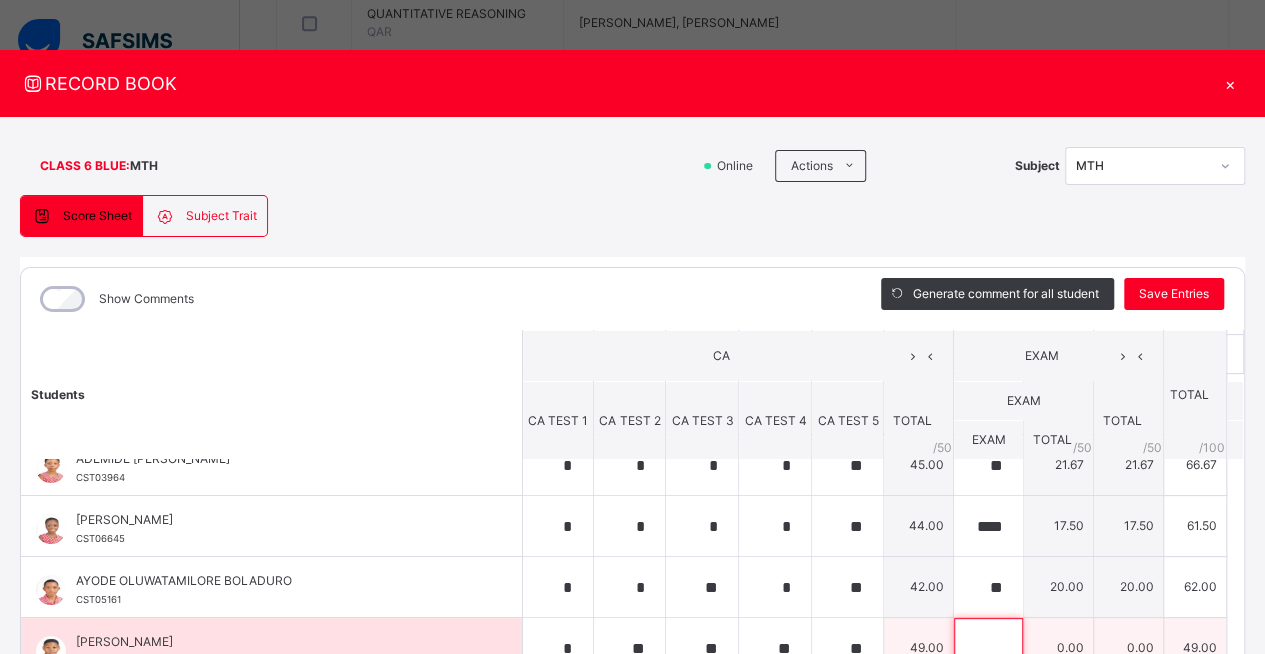 click at bounding box center [988, 648] 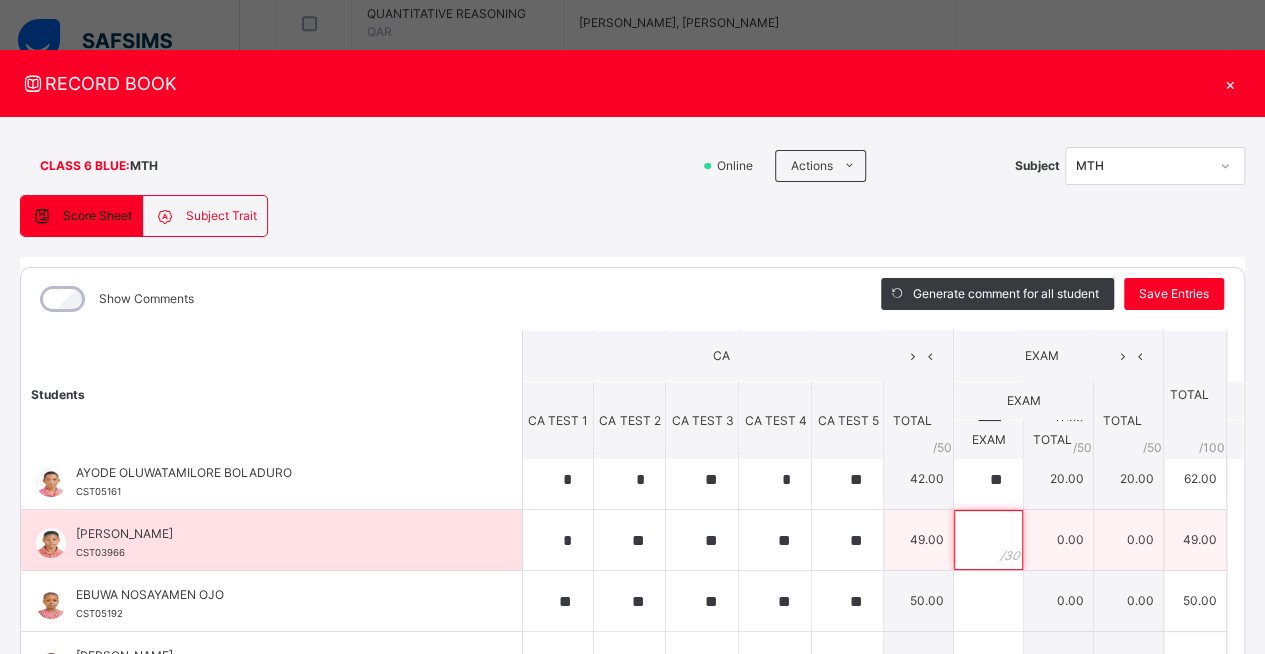 scroll, scrollTop: 198, scrollLeft: 0, axis: vertical 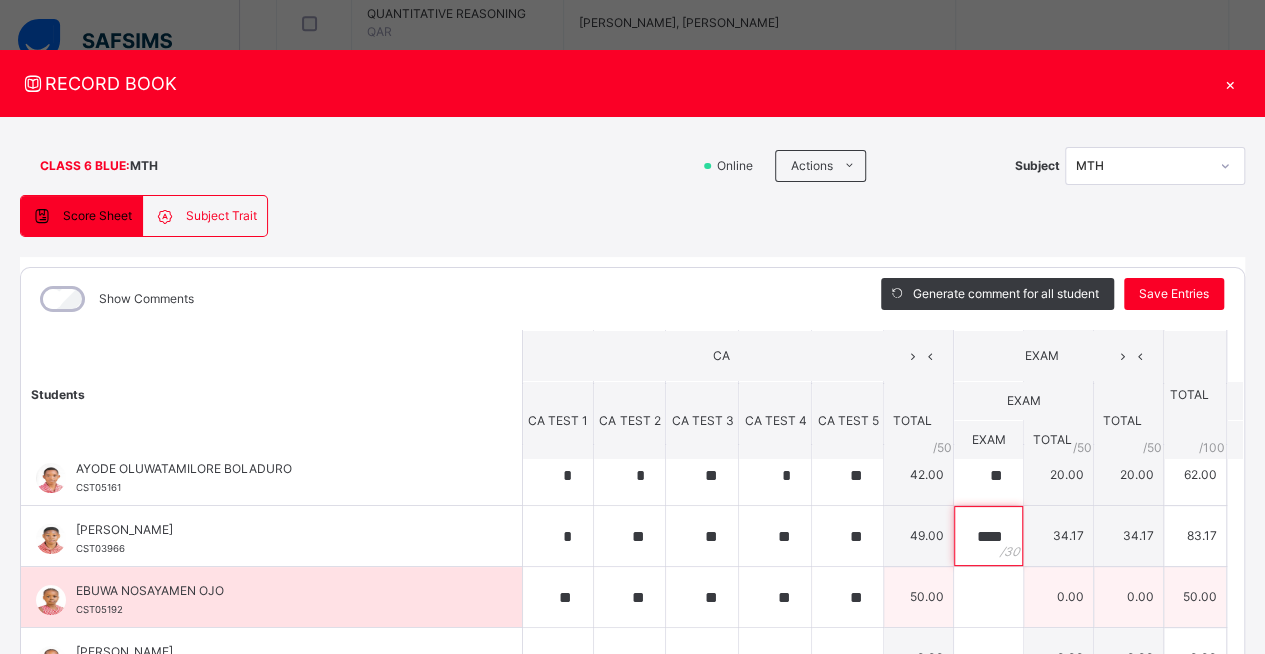 type on "****" 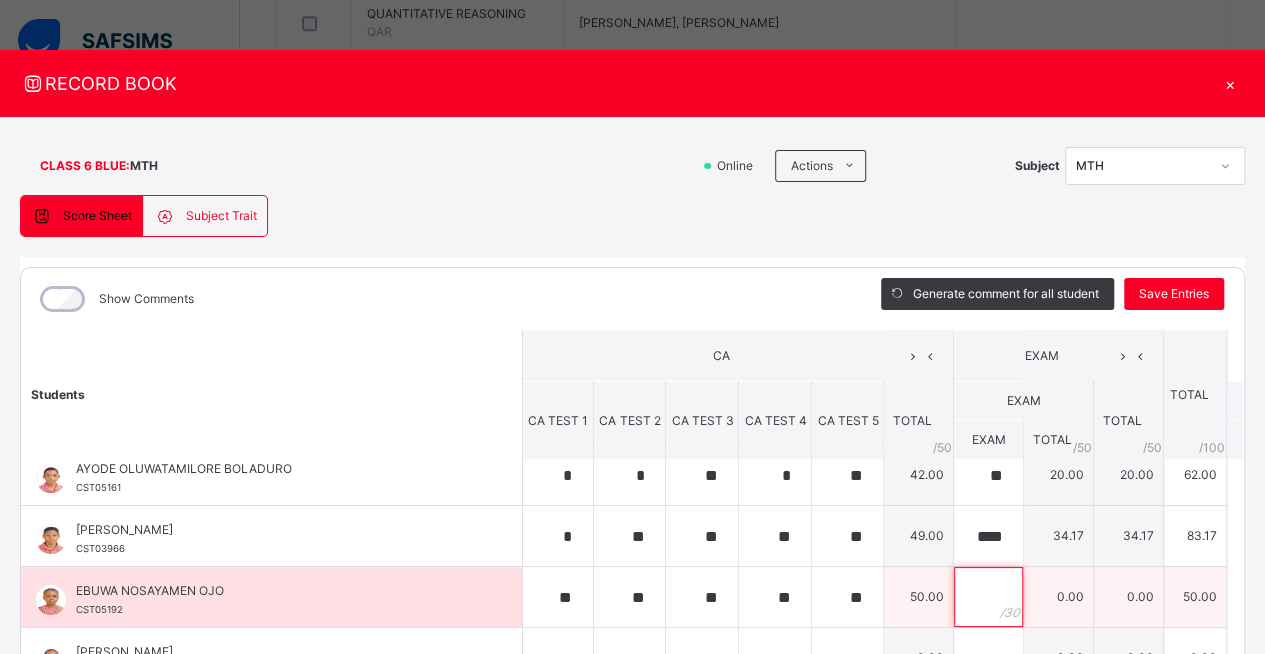 click at bounding box center (988, 597) 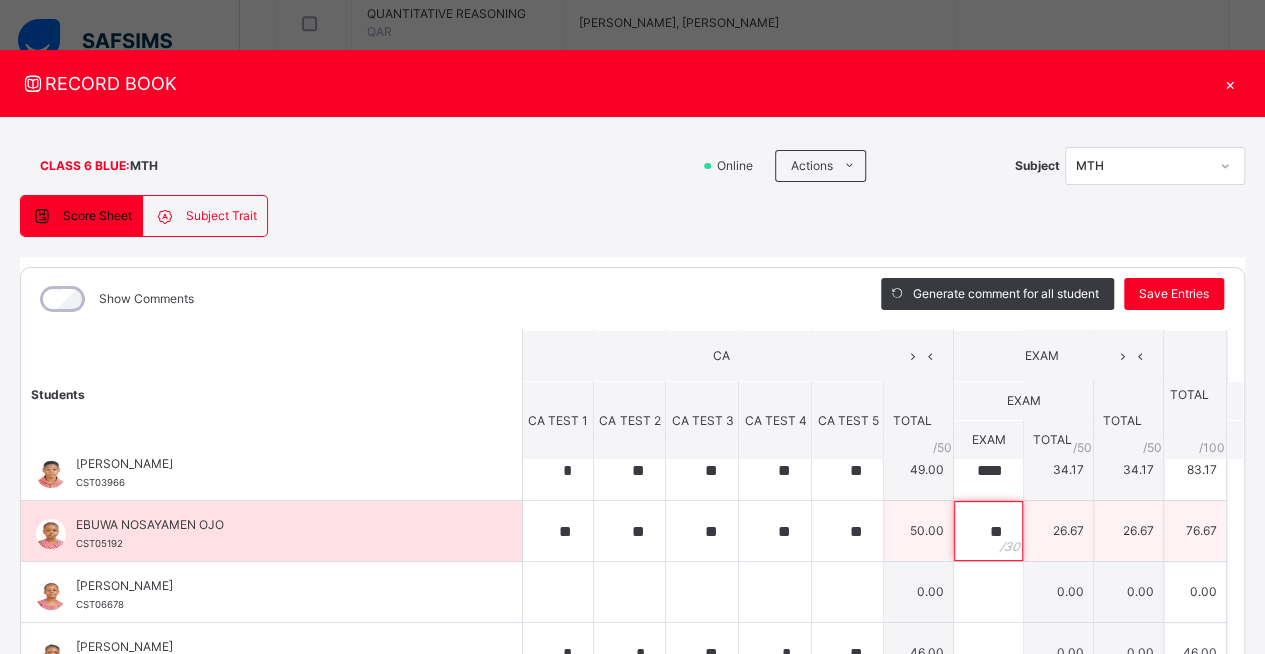 scroll, scrollTop: 270, scrollLeft: 0, axis: vertical 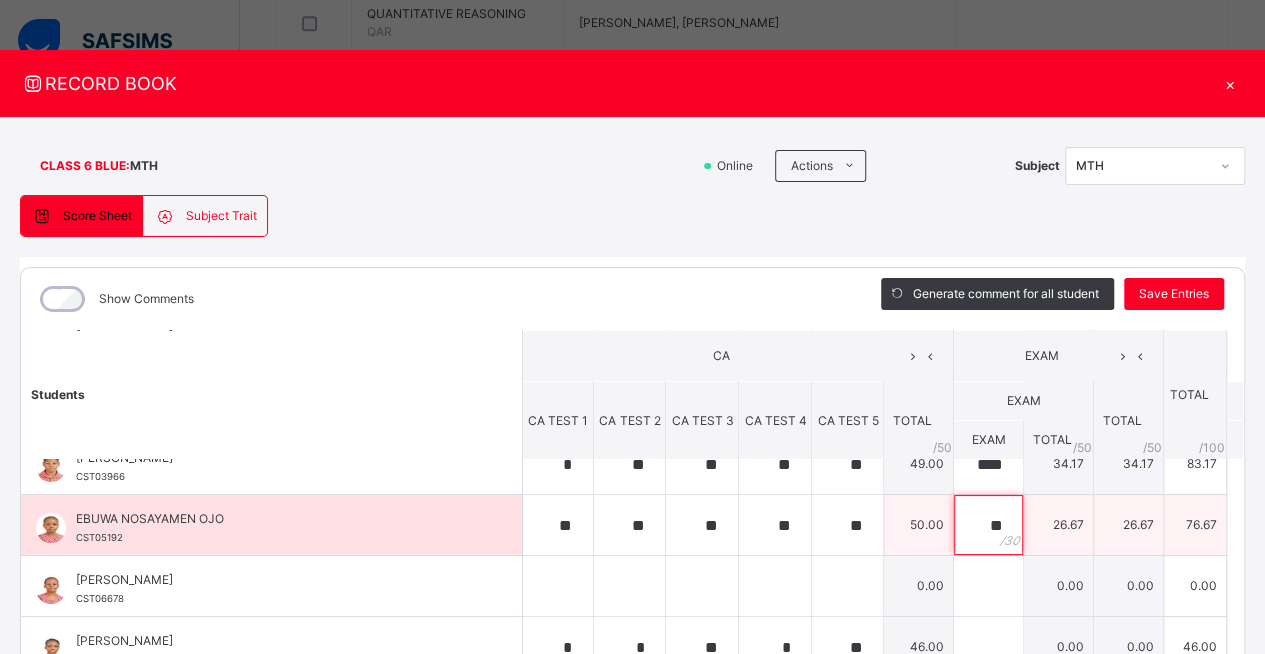 type on "**" 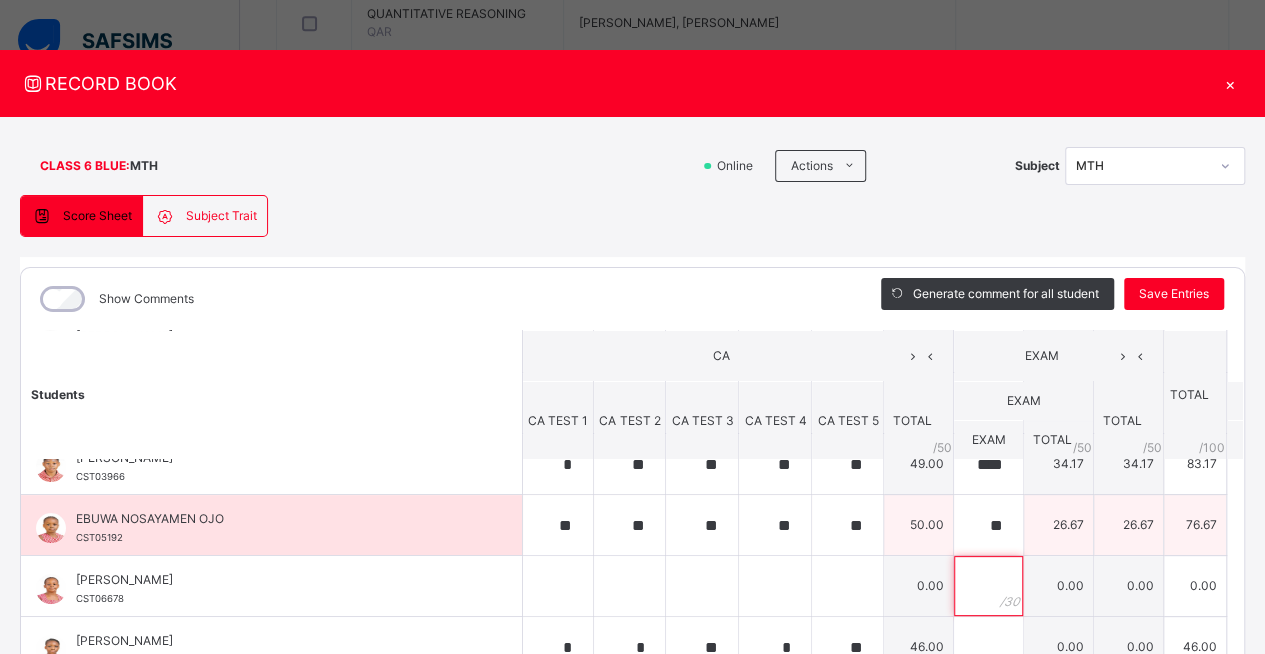 click at bounding box center (988, 586) 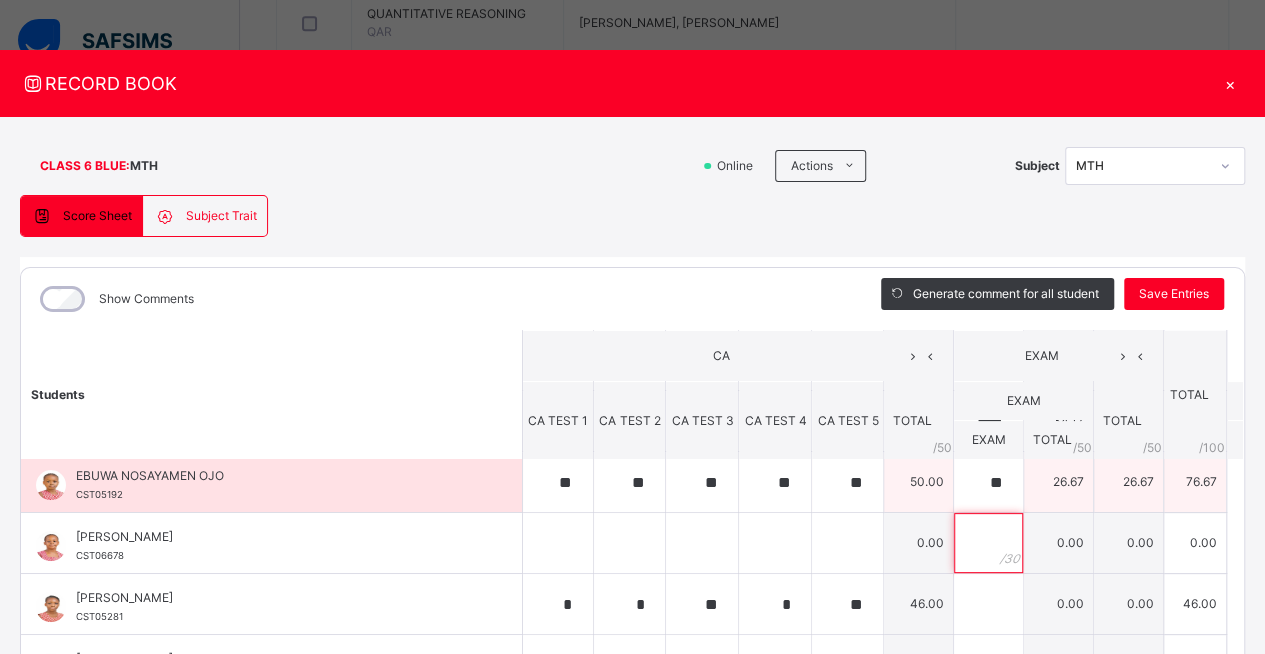 scroll, scrollTop: 314, scrollLeft: 0, axis: vertical 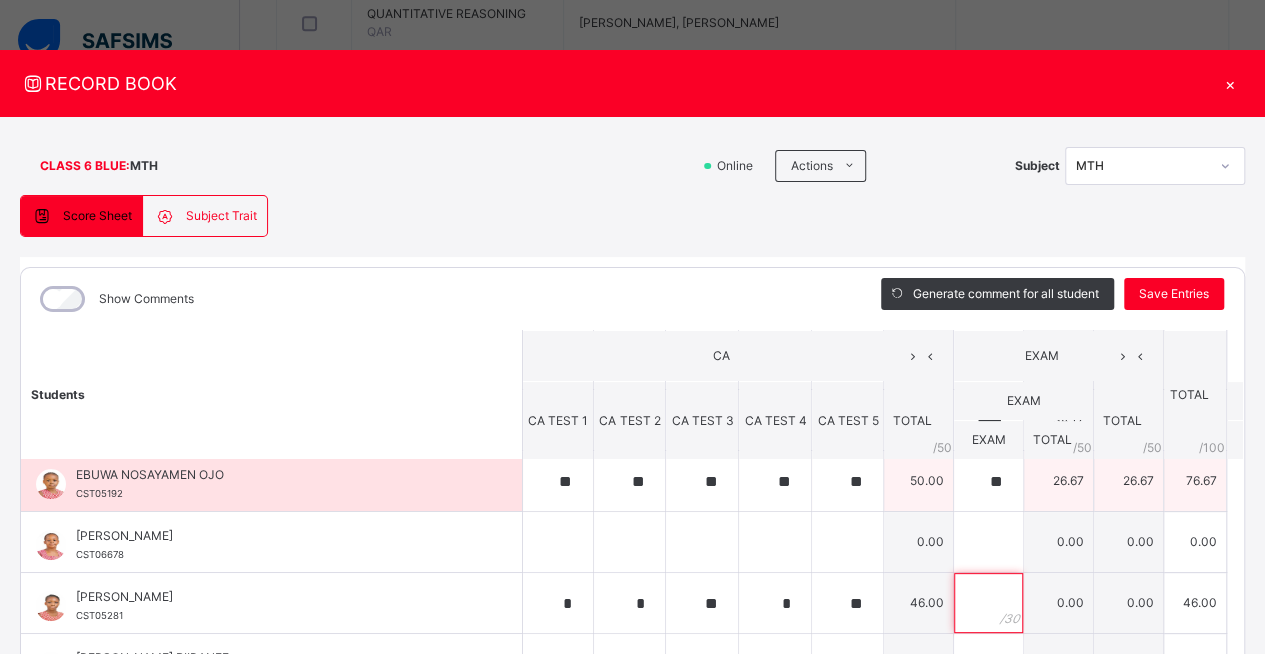 click at bounding box center [988, 603] 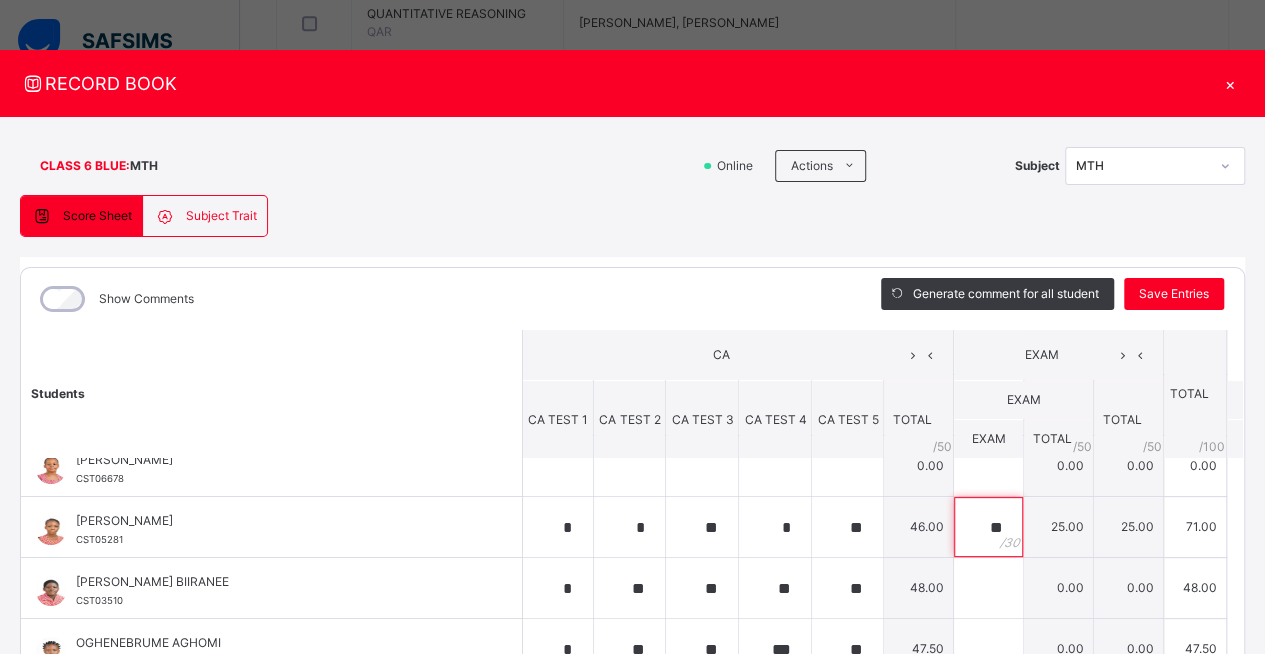 scroll, scrollTop: 402, scrollLeft: 0, axis: vertical 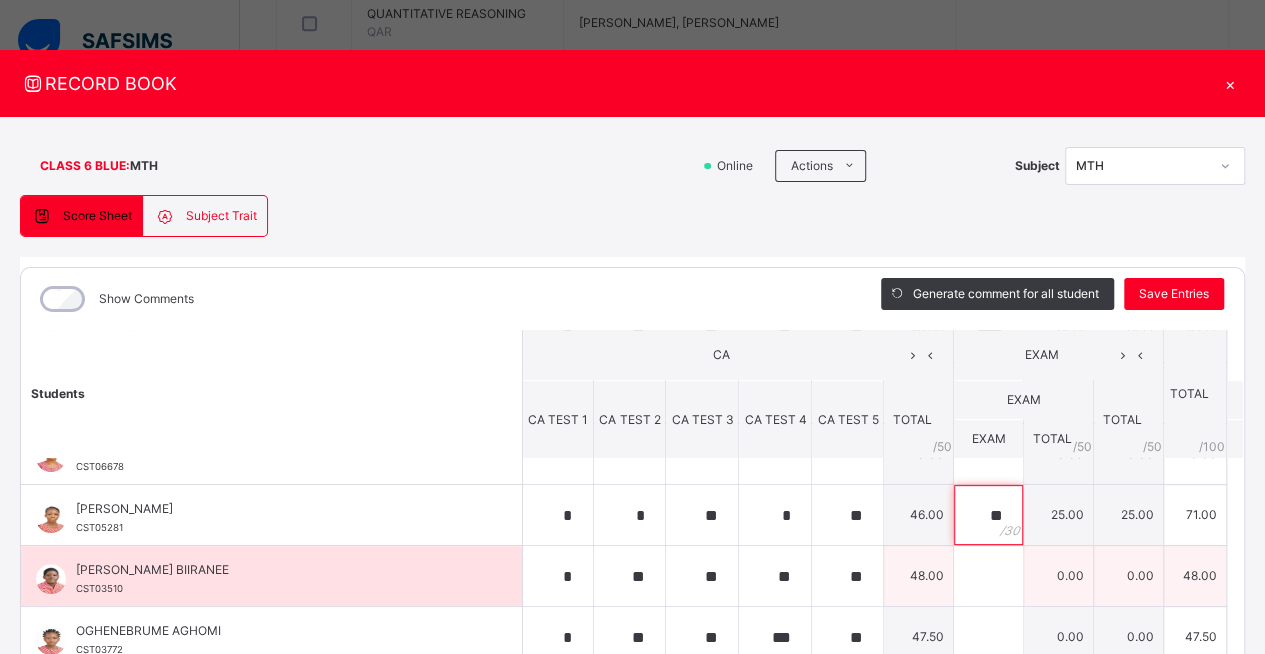 type on "**" 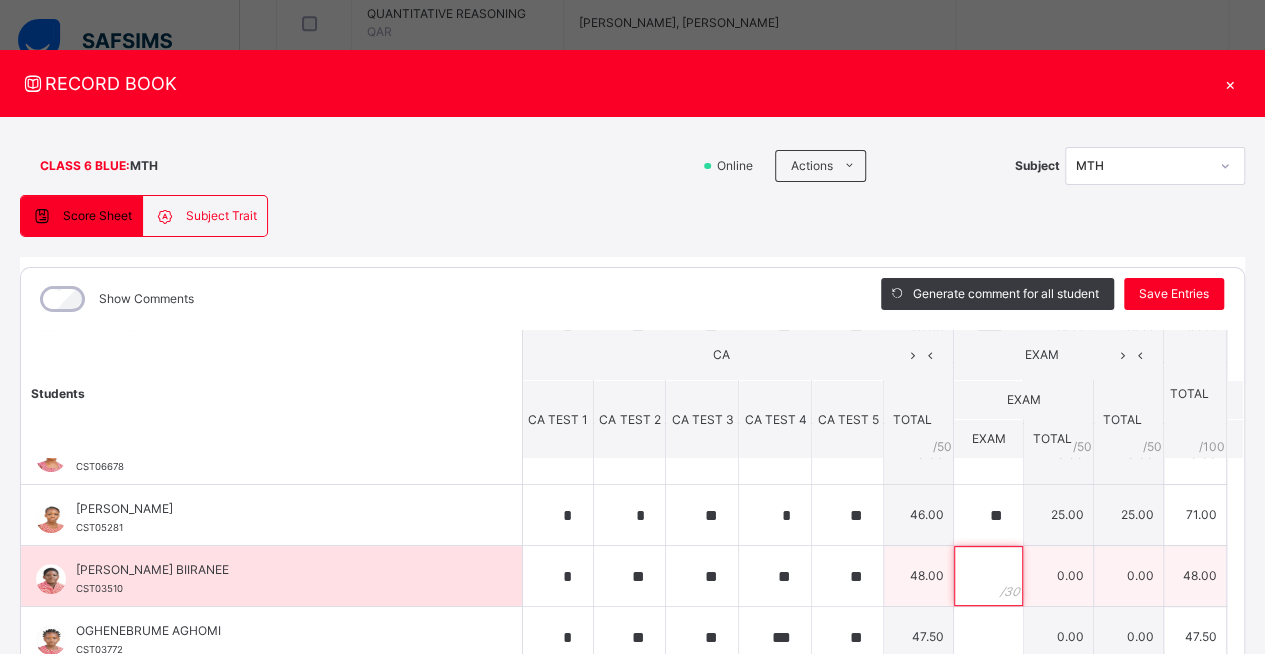 click at bounding box center (988, 576) 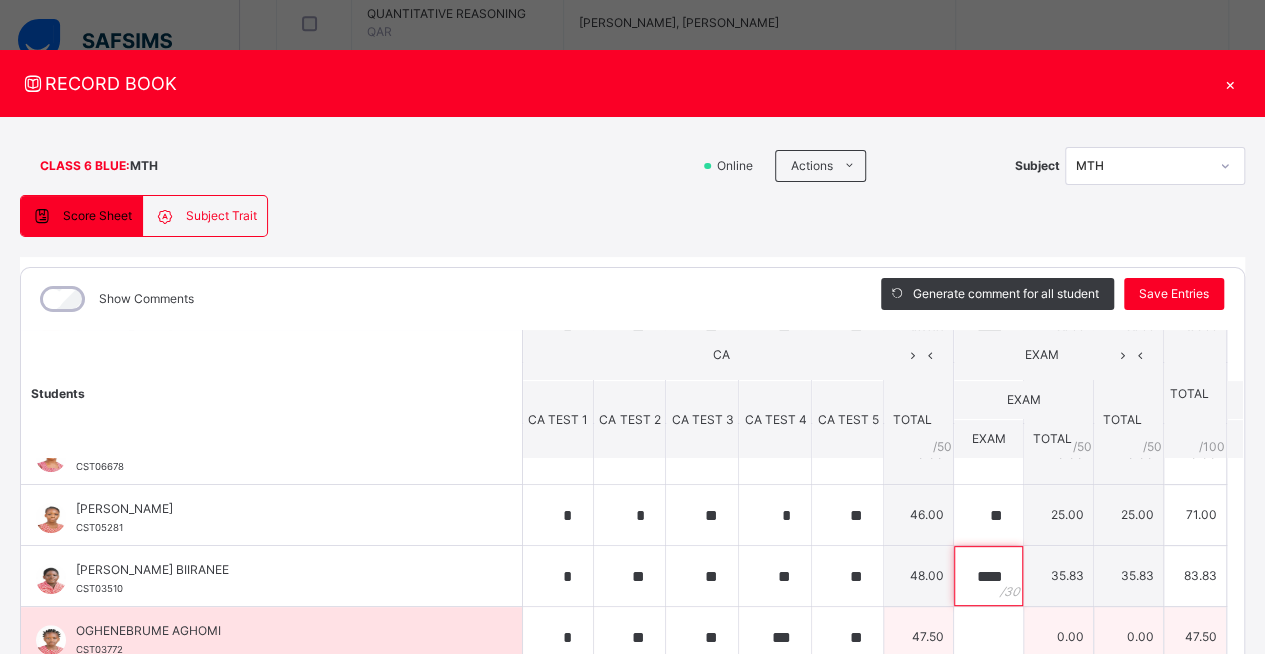 type on "****" 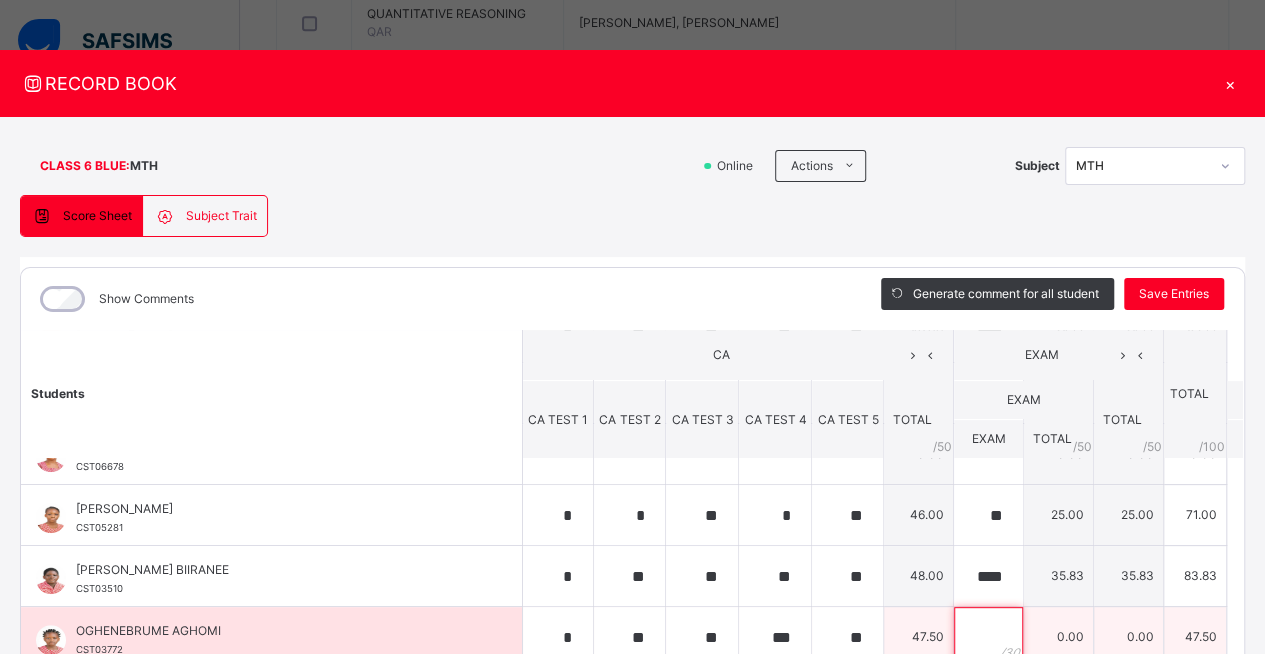 click at bounding box center [988, 637] 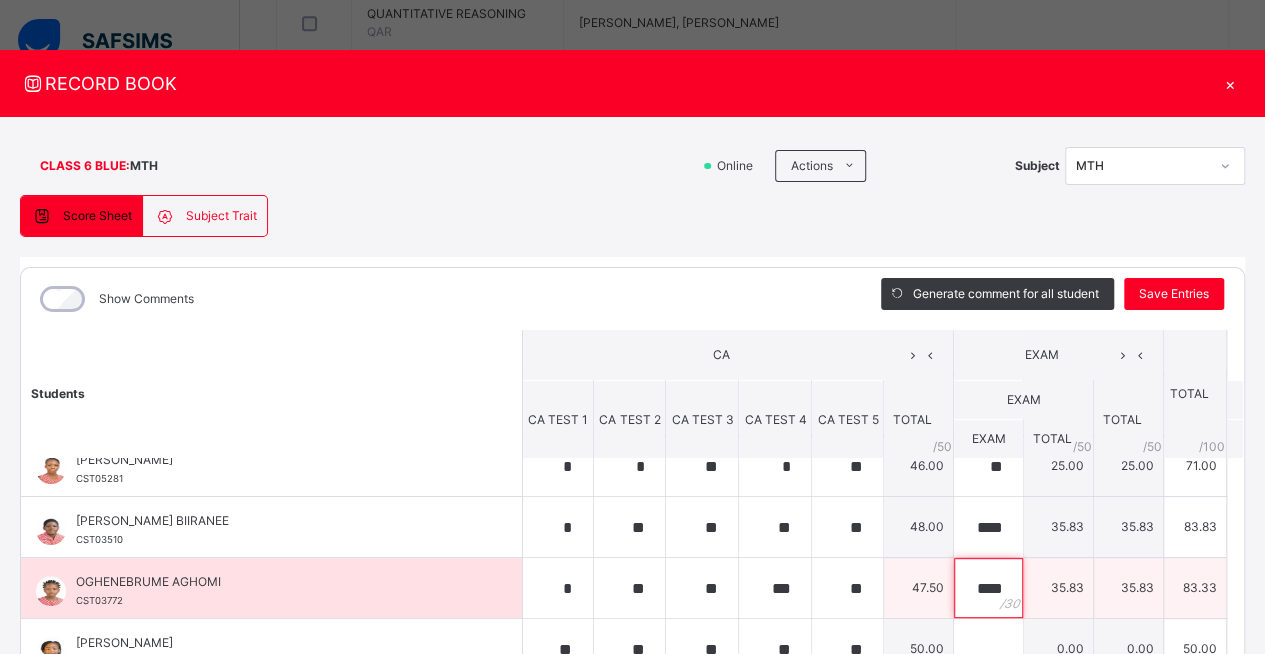 scroll, scrollTop: 454, scrollLeft: 0, axis: vertical 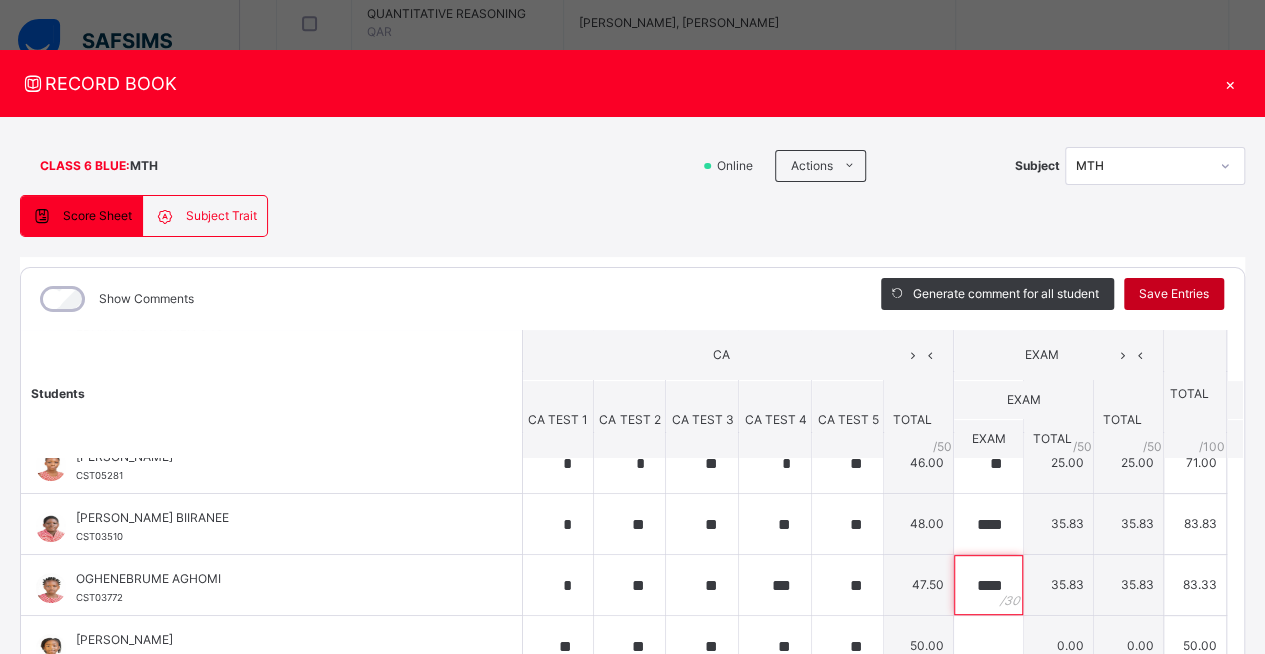 type on "****" 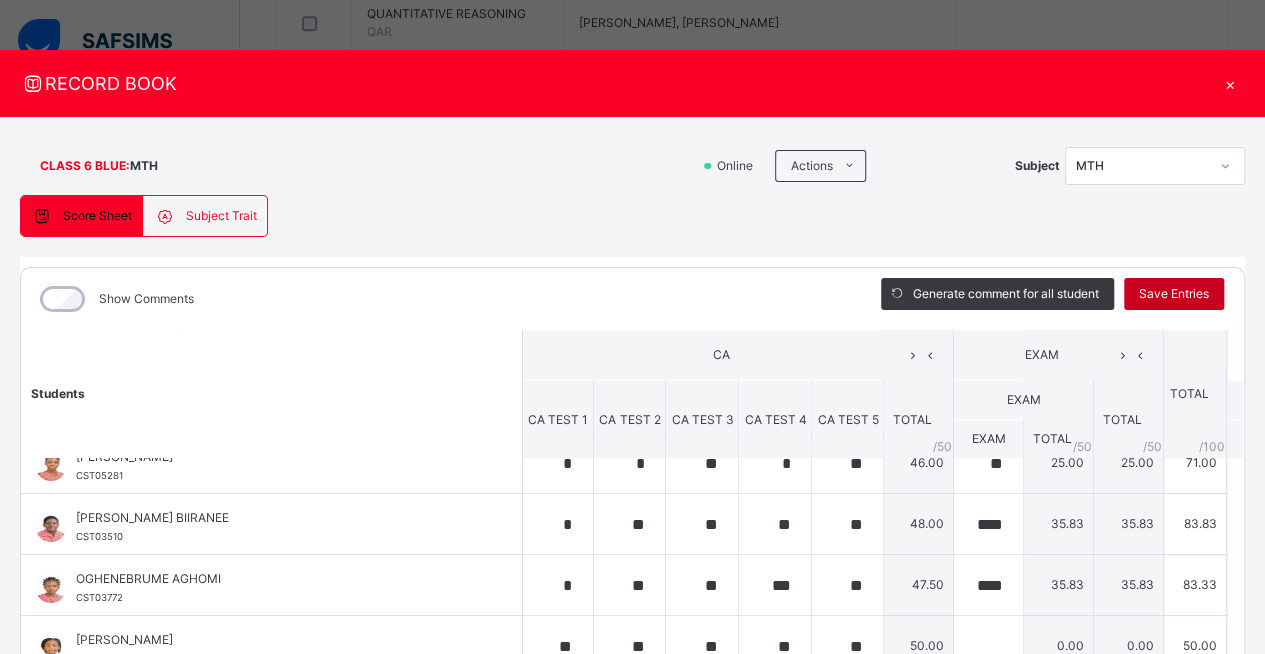 click on "Save Entries" at bounding box center (1174, 294) 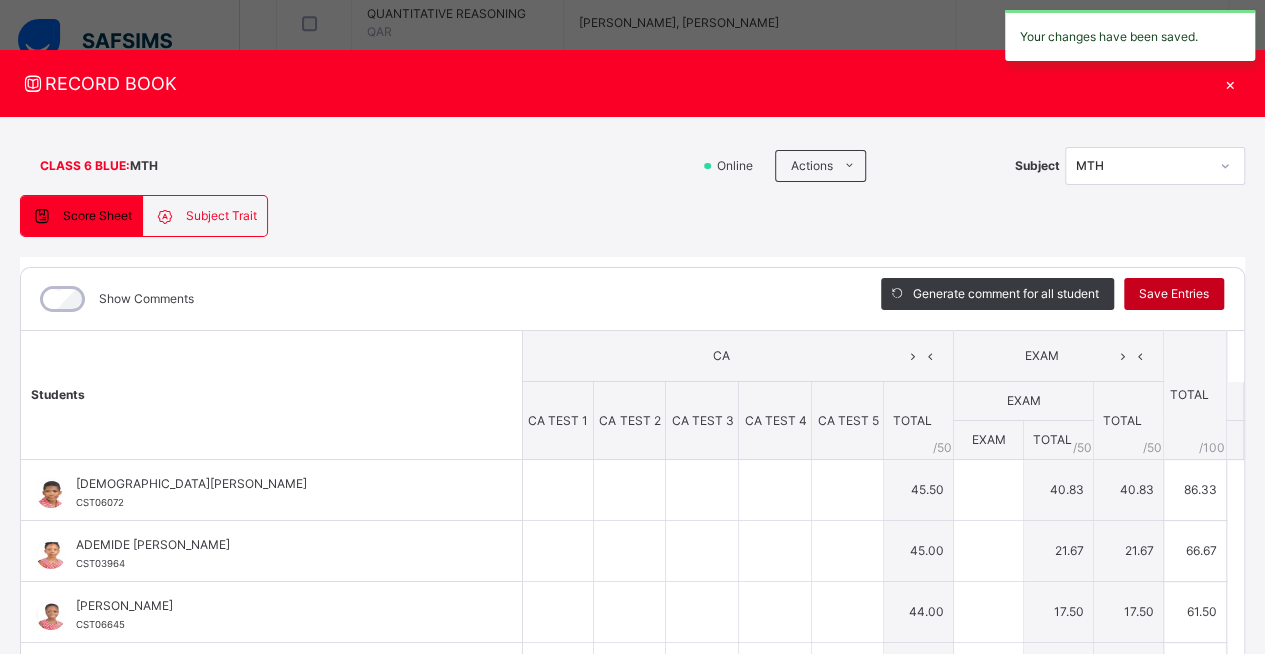 type on "***" 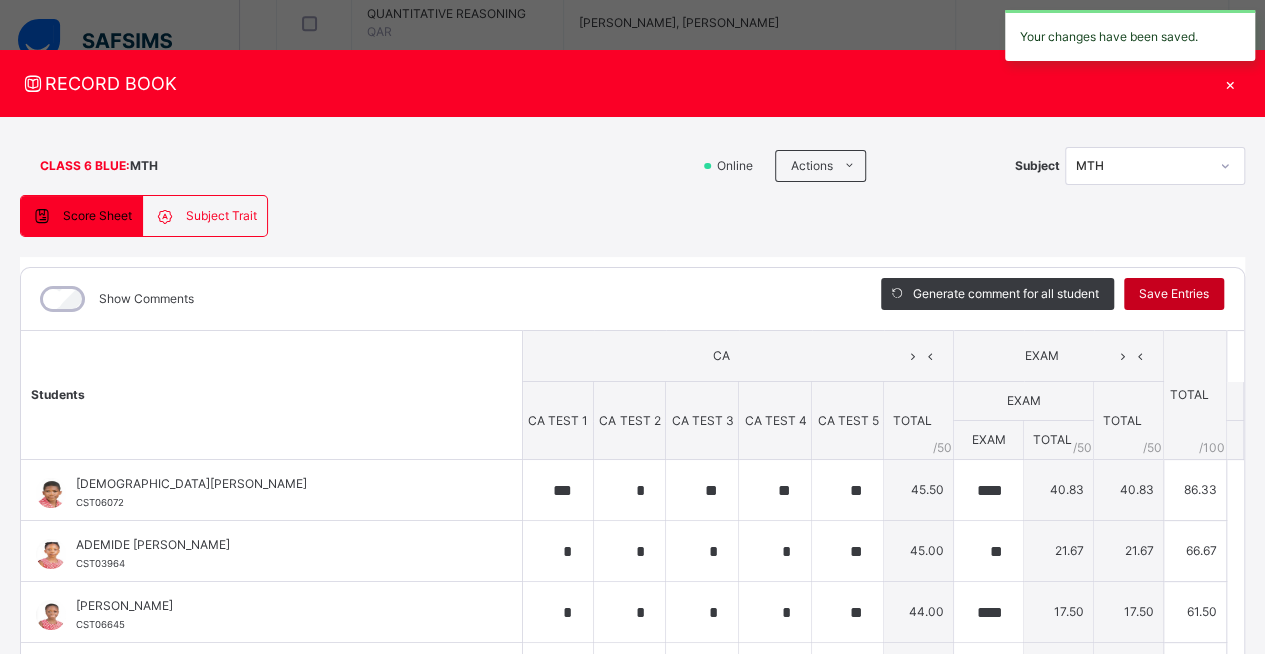 type on "**" 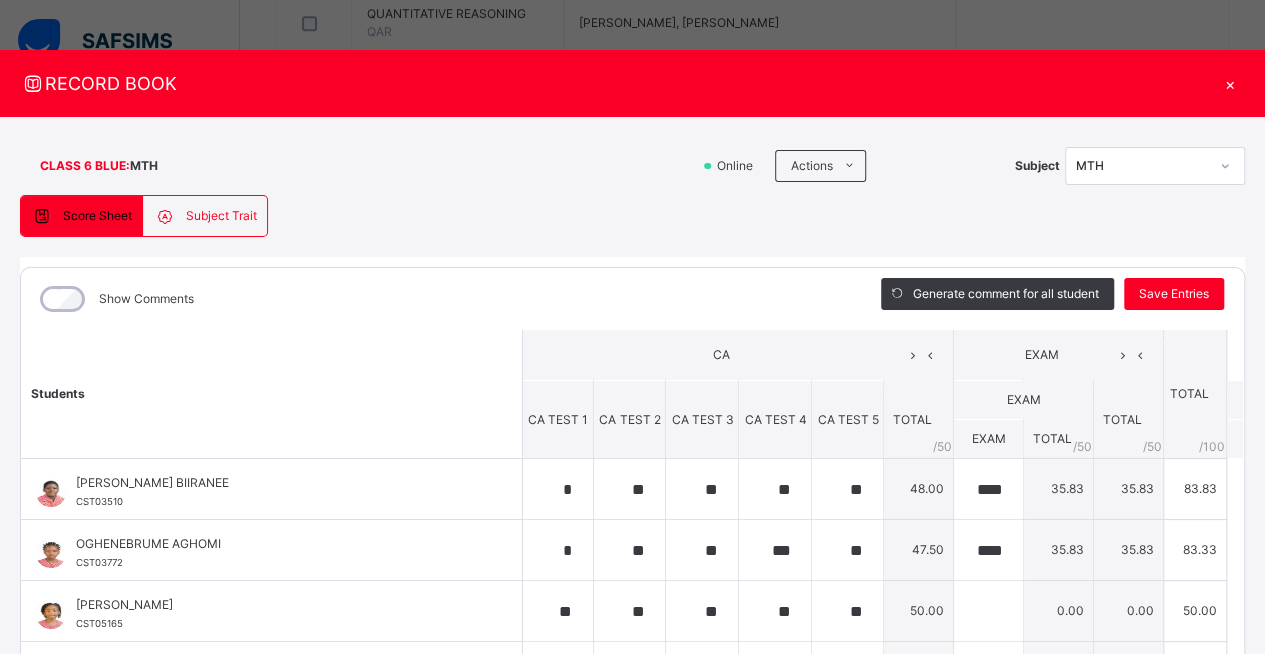 scroll, scrollTop: 523, scrollLeft: 0, axis: vertical 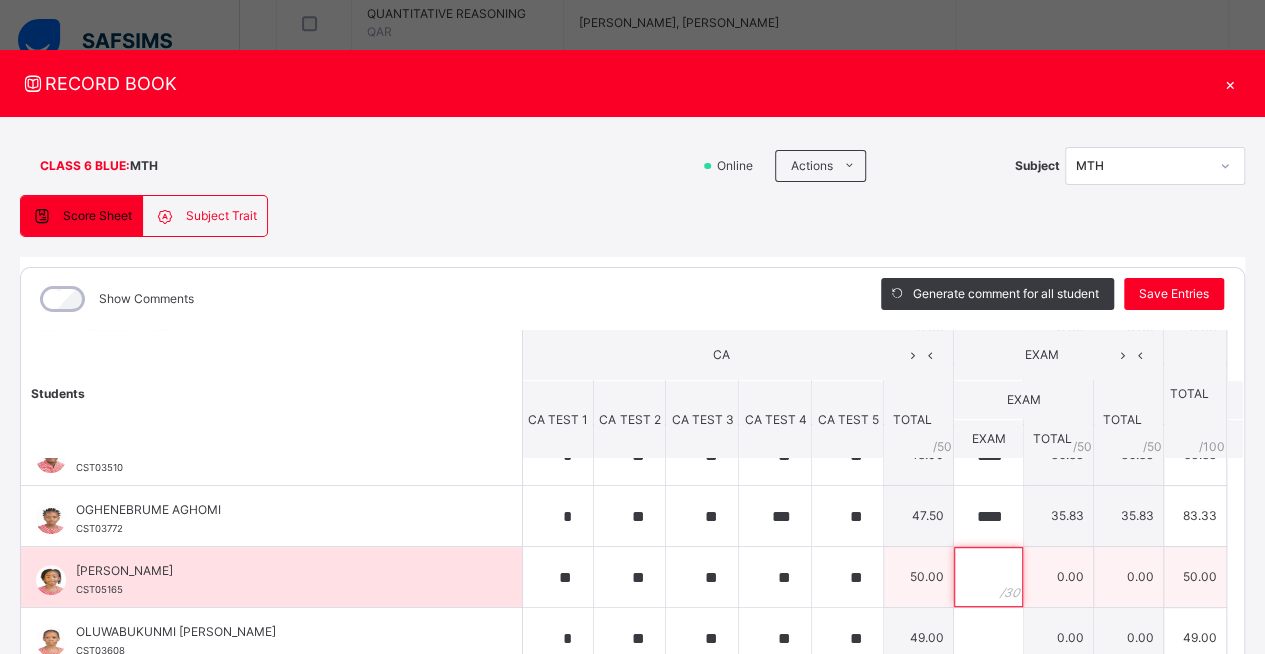 click at bounding box center (988, 577) 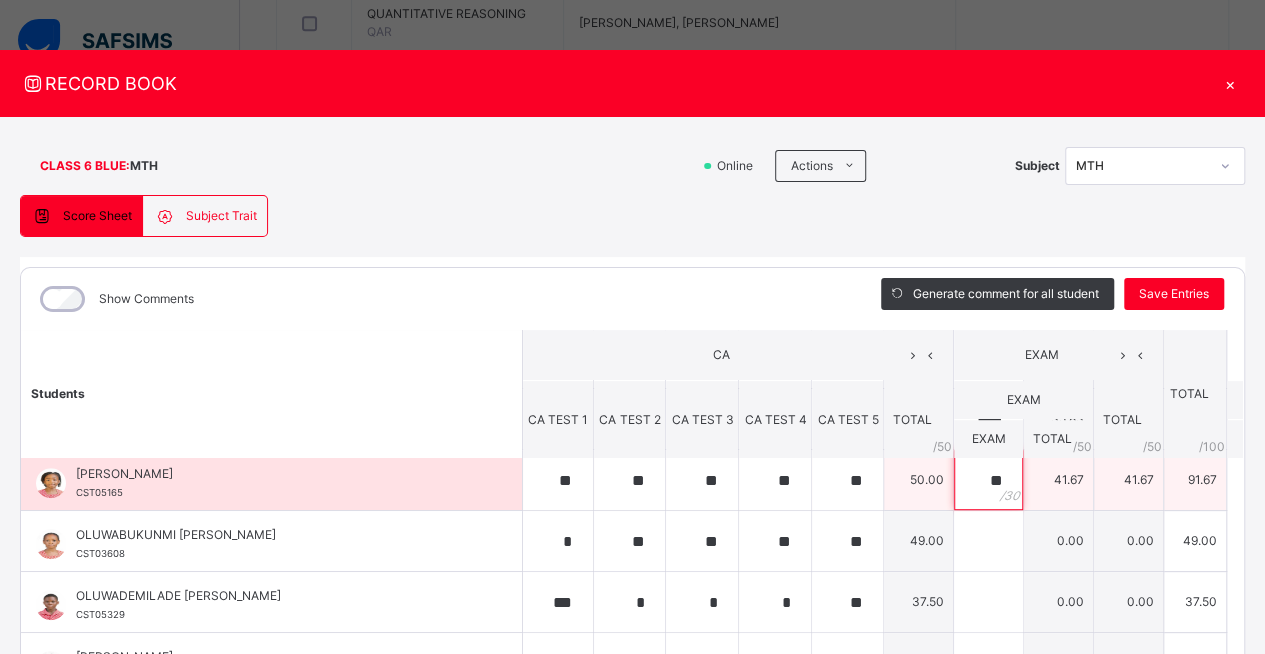 scroll, scrollTop: 621, scrollLeft: 0, axis: vertical 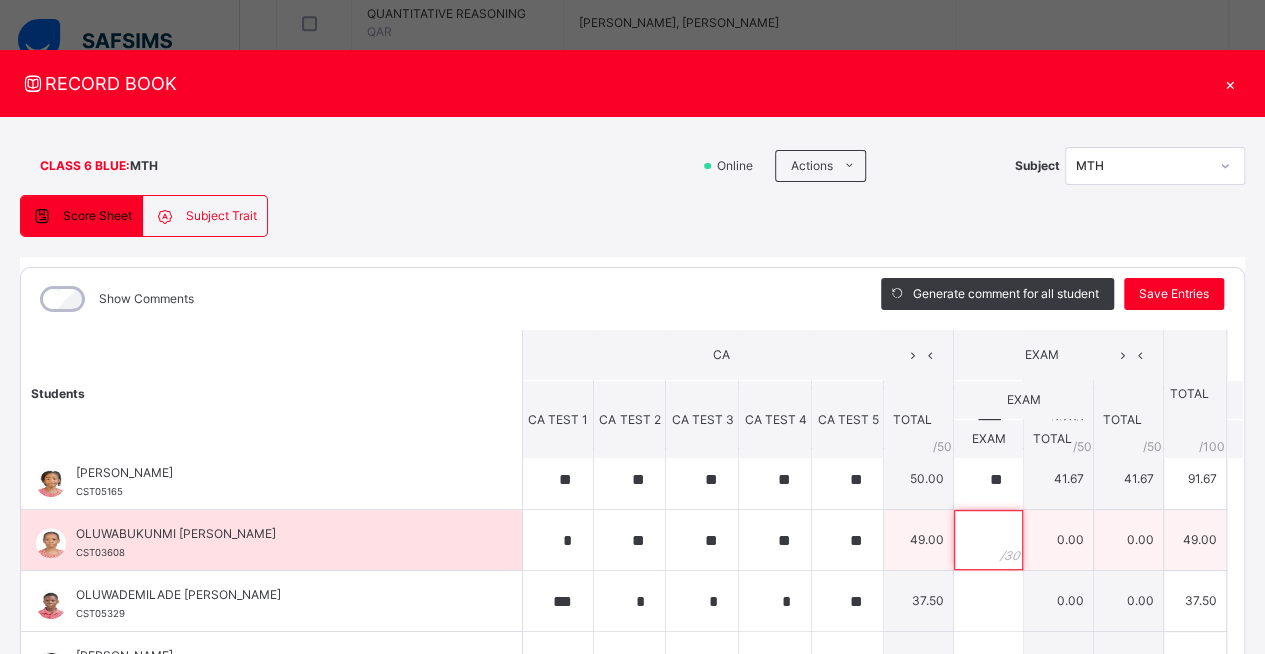 click at bounding box center [988, 540] 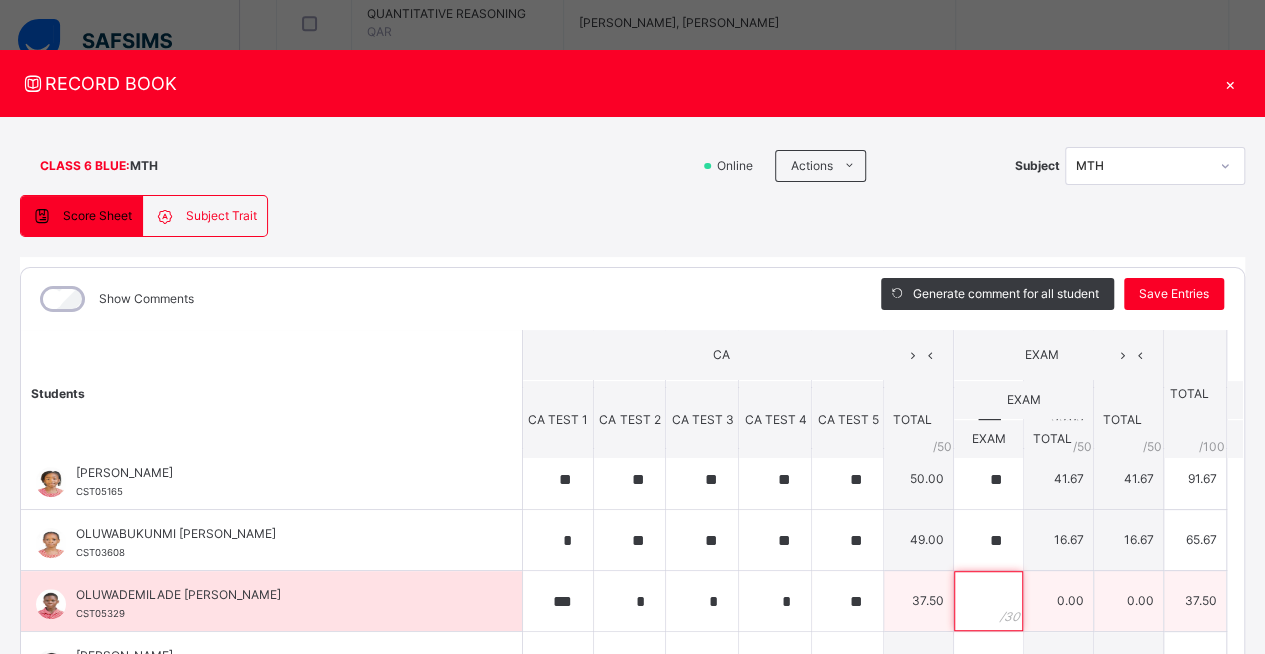 click at bounding box center [988, 601] 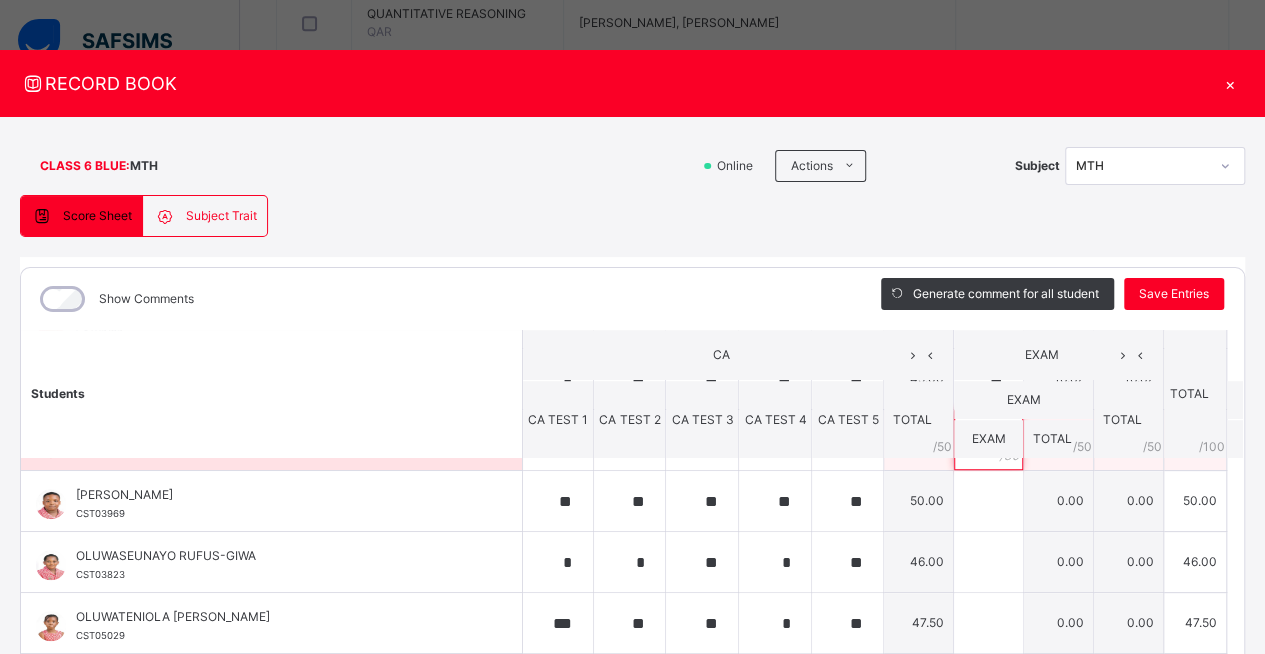 scroll, scrollTop: 783, scrollLeft: 0, axis: vertical 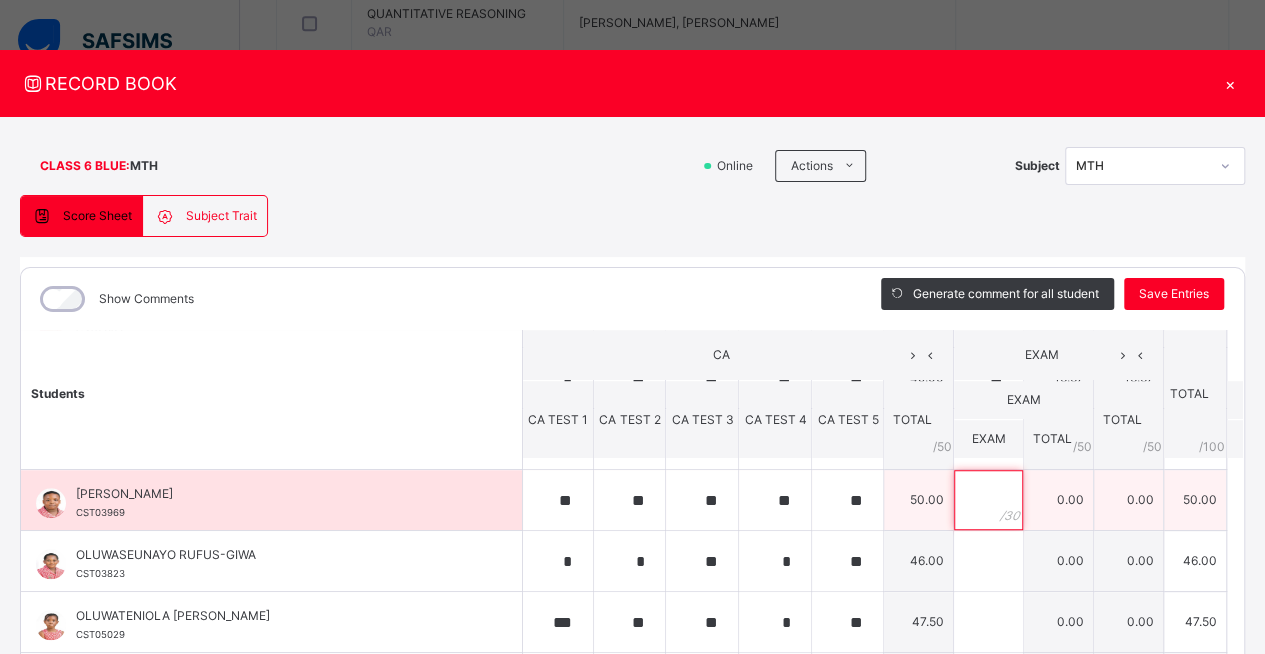 click at bounding box center [988, 500] 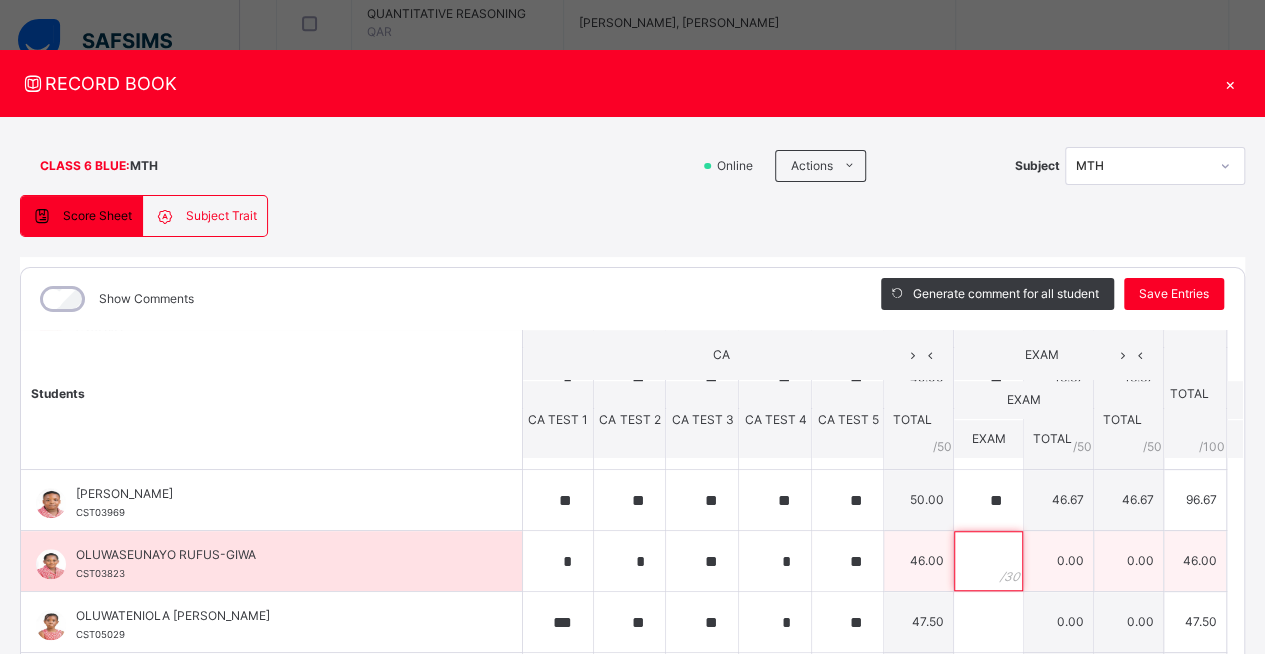 click at bounding box center [988, 561] 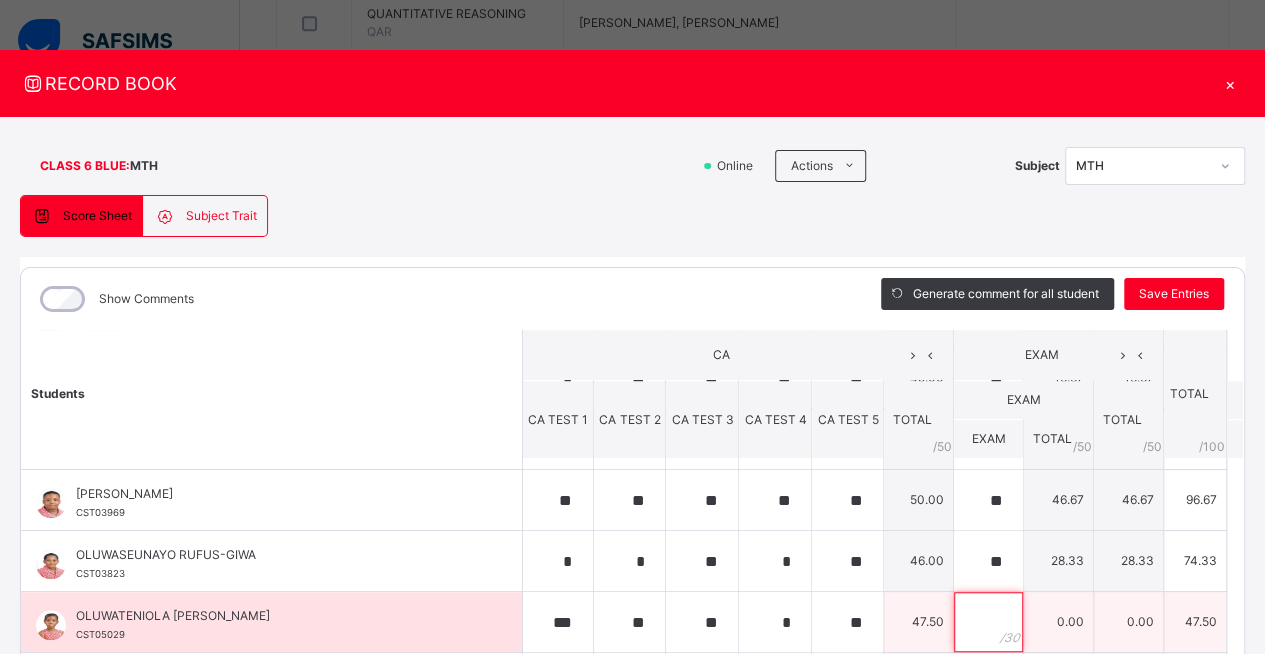 click at bounding box center (988, 622) 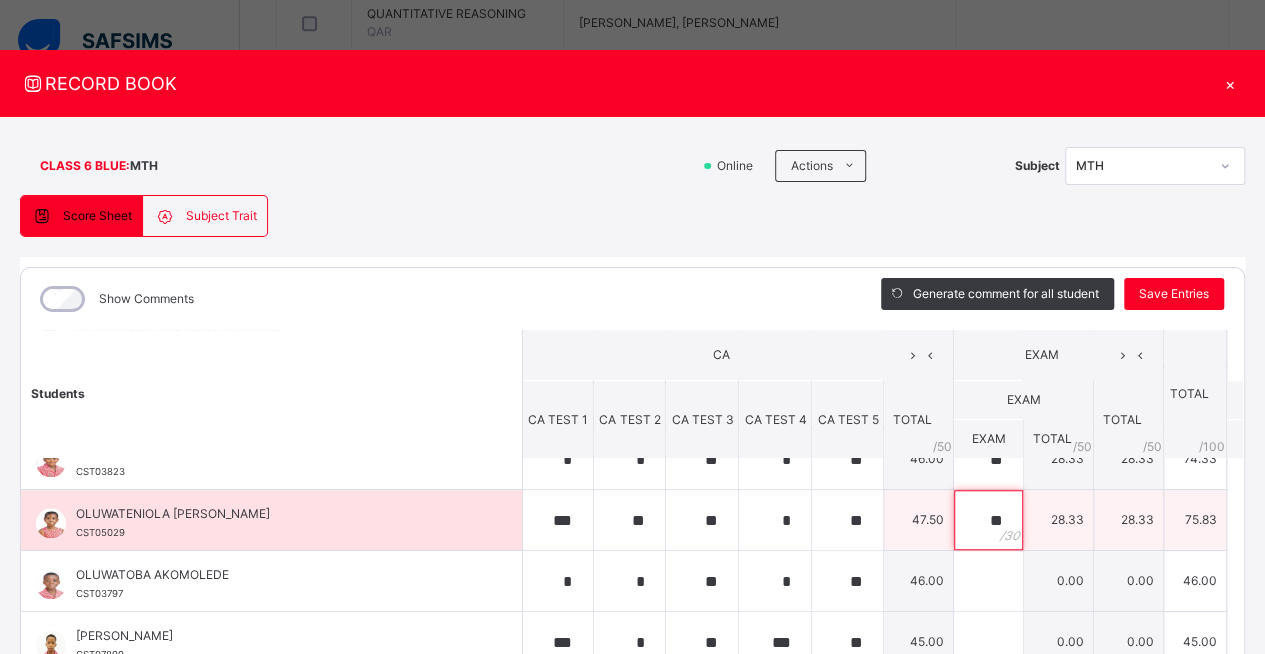 scroll, scrollTop: 902, scrollLeft: 0, axis: vertical 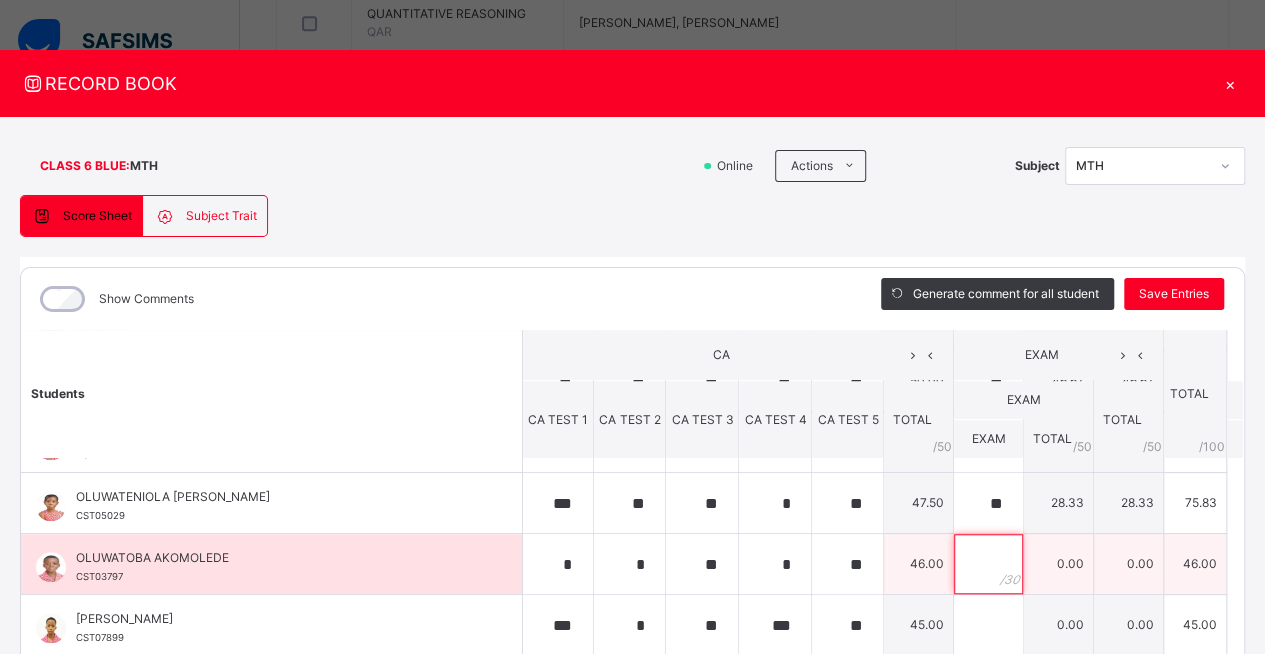 click at bounding box center [988, 564] 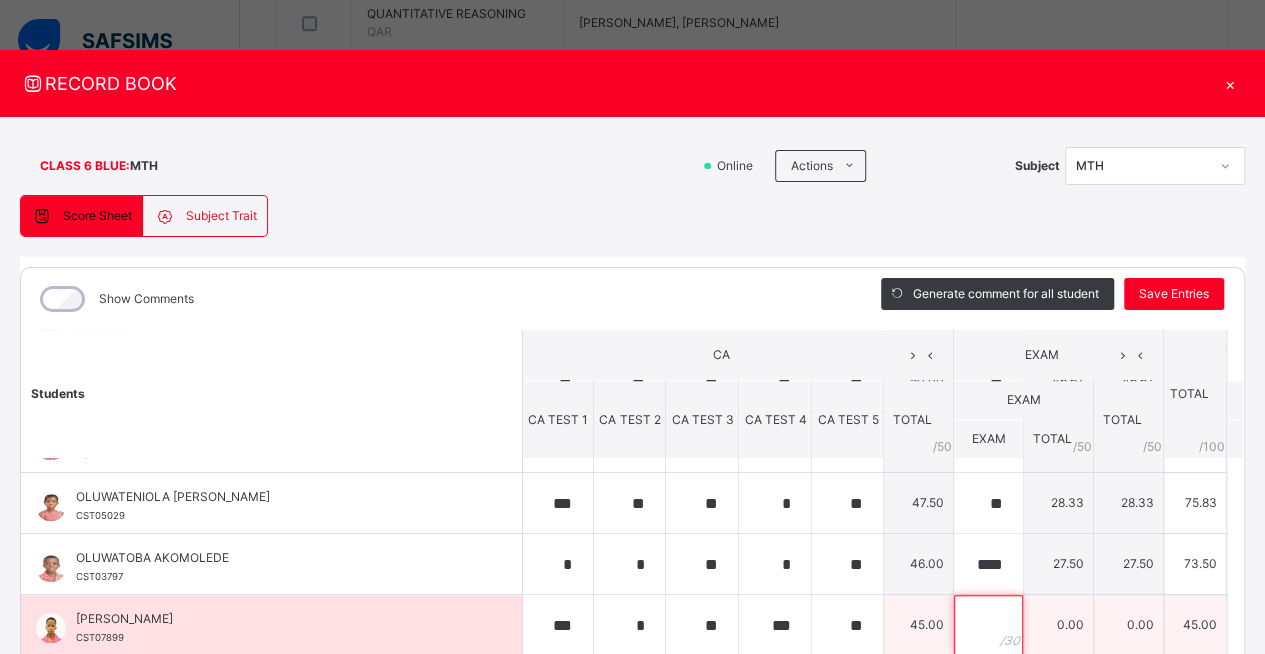 click at bounding box center (988, 625) 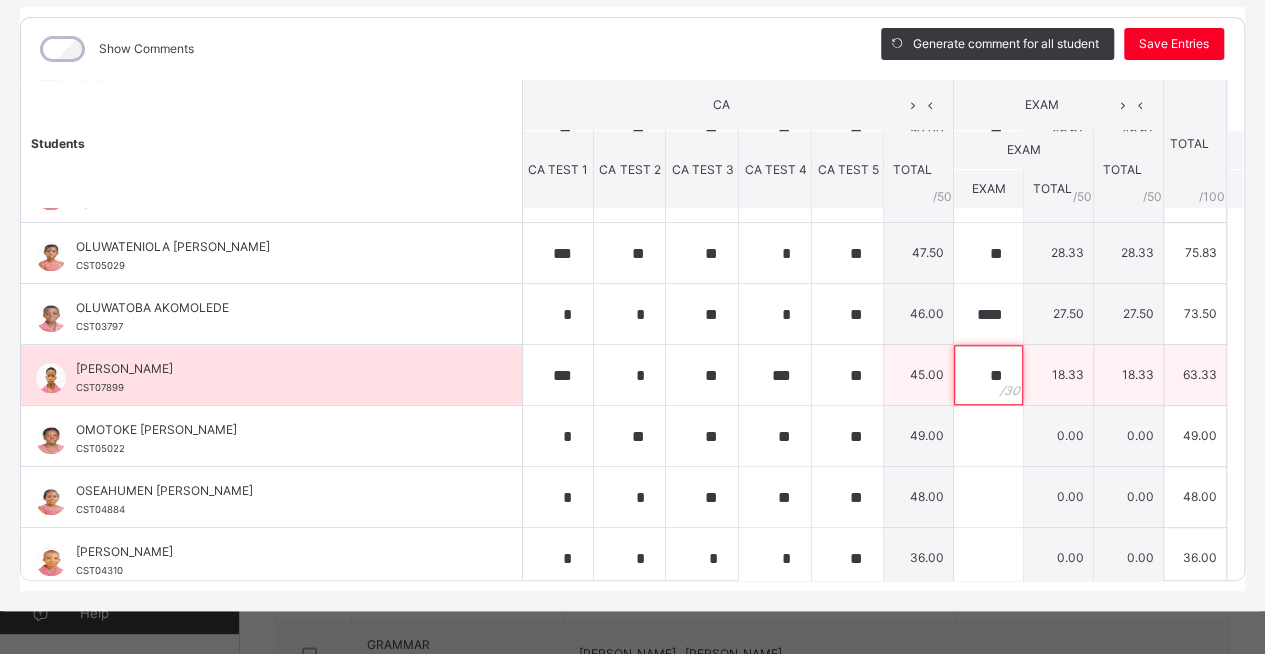 scroll, scrollTop: 256, scrollLeft: 0, axis: vertical 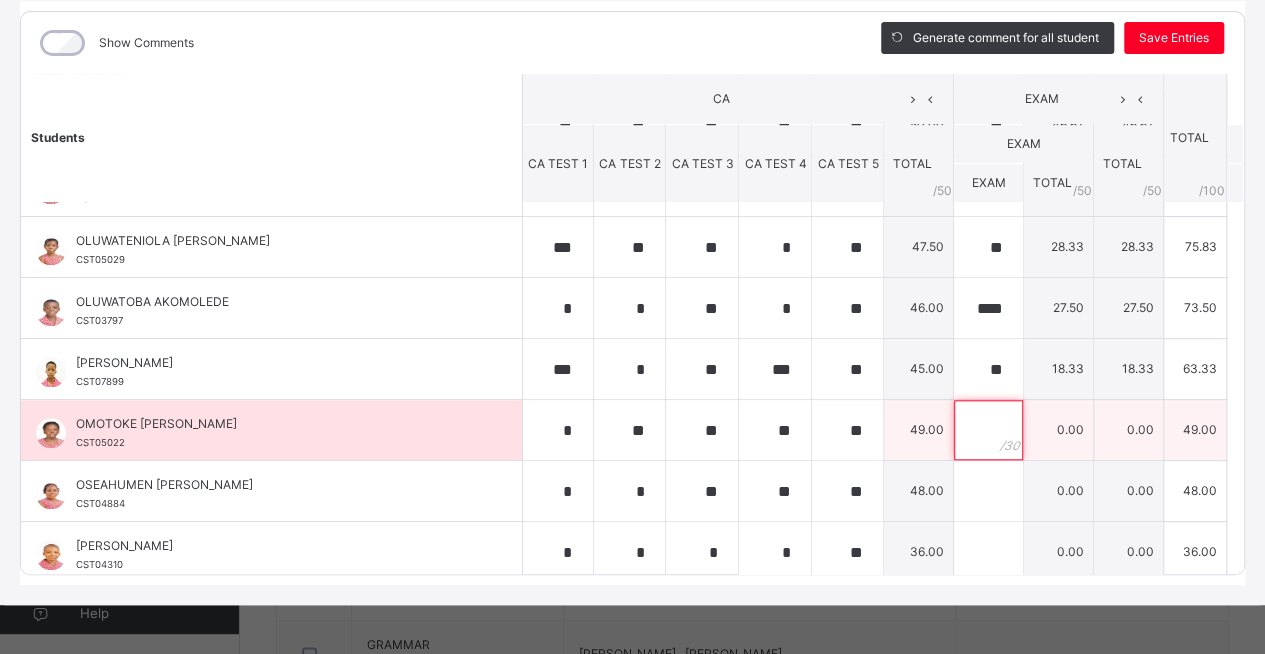 click at bounding box center (988, 430) 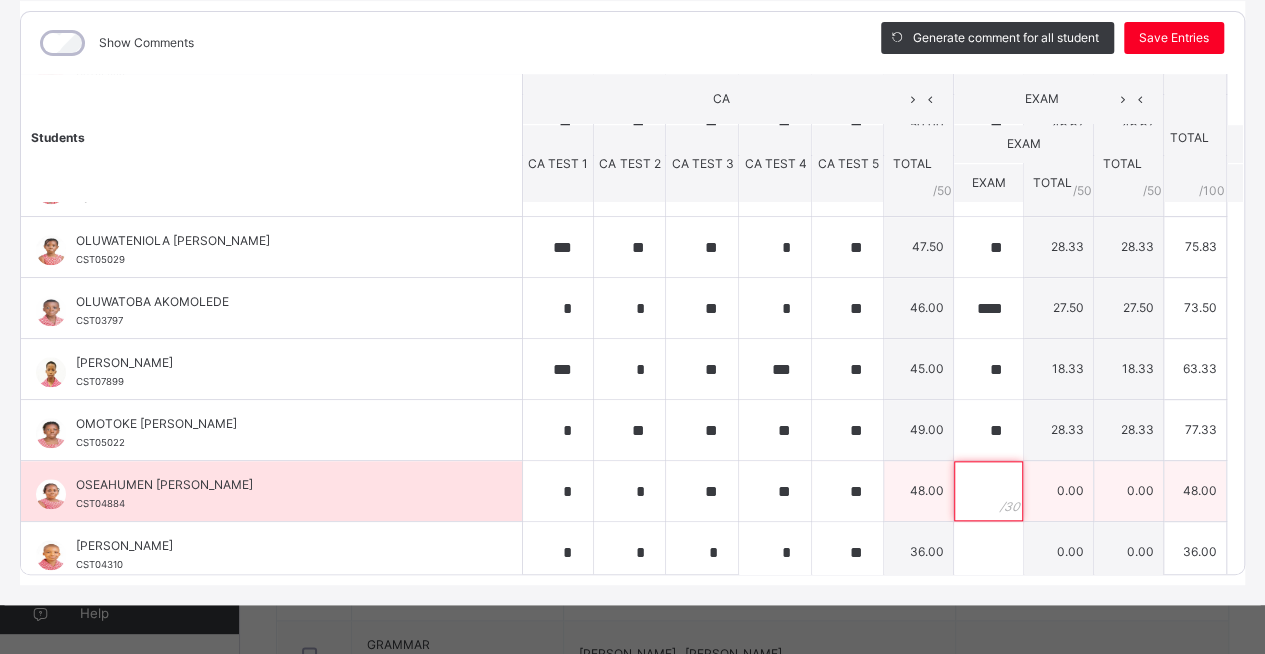 click at bounding box center [988, 491] 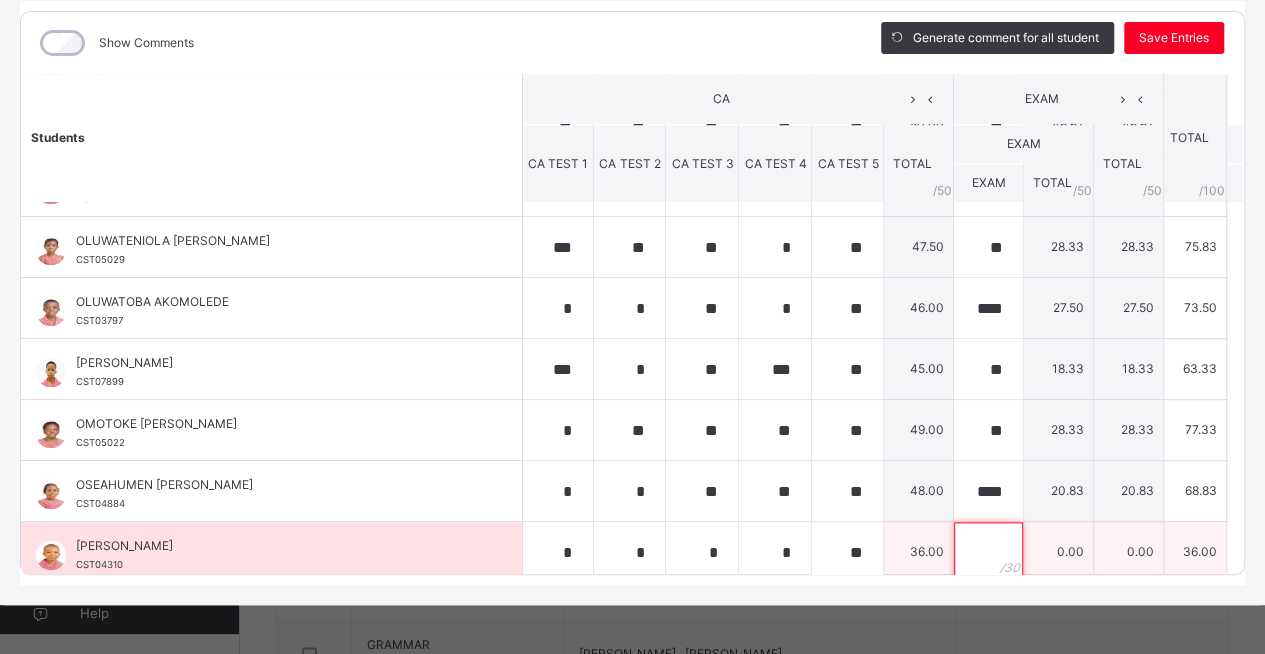 click at bounding box center (988, 552) 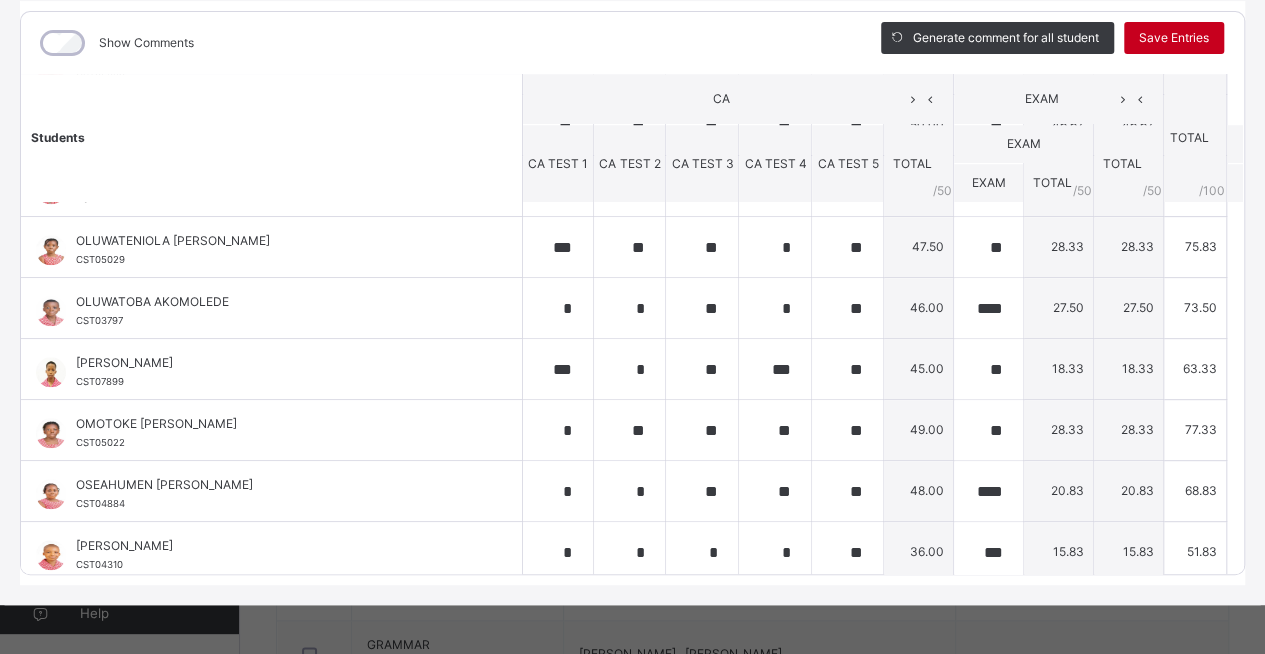 click on "Save Entries" at bounding box center [1174, 38] 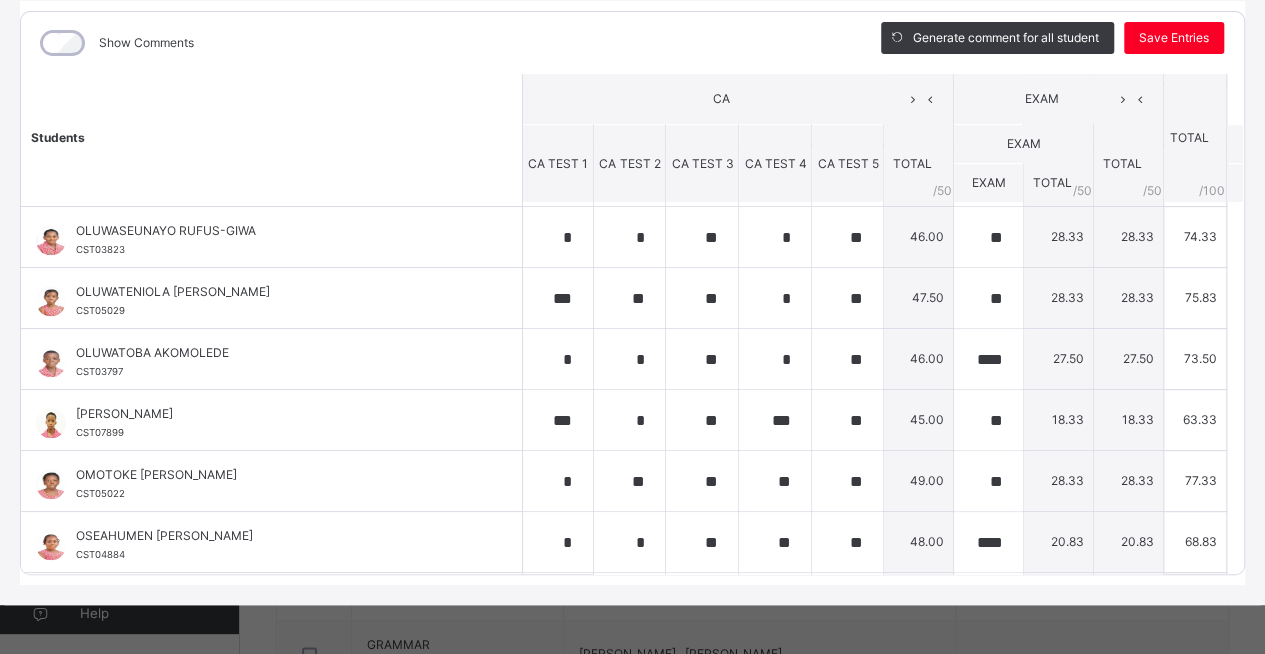 scroll, scrollTop: 902, scrollLeft: 0, axis: vertical 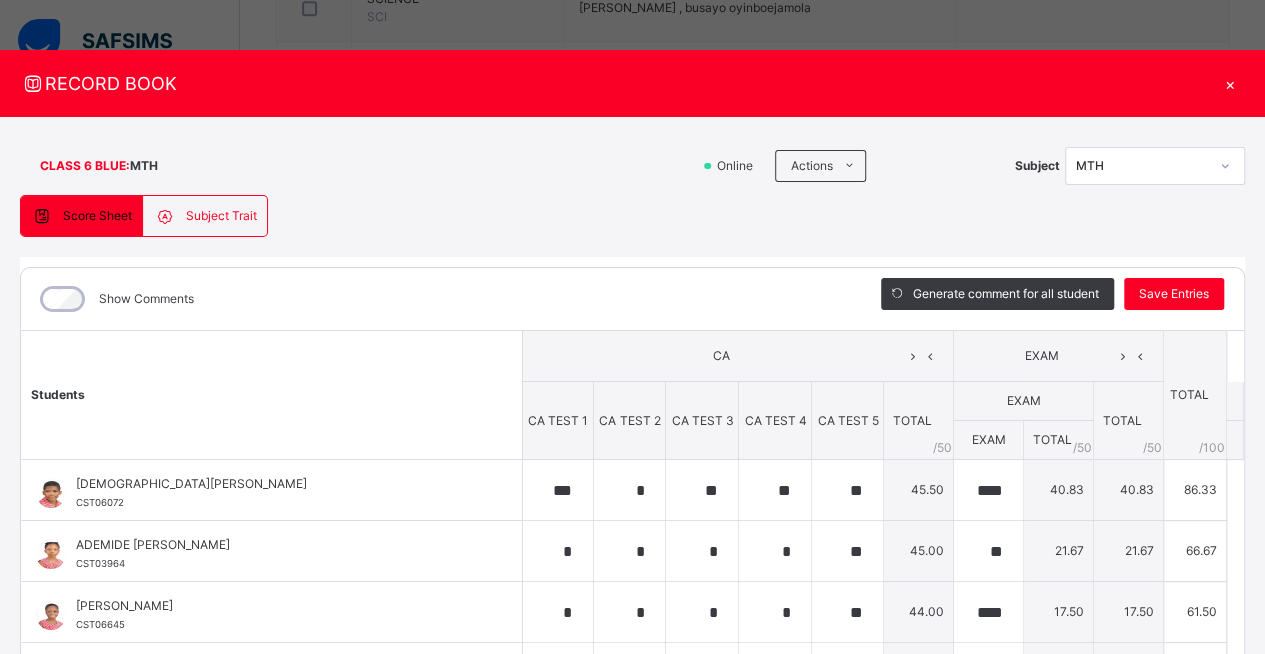 click on "×" at bounding box center [1230, 83] 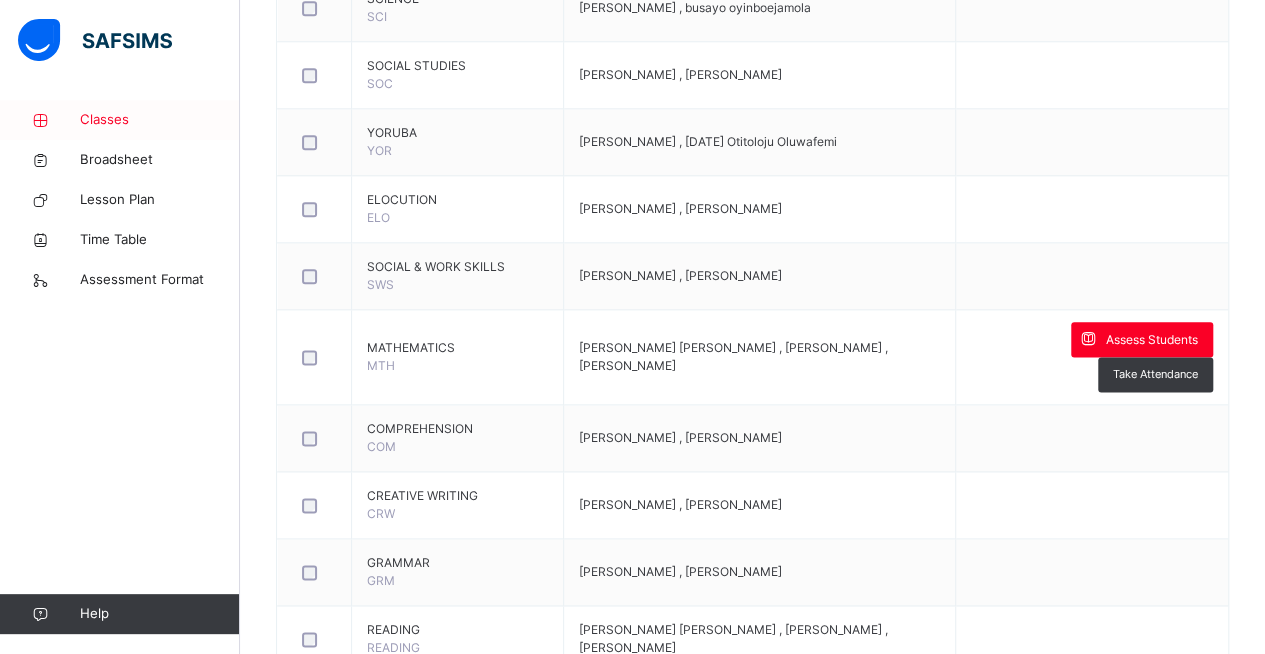 click on "Classes" at bounding box center (160, 120) 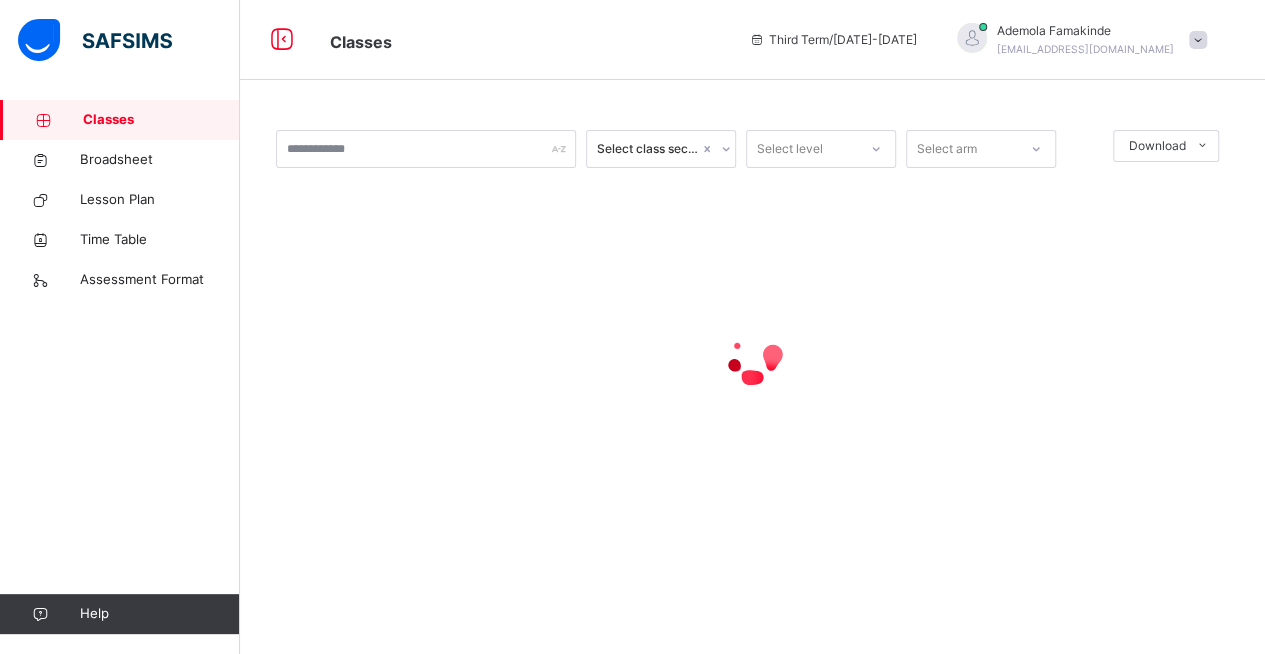 scroll, scrollTop: 0, scrollLeft: 0, axis: both 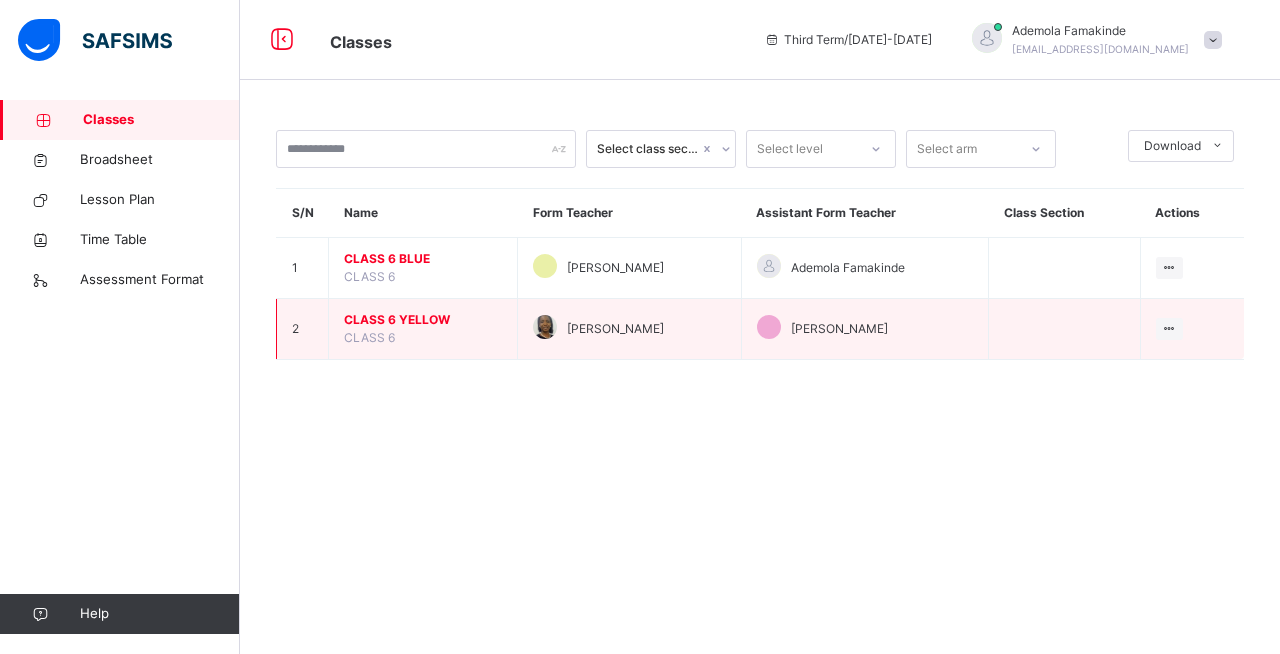 click on "CLASS 6   YELLOW" at bounding box center [423, 320] 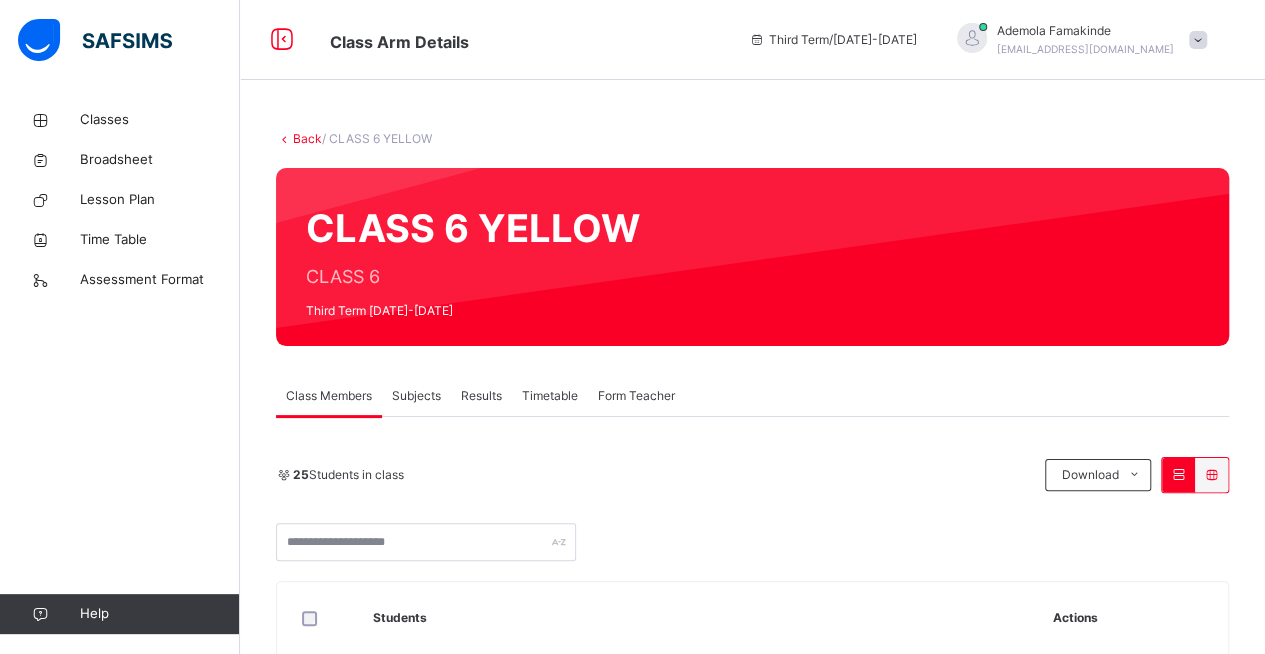 click on "Subjects" at bounding box center (416, 396) 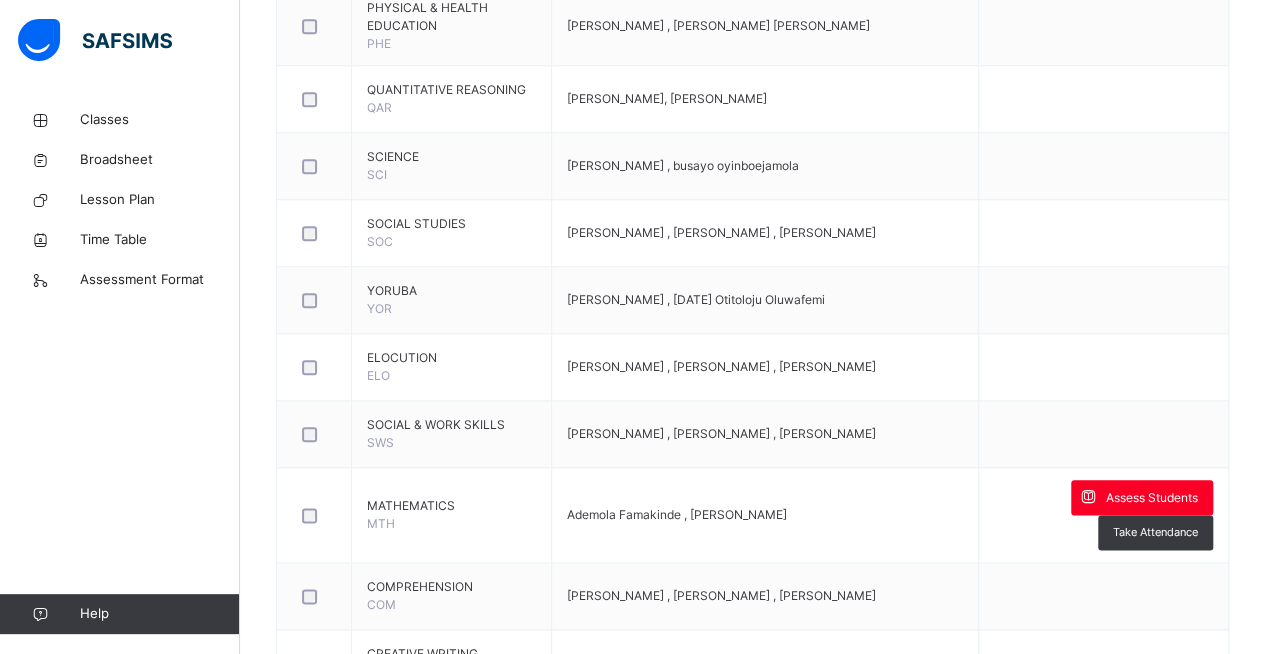 scroll, scrollTop: 943, scrollLeft: 0, axis: vertical 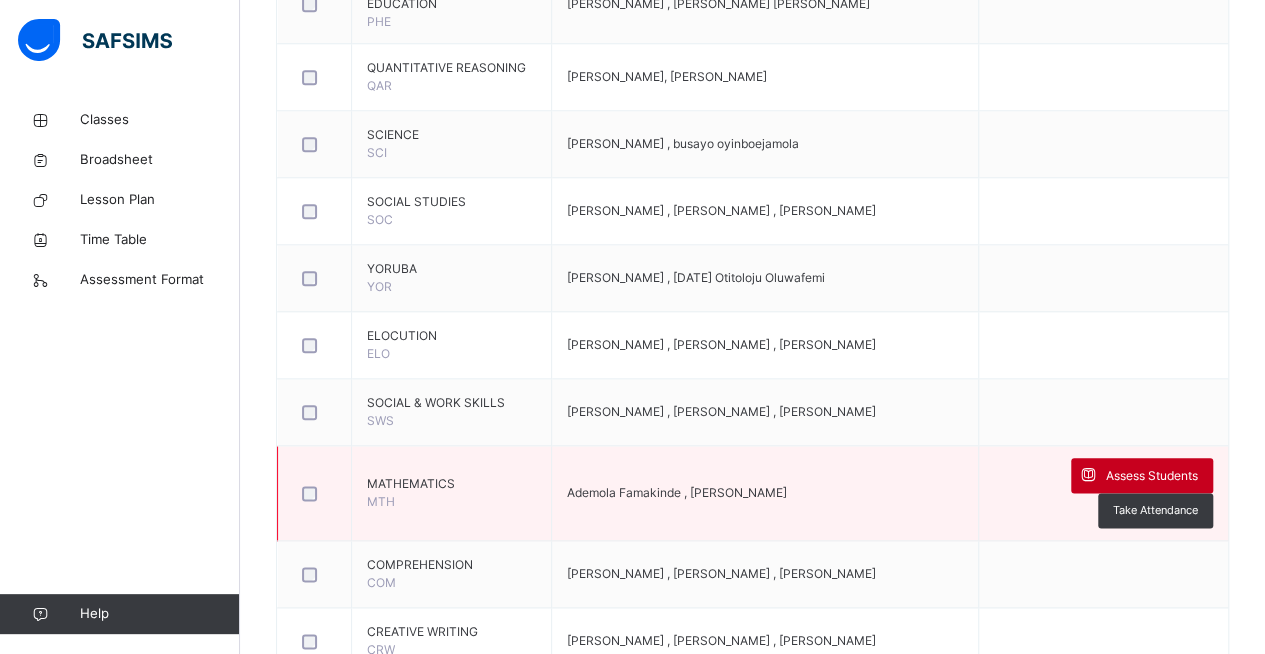 click on "Assess Students" at bounding box center [1152, 476] 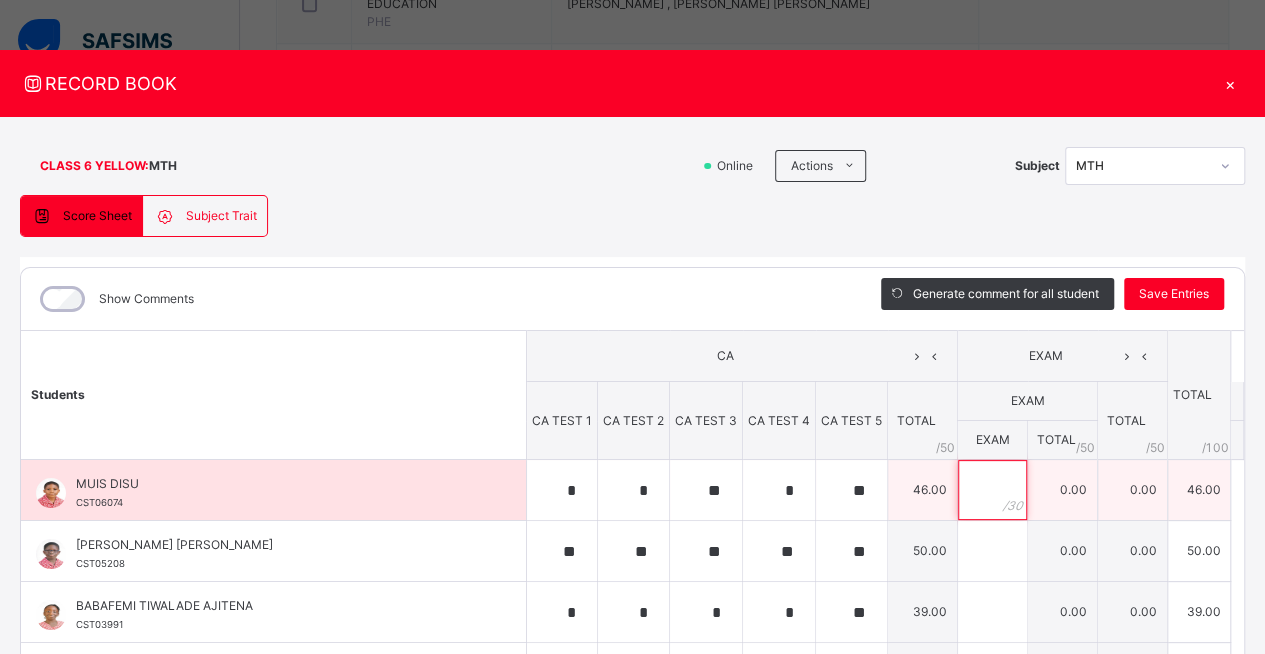 click at bounding box center [992, 490] 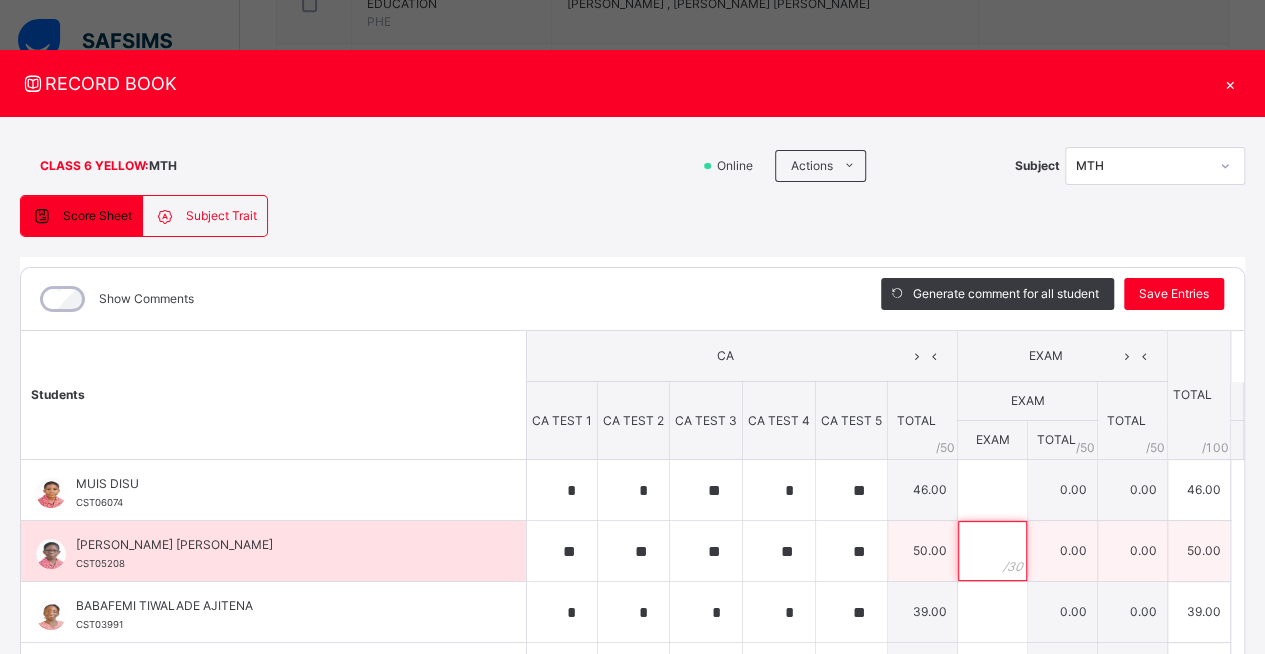 click at bounding box center [992, 551] 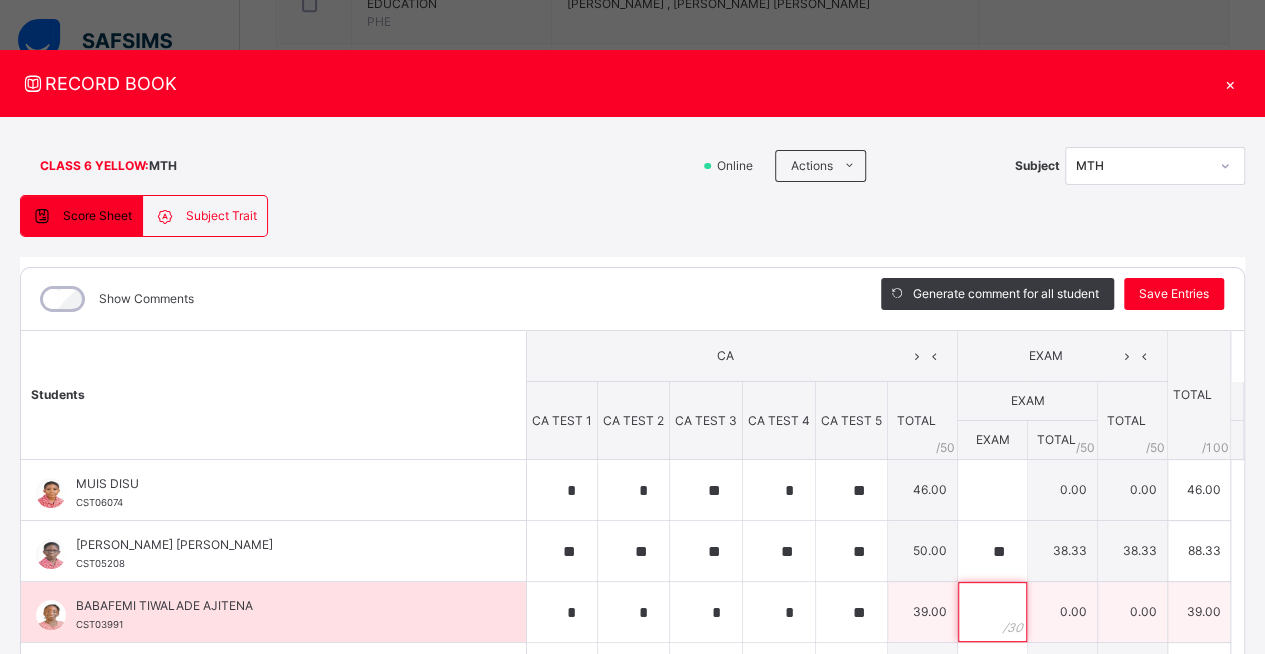 click at bounding box center [992, 612] 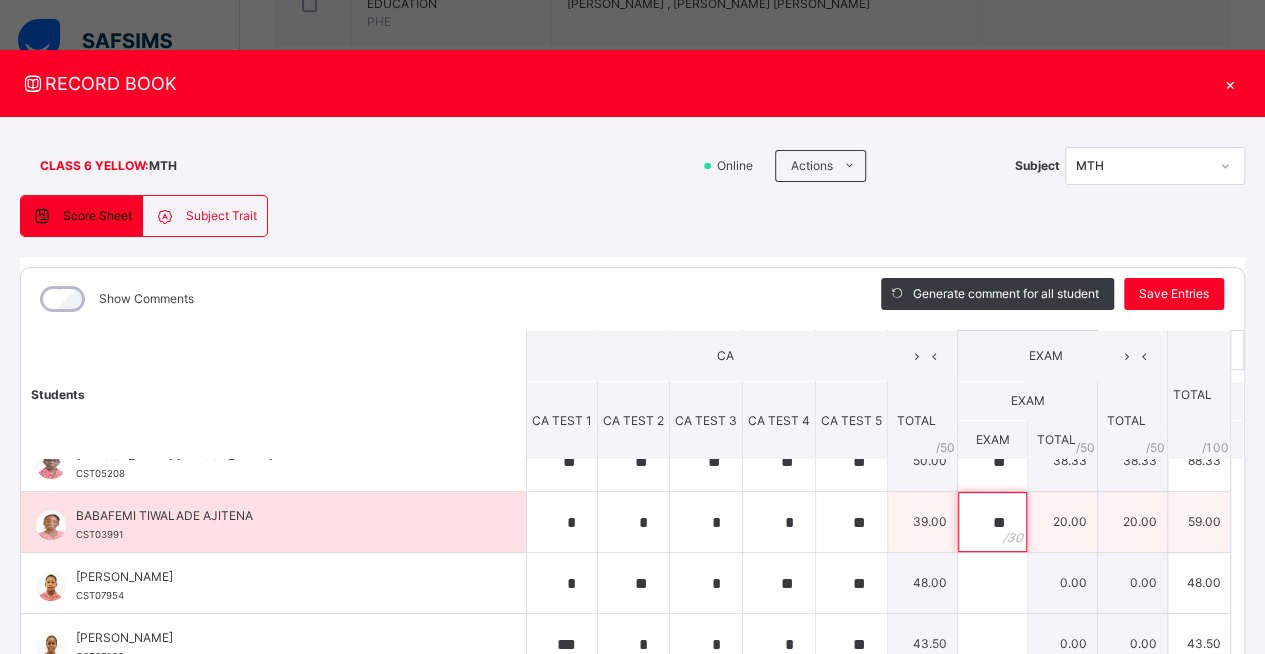 scroll, scrollTop: 91, scrollLeft: 0, axis: vertical 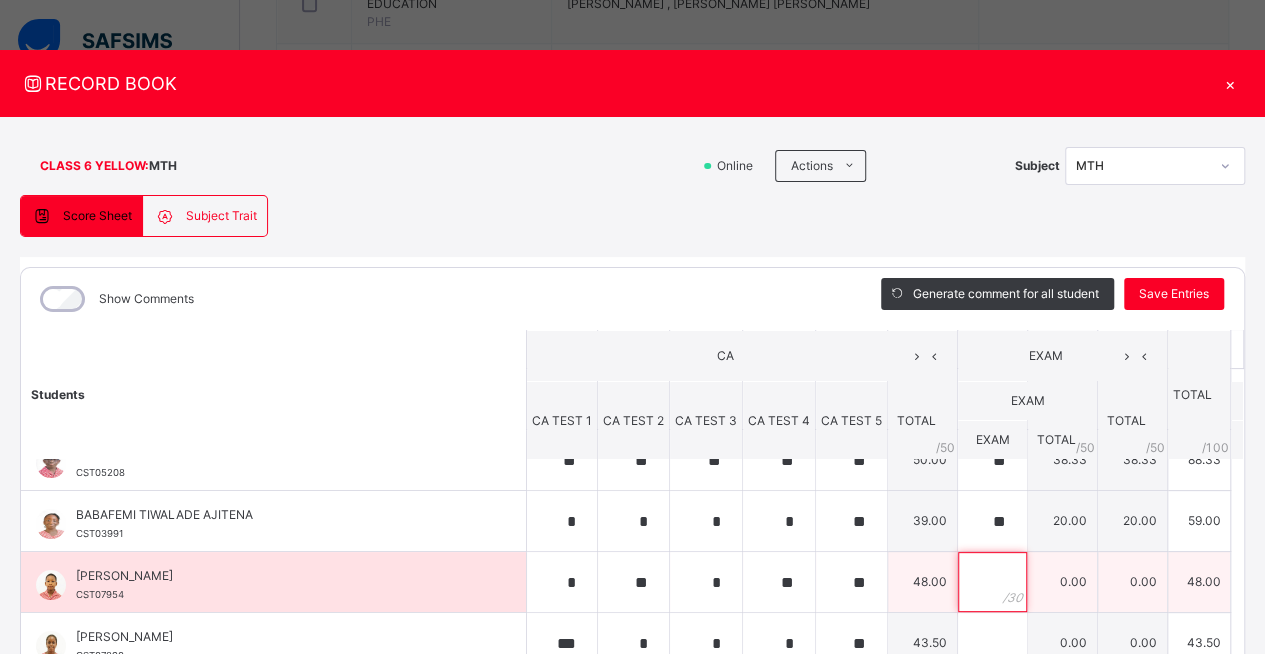 click at bounding box center [992, 582] 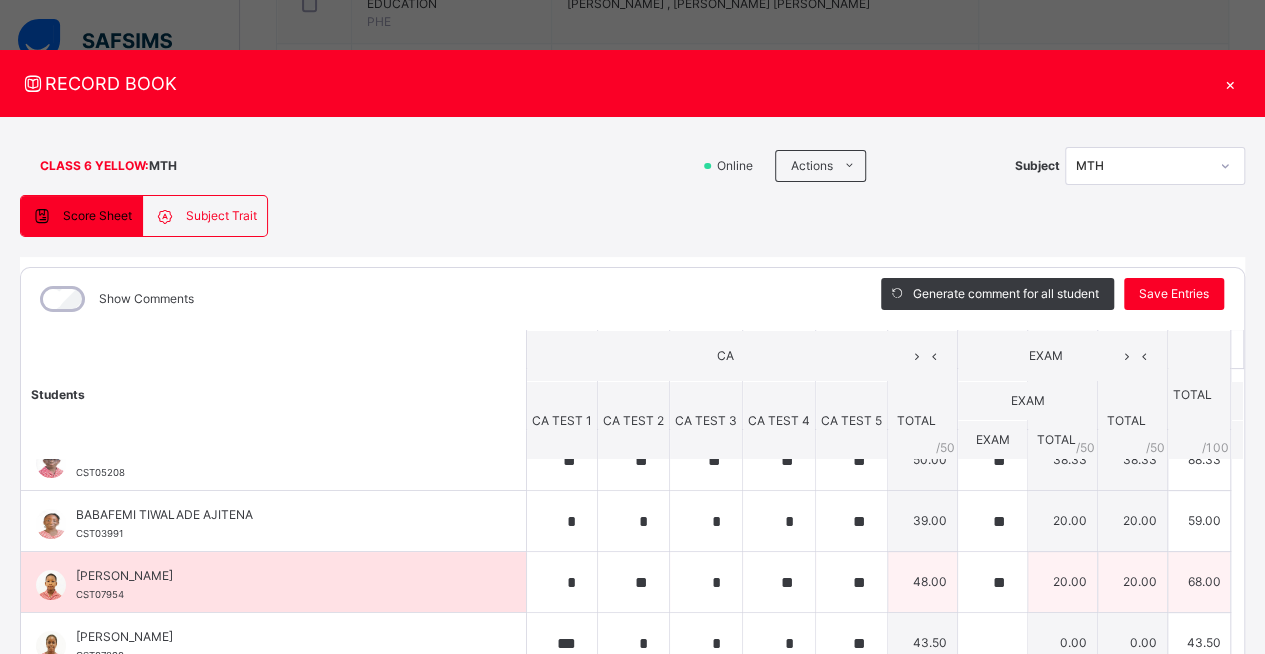 click on "**" at bounding box center (992, 582) 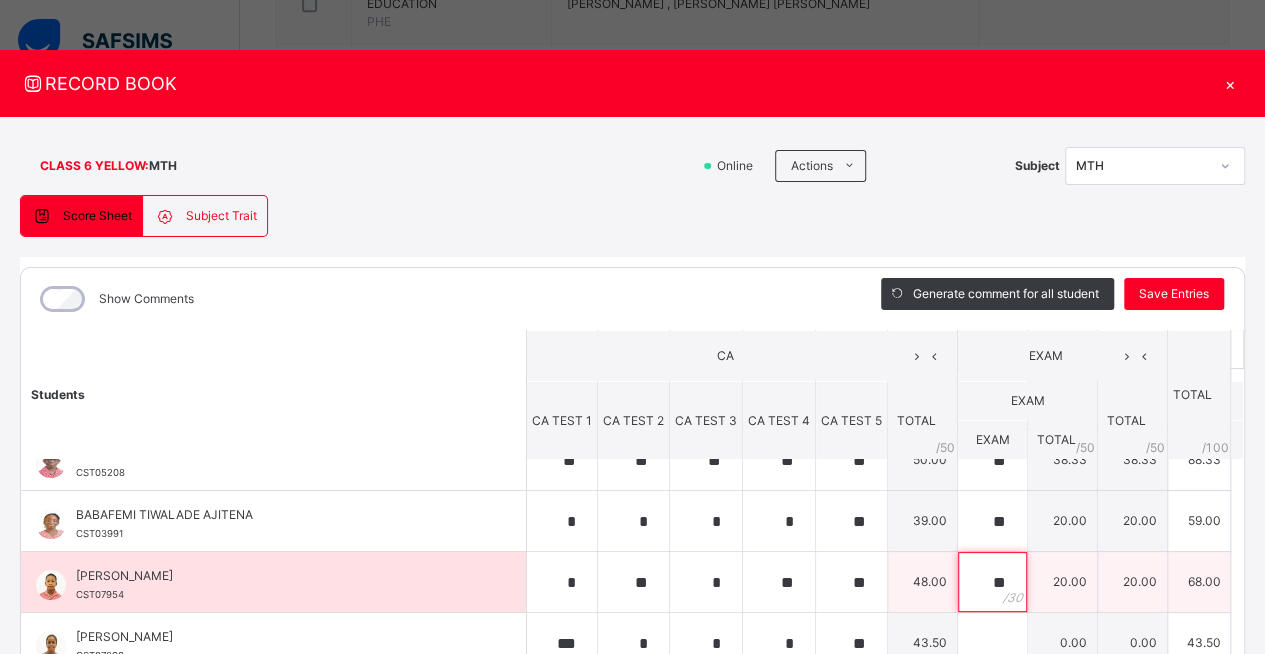 click on "**" at bounding box center (992, 582) 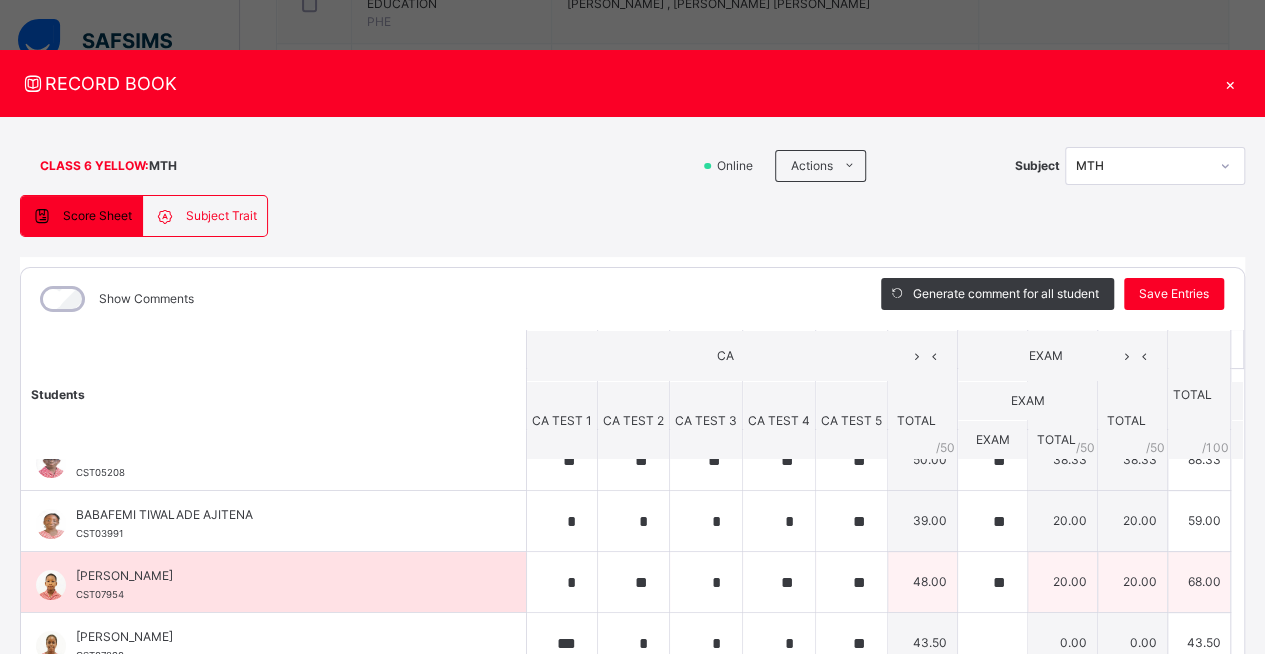 click on "**" at bounding box center (992, 582) 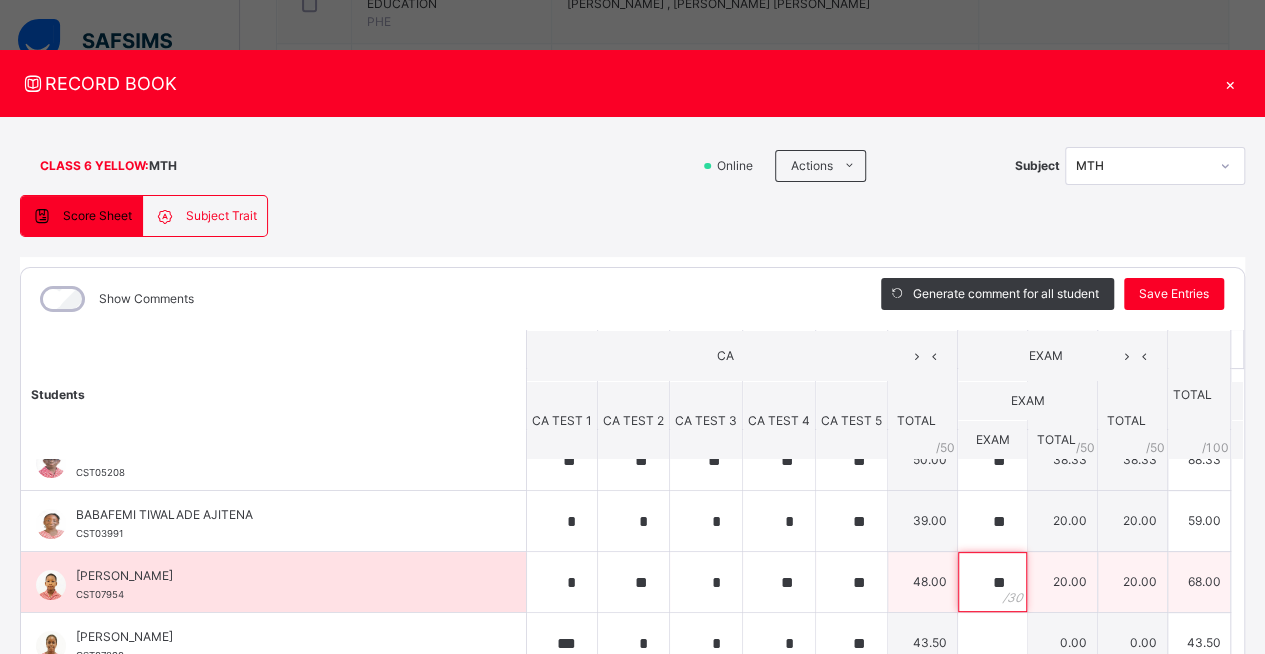 click on "**" at bounding box center (992, 582) 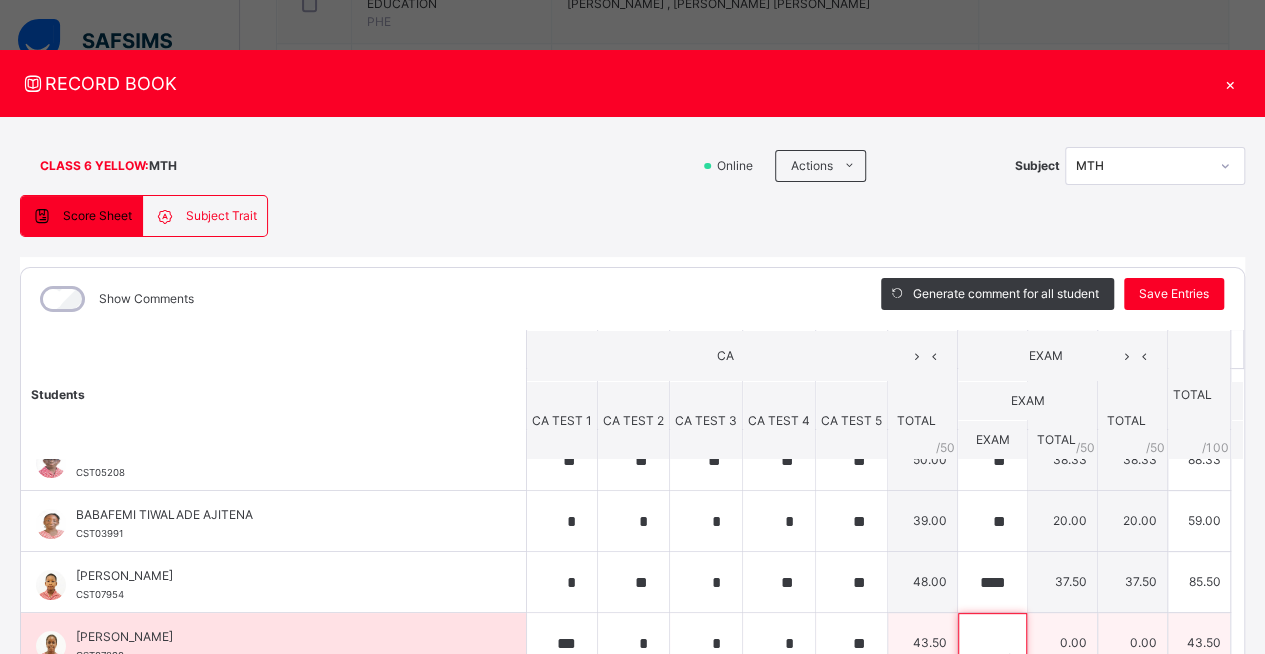 click at bounding box center [992, 643] 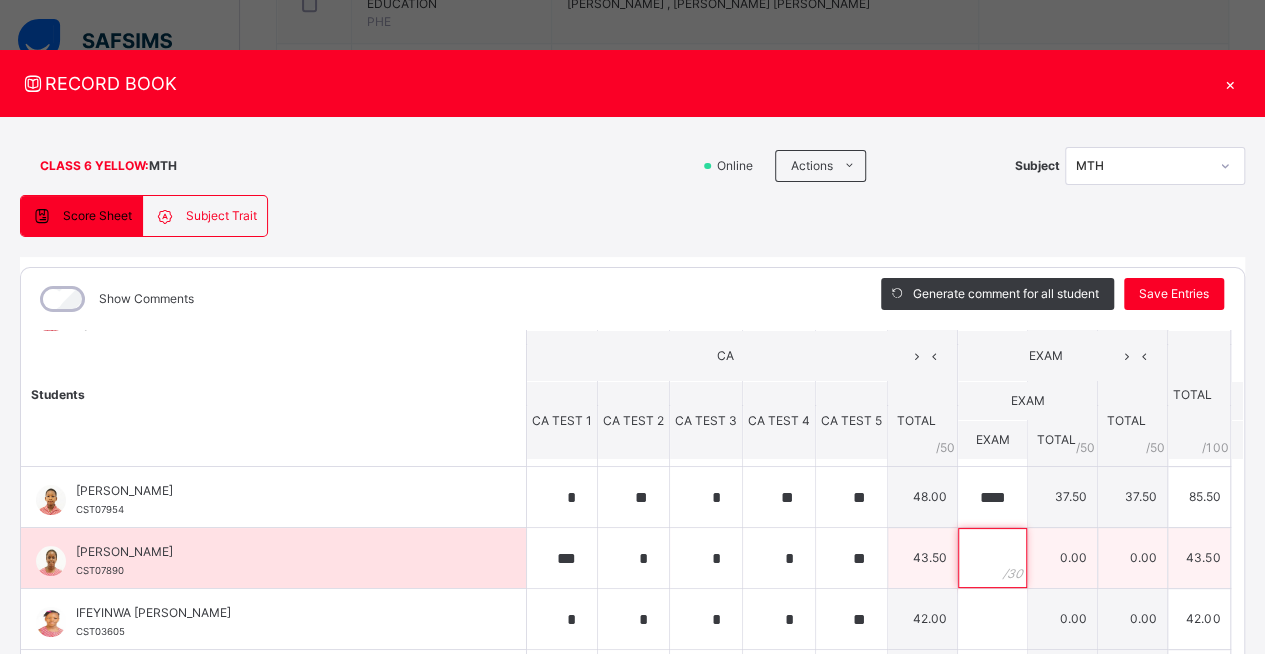 scroll, scrollTop: 177, scrollLeft: 0, axis: vertical 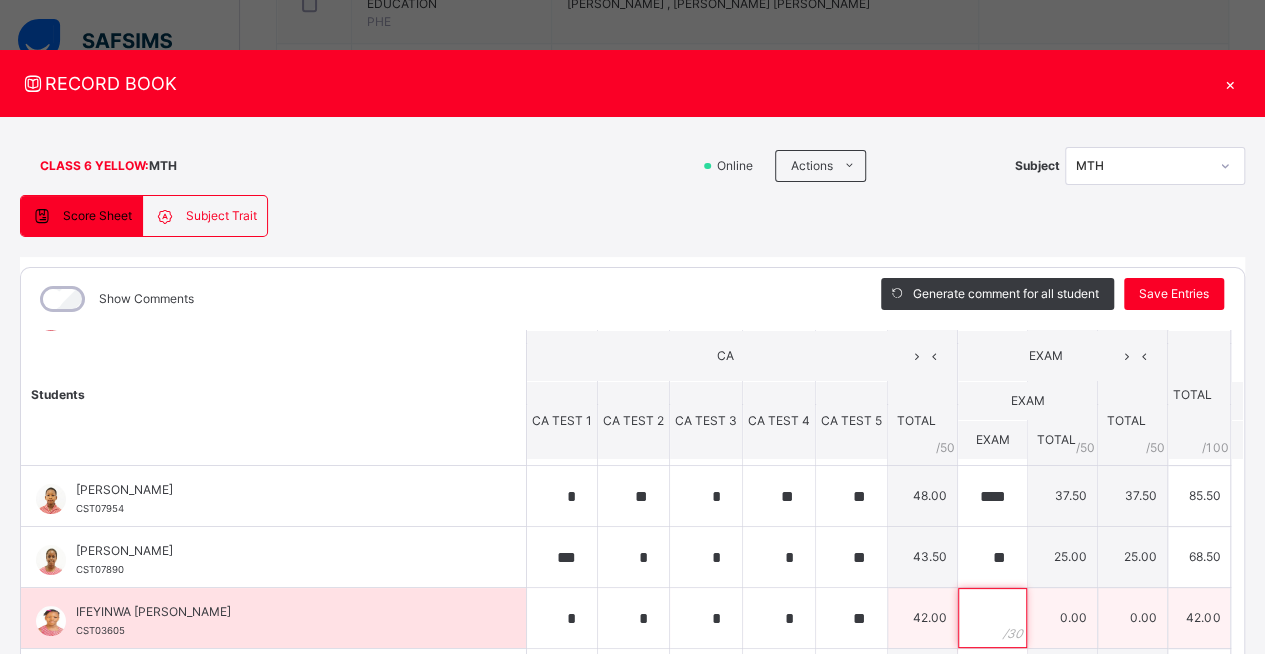 click at bounding box center [992, 618] 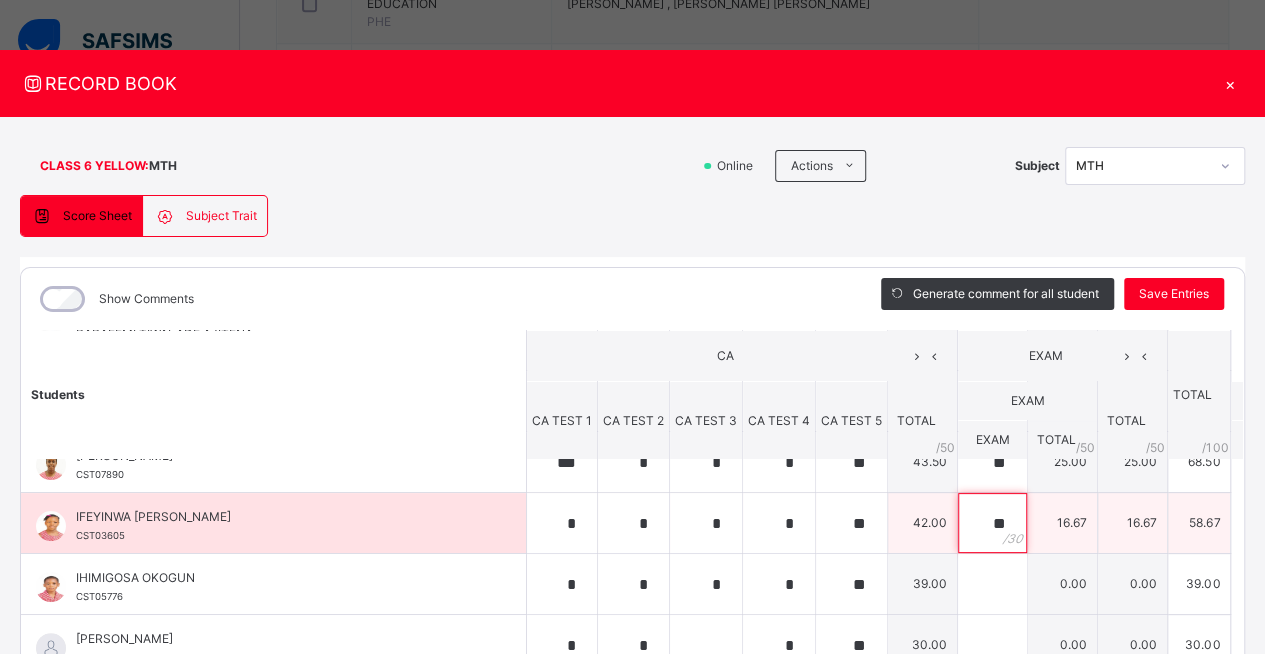 scroll, scrollTop: 275, scrollLeft: 0, axis: vertical 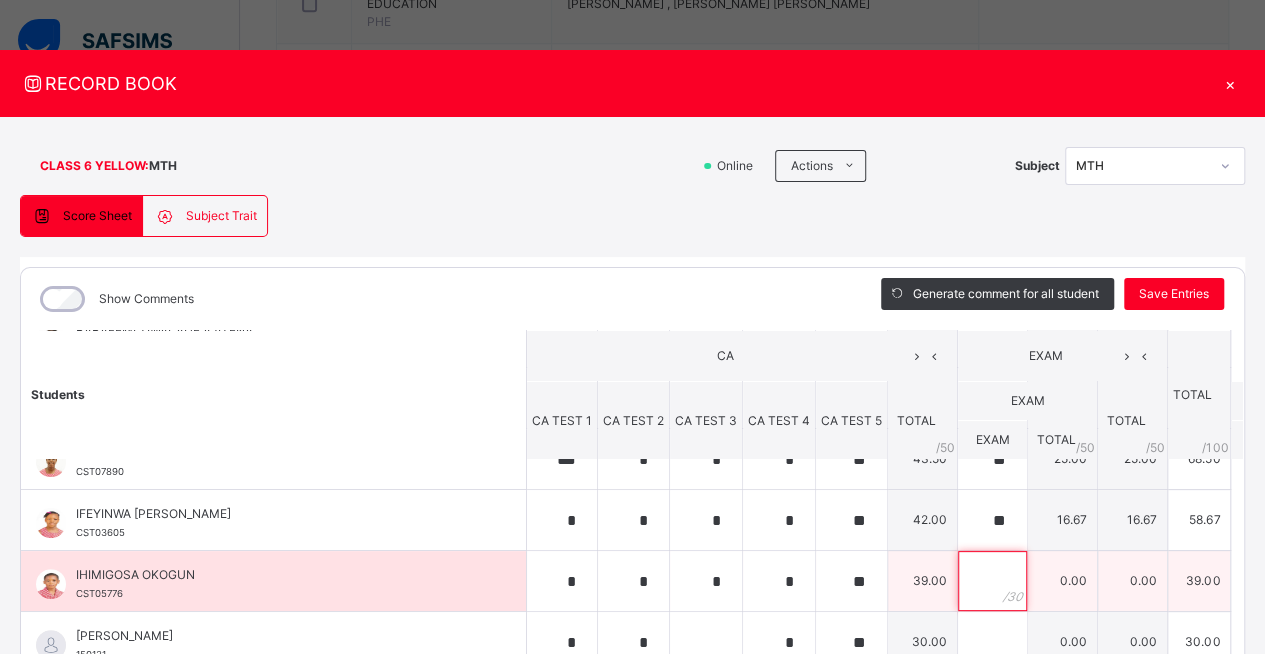 click at bounding box center [992, 581] 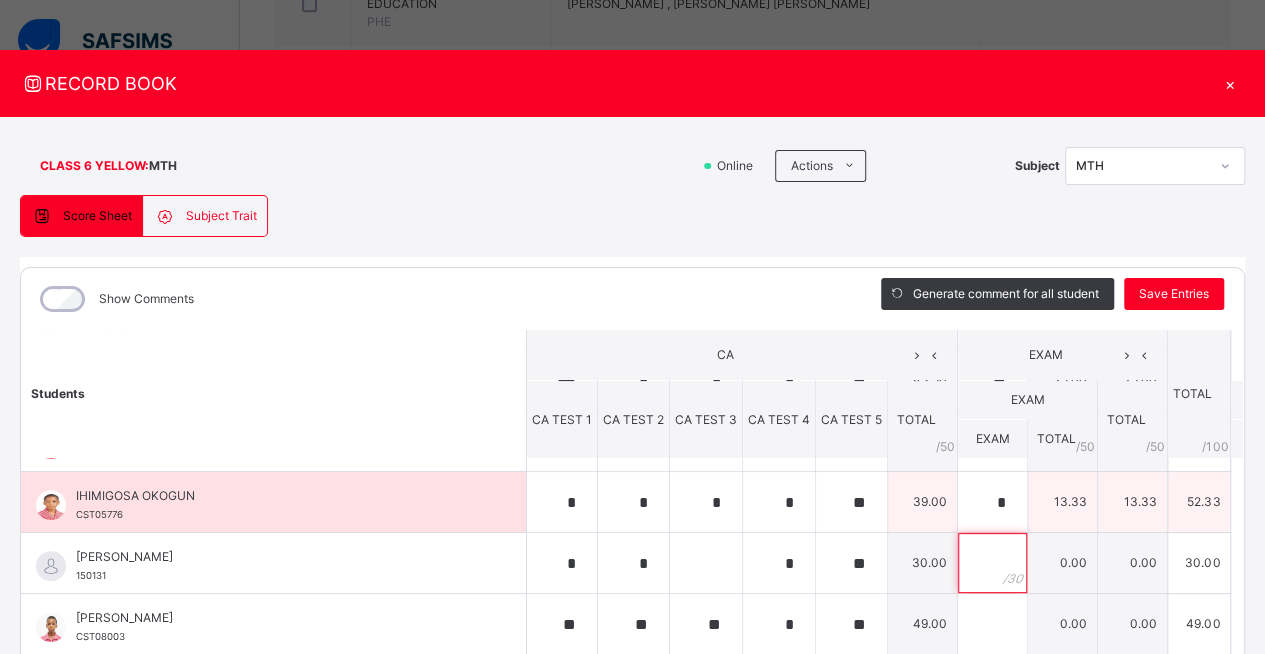 click at bounding box center (992, 563) 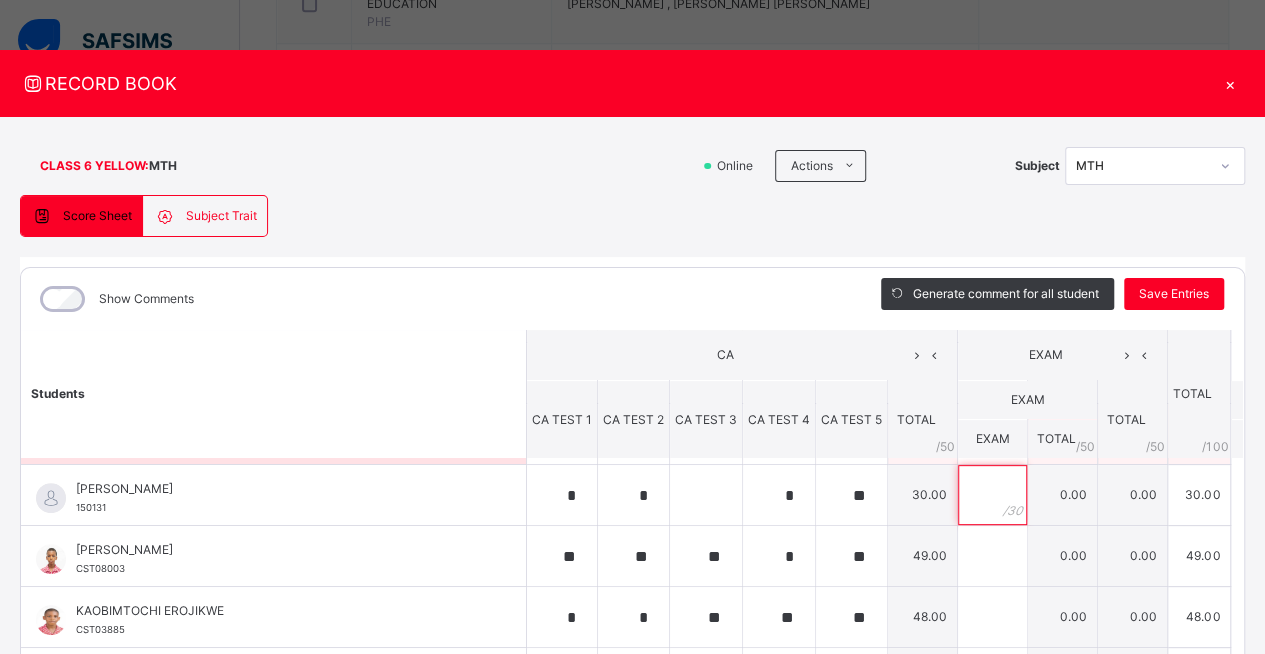 scroll, scrollTop: 424, scrollLeft: 0, axis: vertical 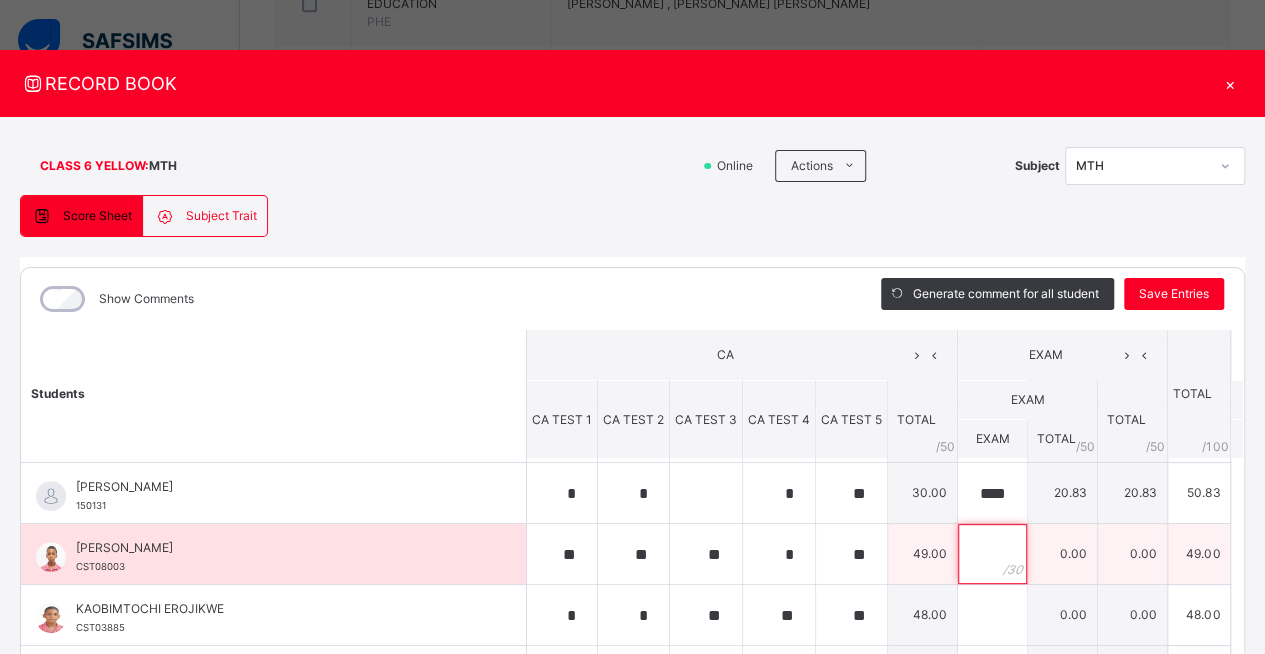 click at bounding box center [992, 554] 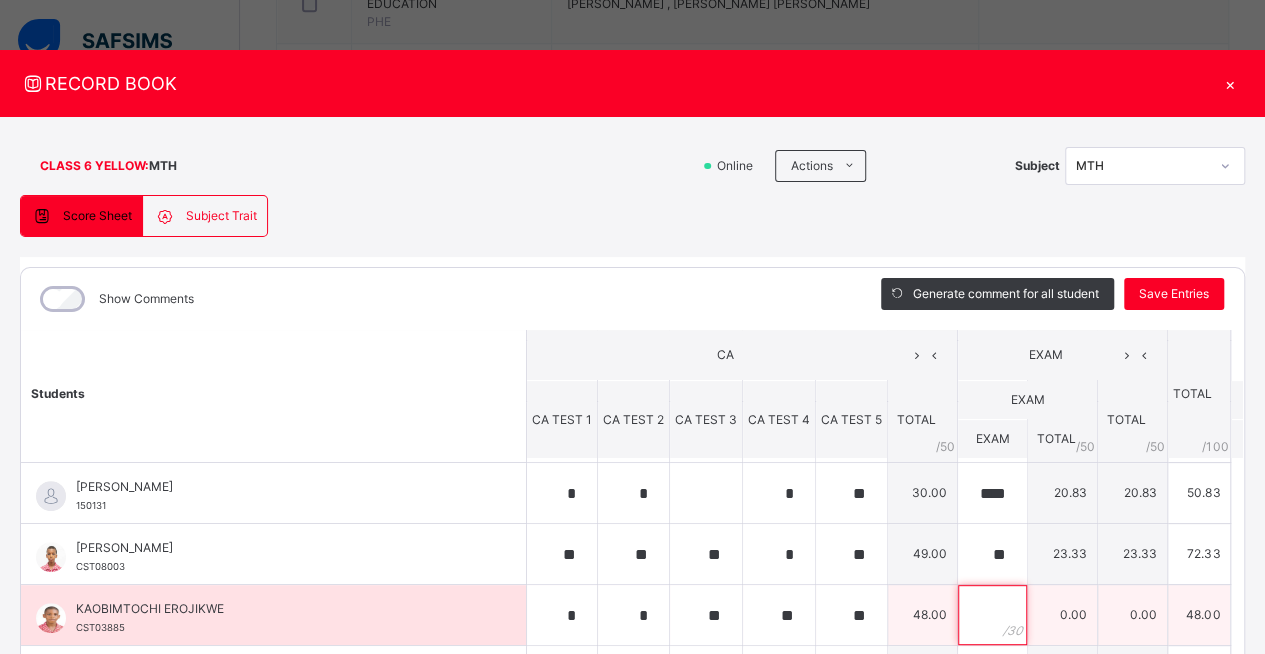 click at bounding box center (992, 615) 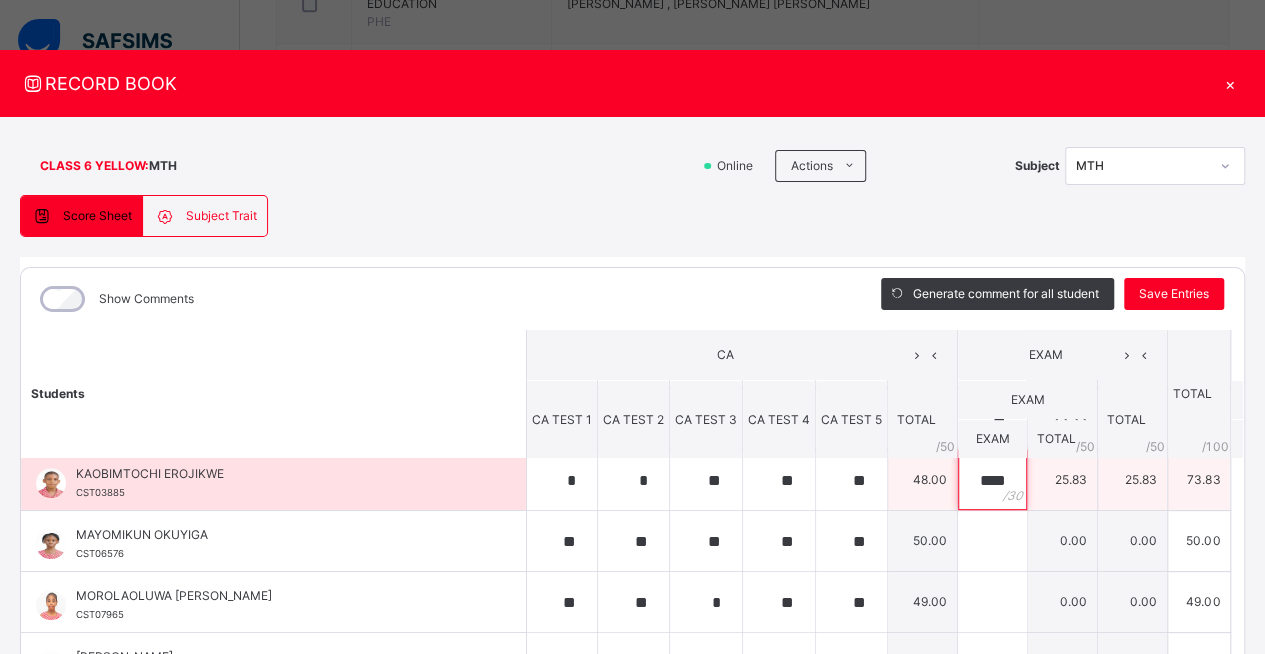 scroll, scrollTop: 584, scrollLeft: 0, axis: vertical 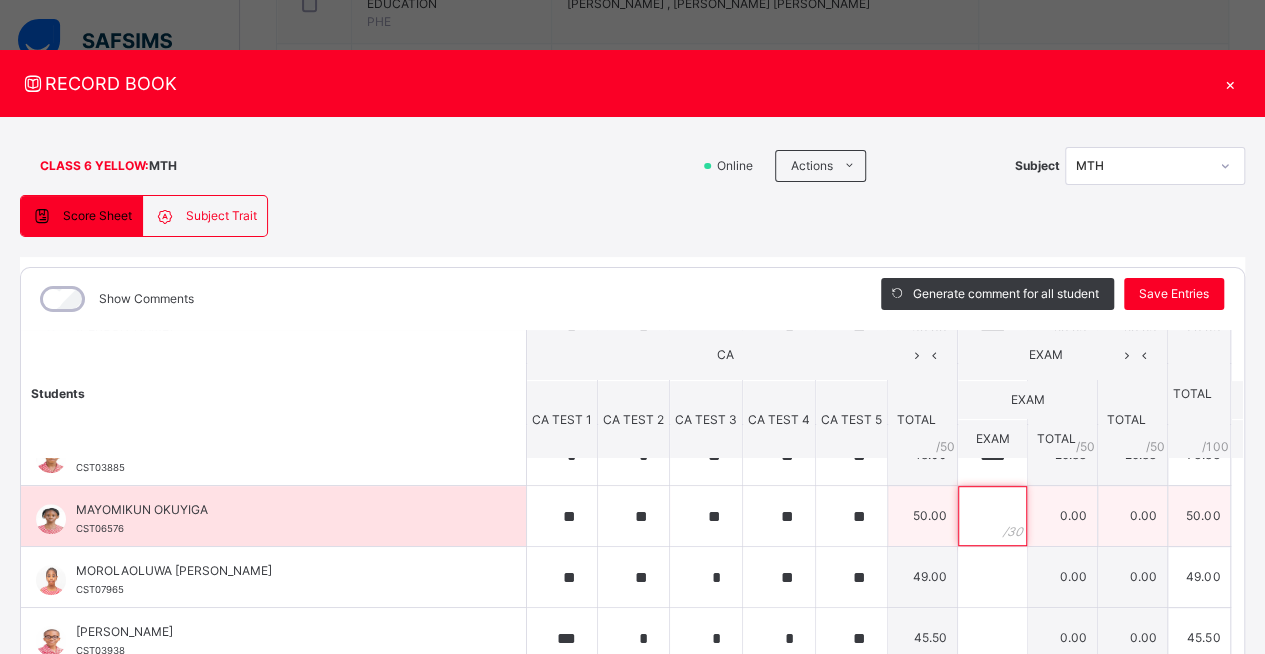 click at bounding box center (992, 516) 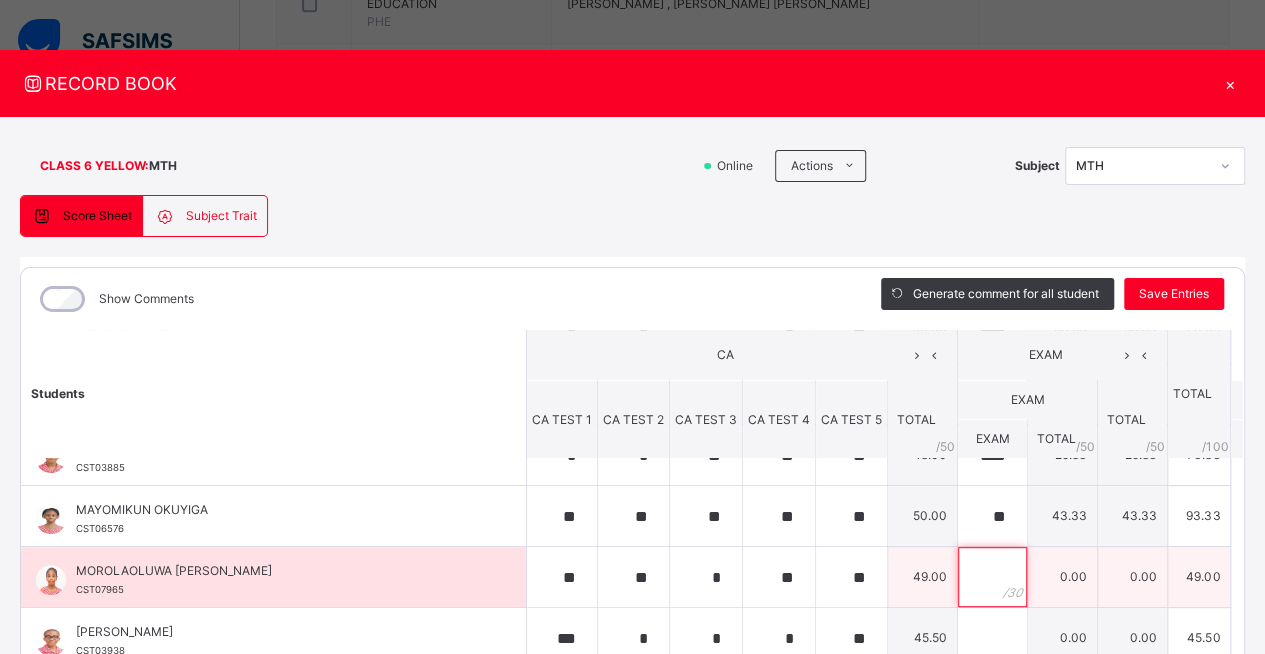 click at bounding box center (992, 577) 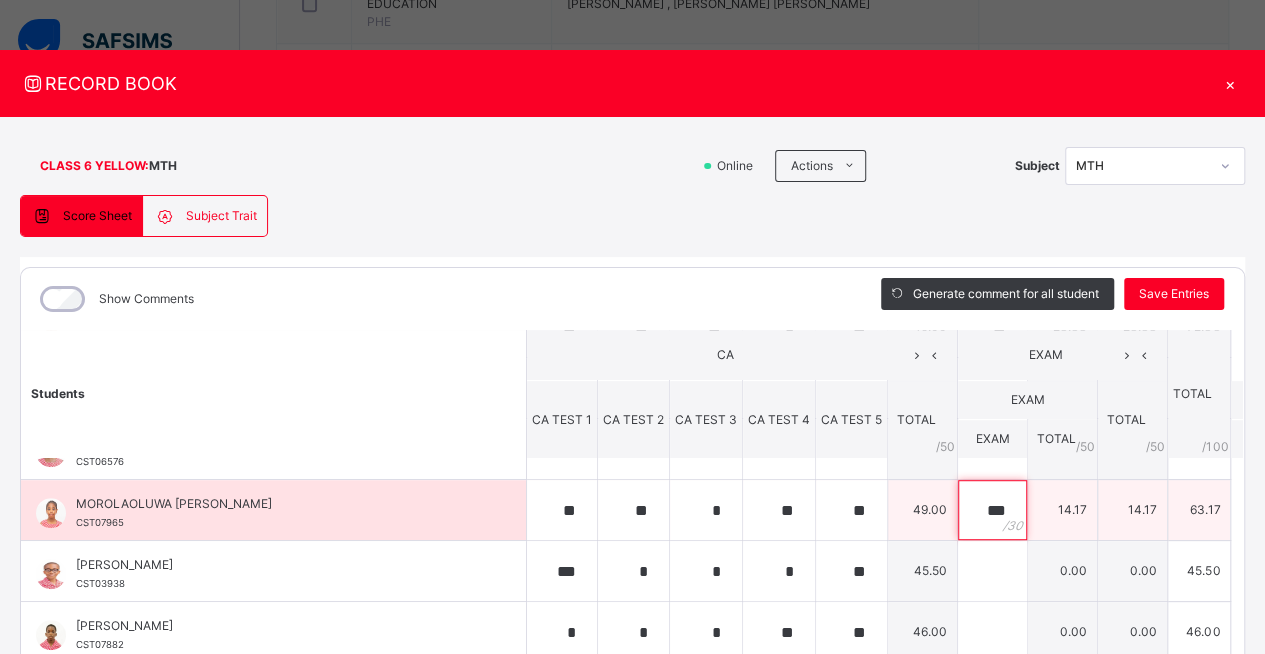 scroll, scrollTop: 657, scrollLeft: 0, axis: vertical 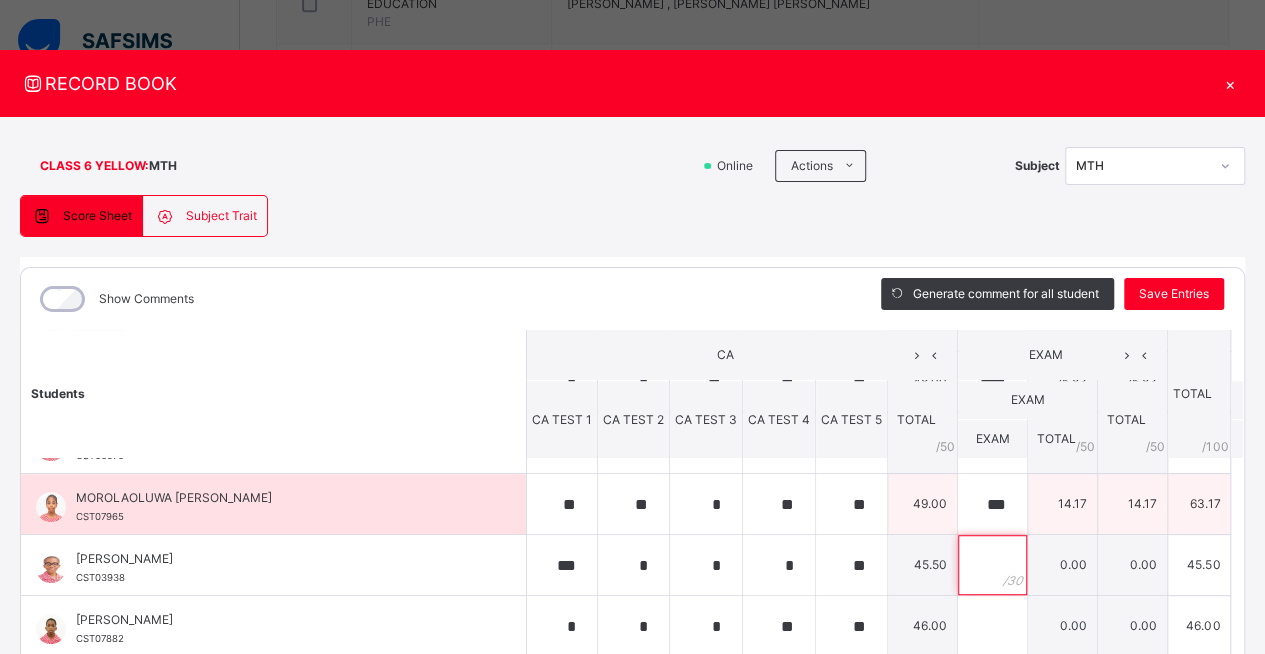click at bounding box center [992, 565] 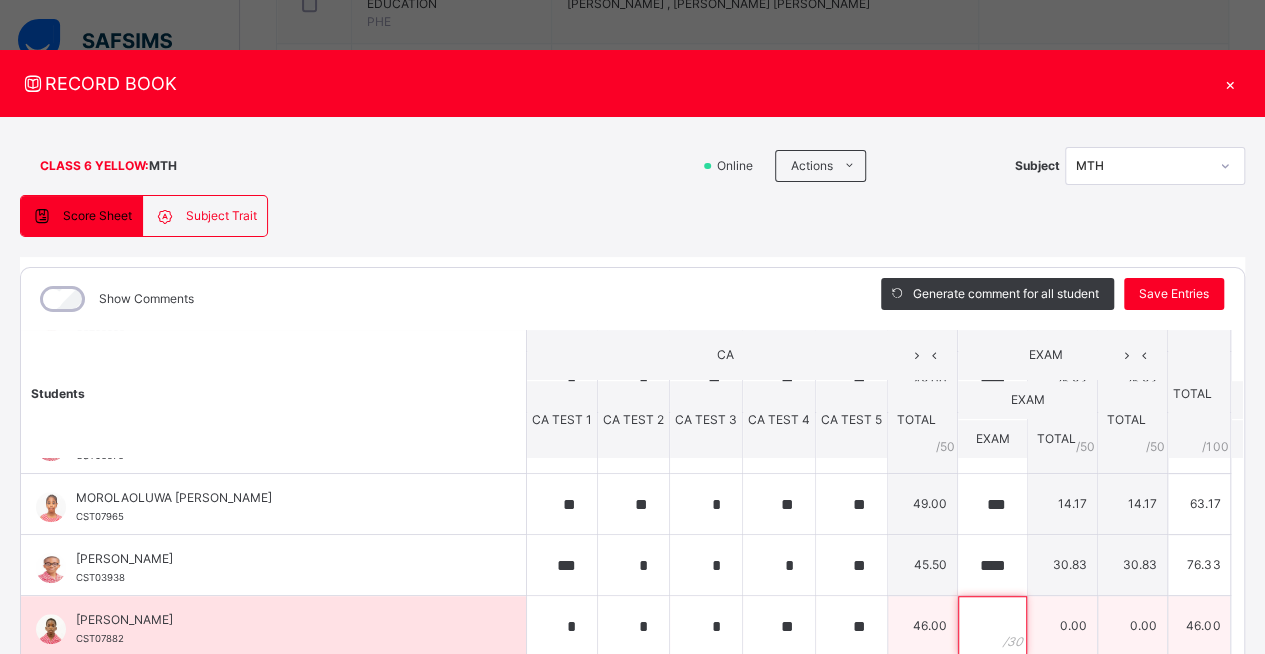 click at bounding box center [992, 626] 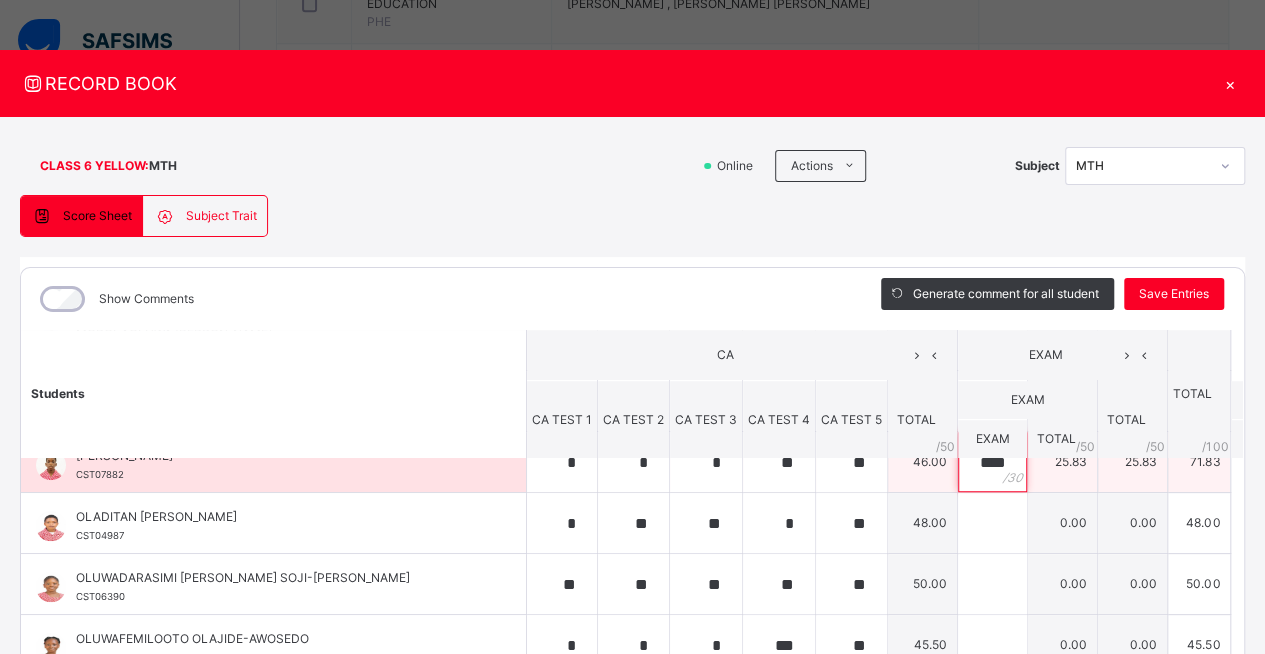 scroll, scrollTop: 827, scrollLeft: 0, axis: vertical 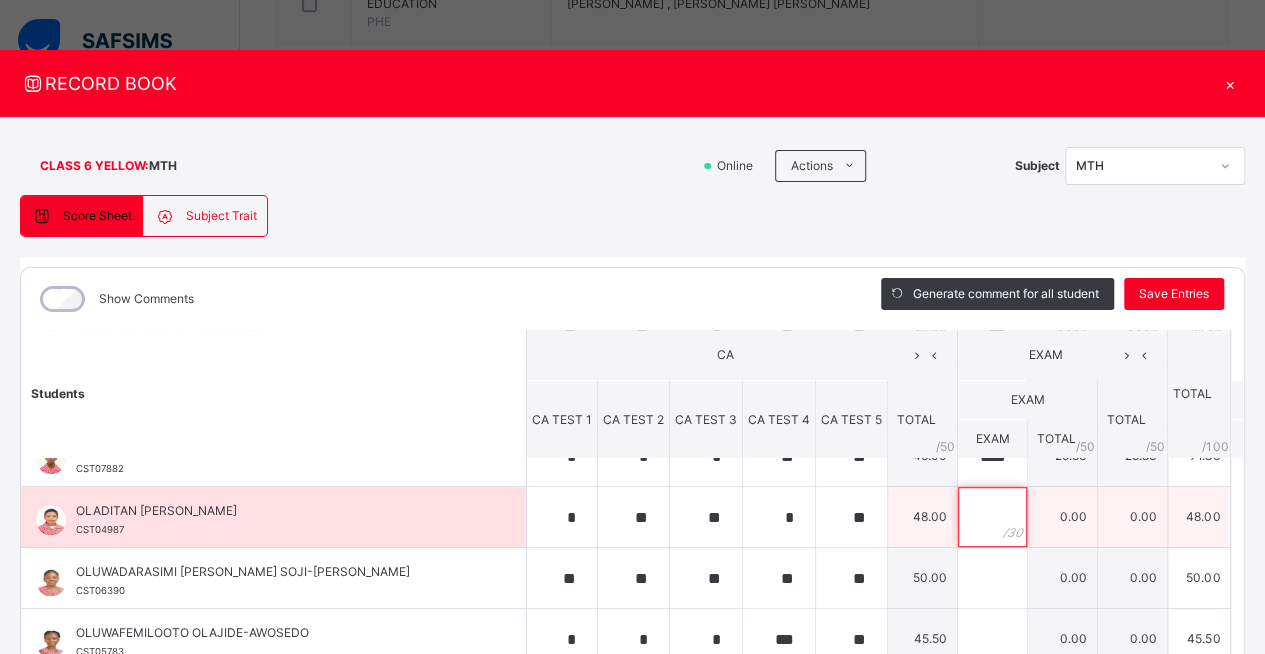 click at bounding box center (992, 517) 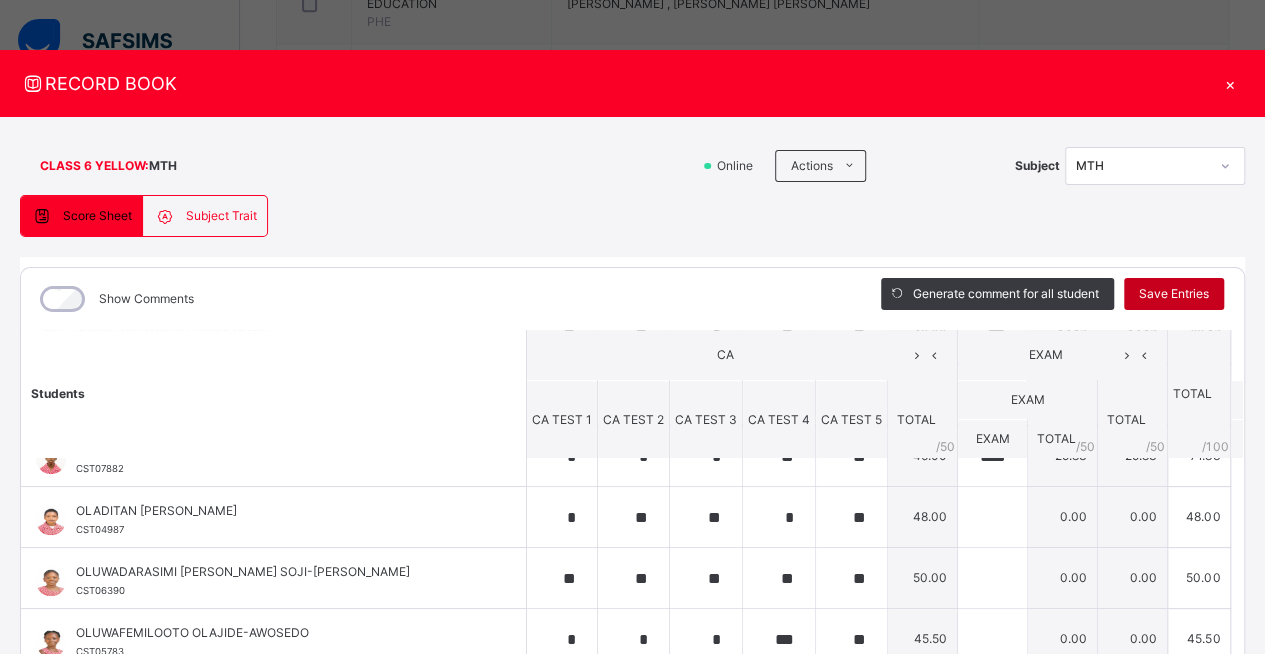 click on "Save Entries" at bounding box center [1174, 294] 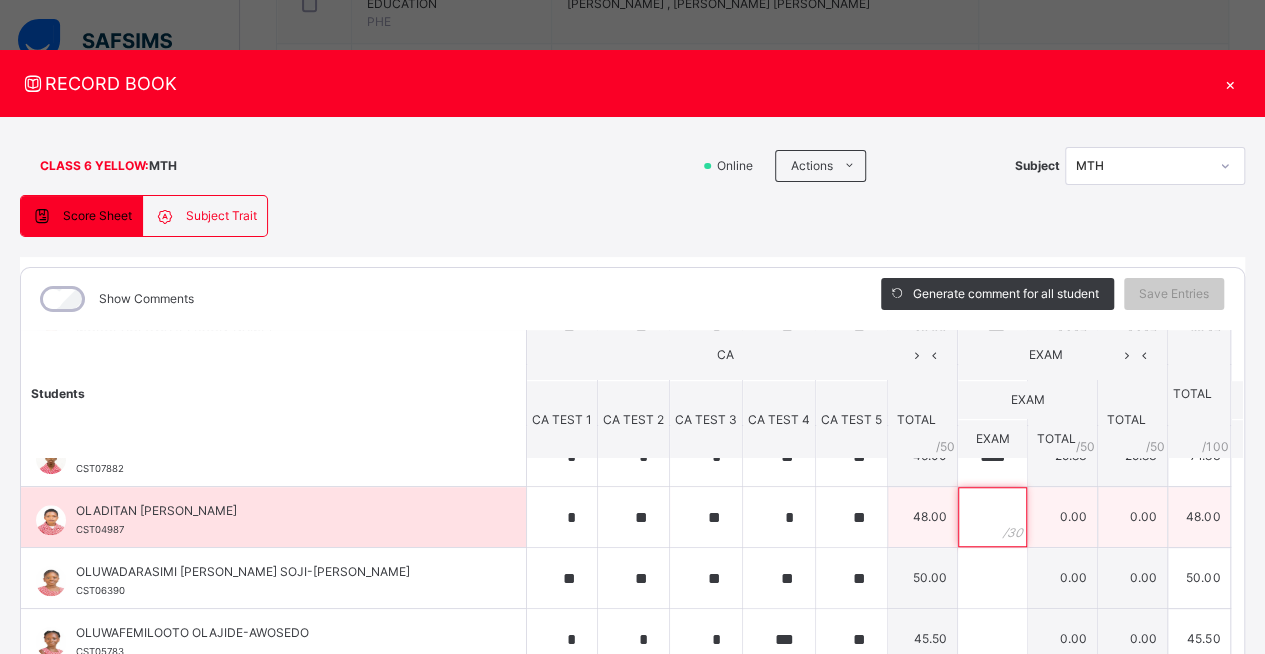 click at bounding box center (992, 517) 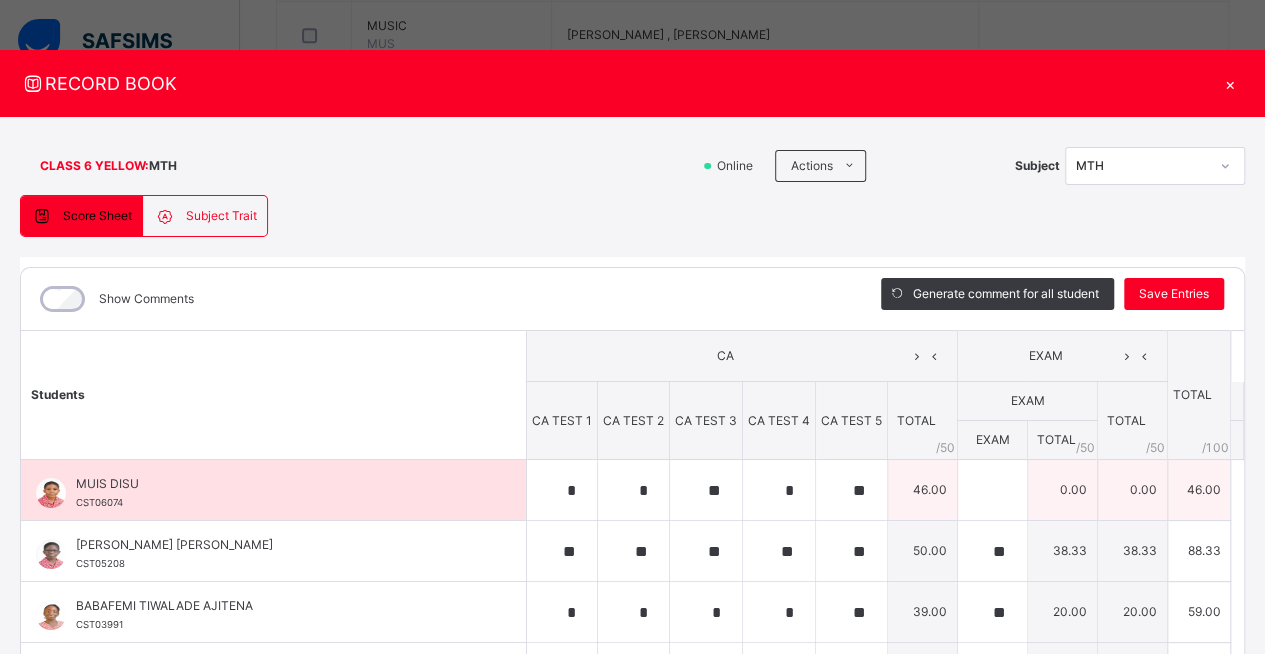 scroll, scrollTop: 838, scrollLeft: 0, axis: vertical 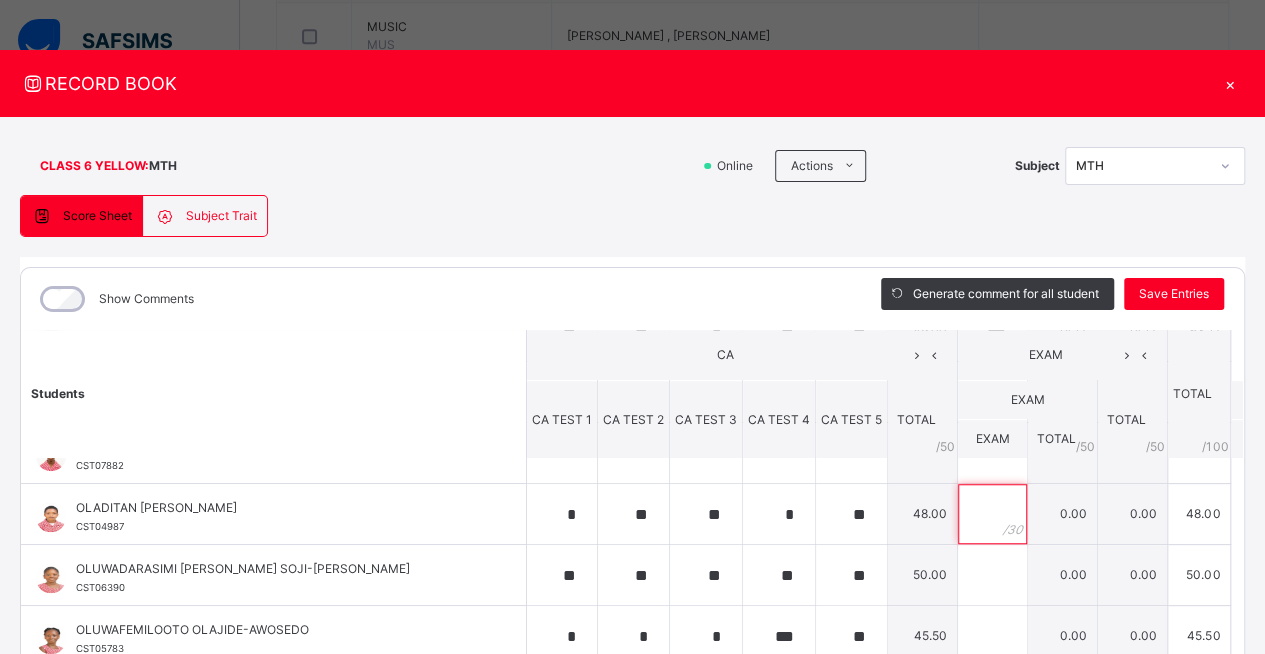 click at bounding box center [992, 514] 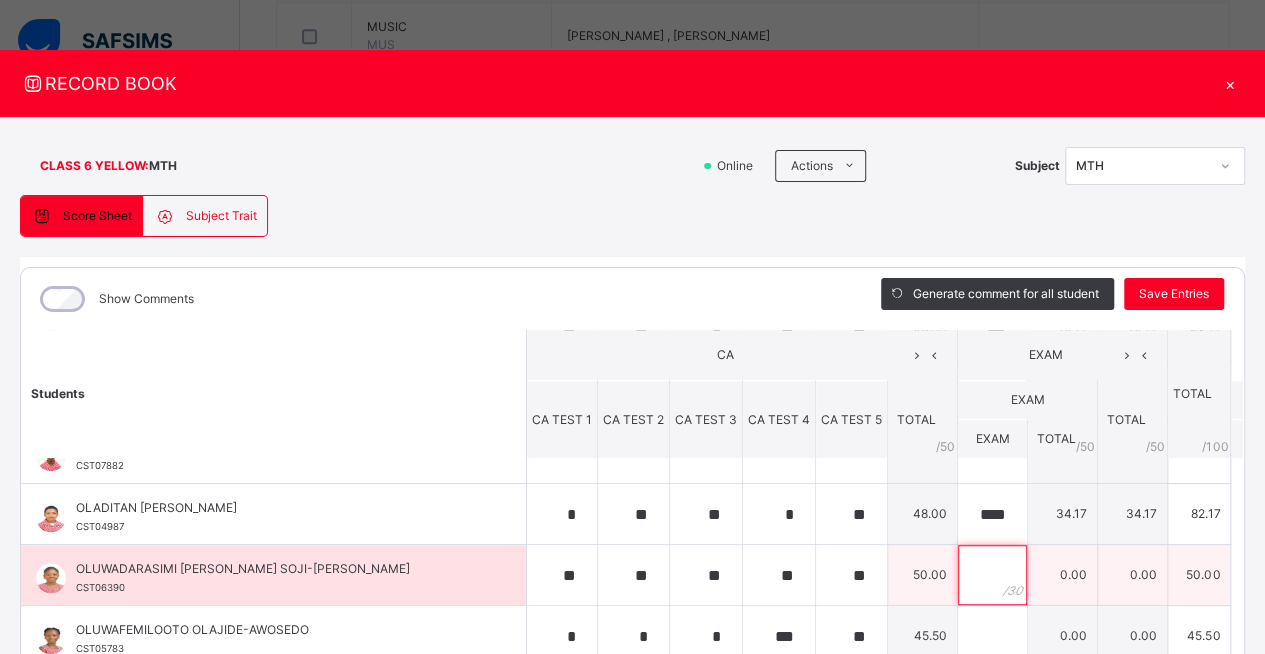 click at bounding box center [992, 575] 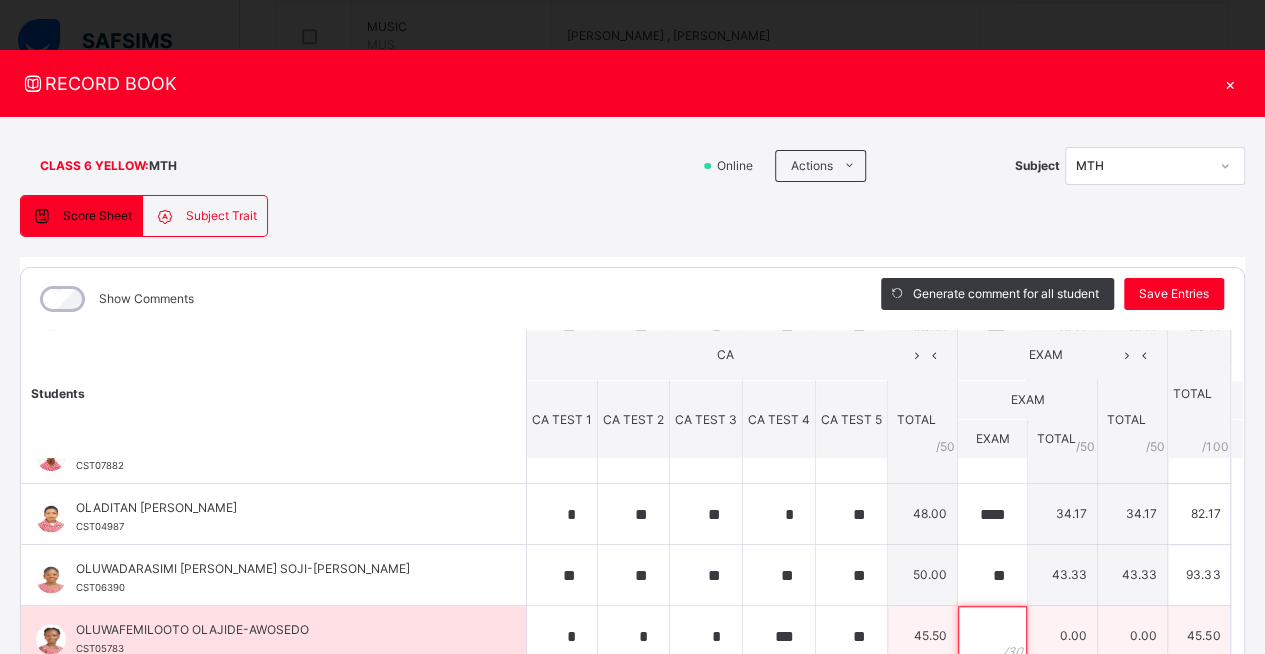 click at bounding box center [992, 636] 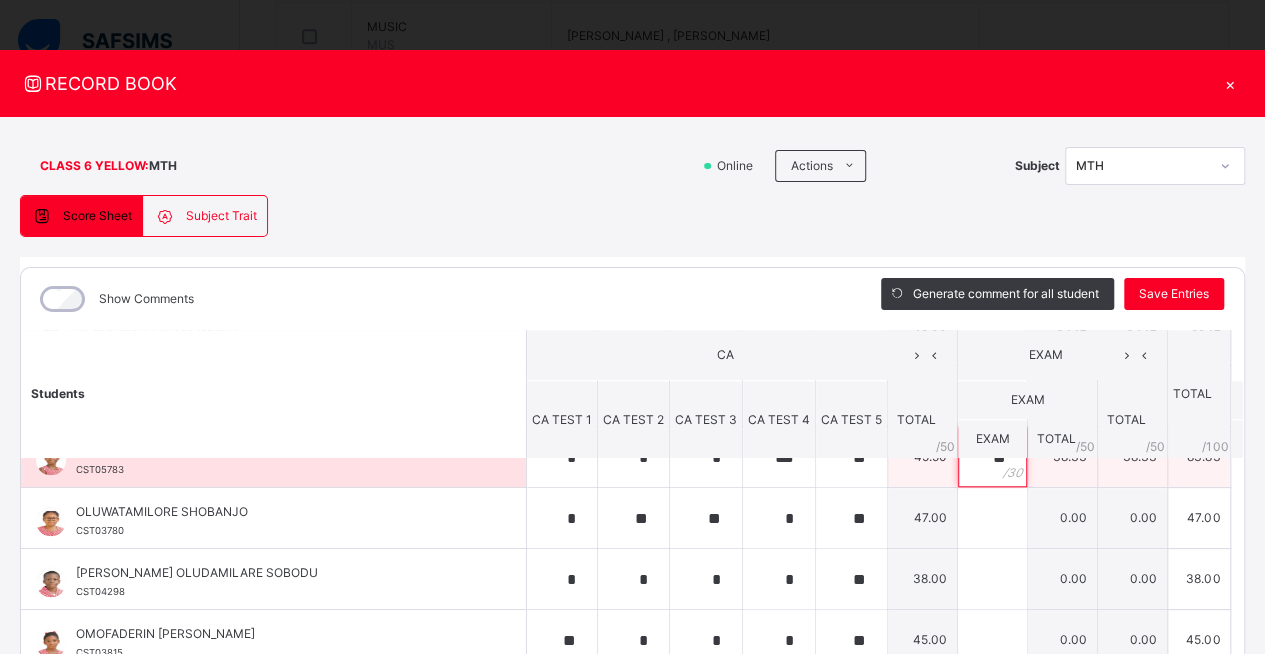 scroll, scrollTop: 1016, scrollLeft: 0, axis: vertical 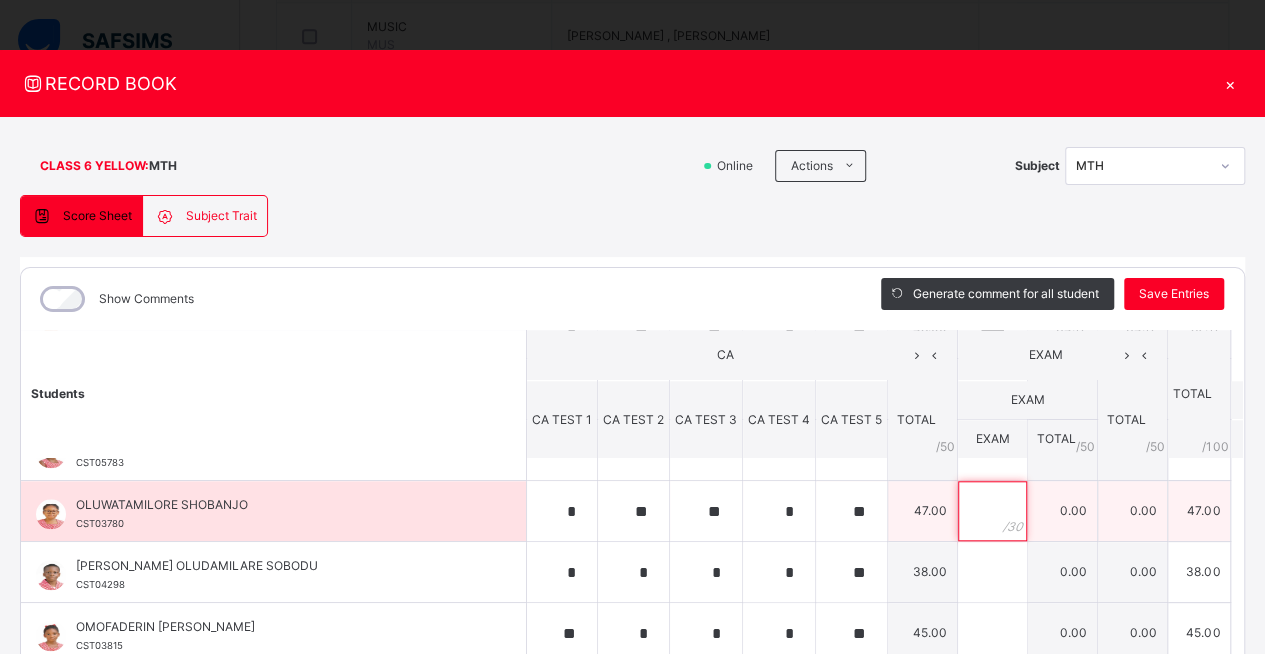 click at bounding box center [992, 511] 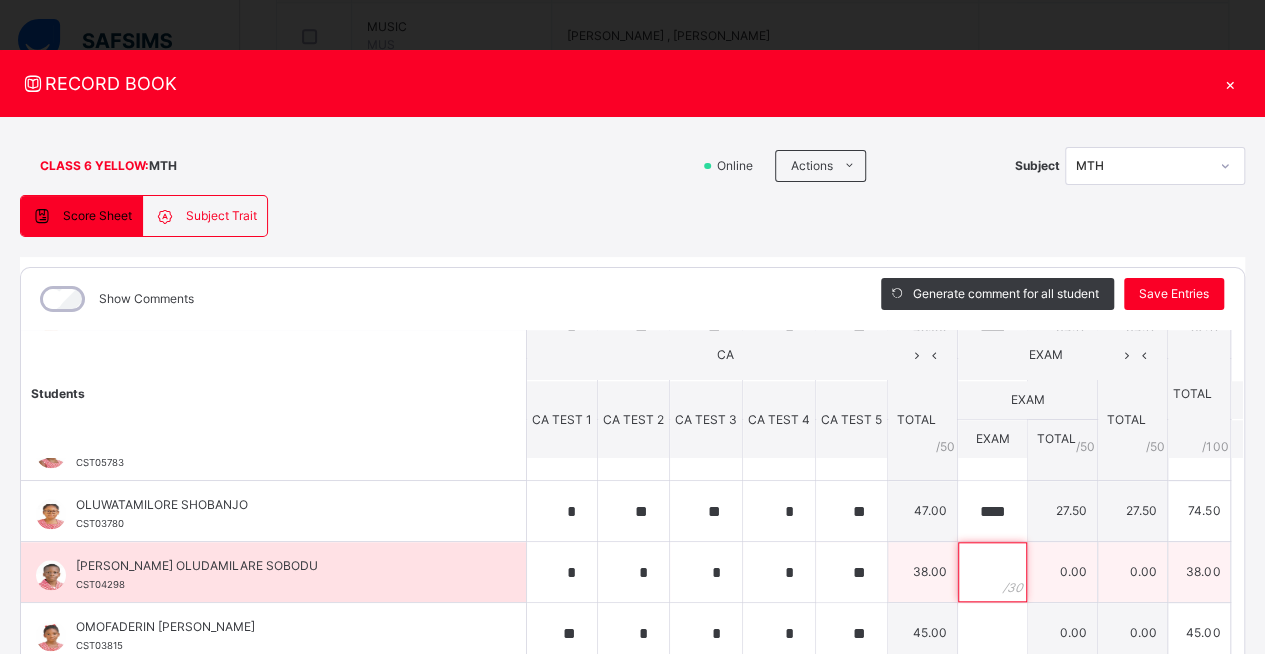 click at bounding box center [992, 572] 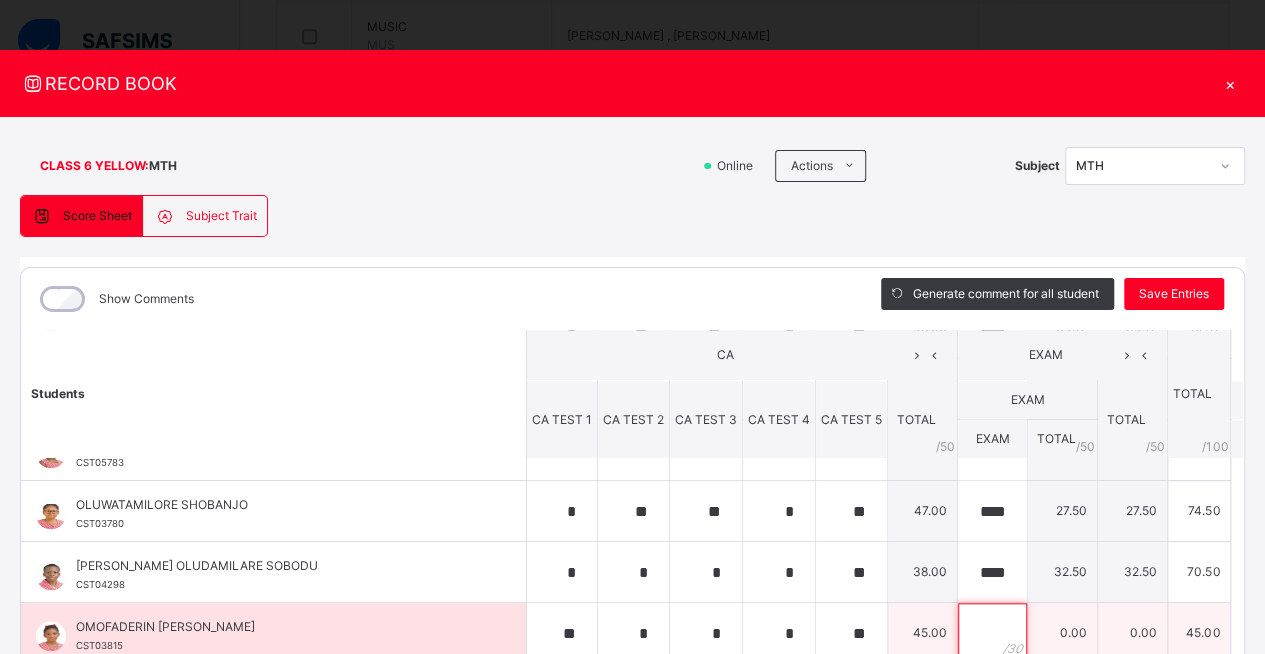 click at bounding box center (992, 633) 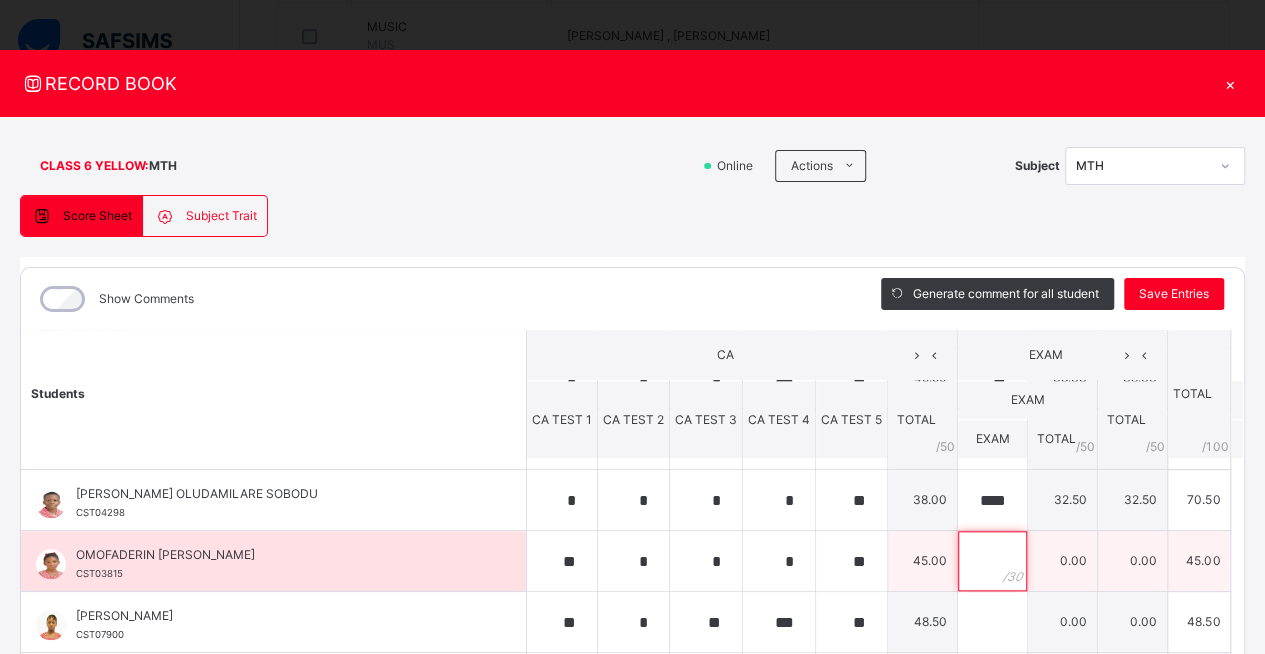scroll, scrollTop: 1092, scrollLeft: 0, axis: vertical 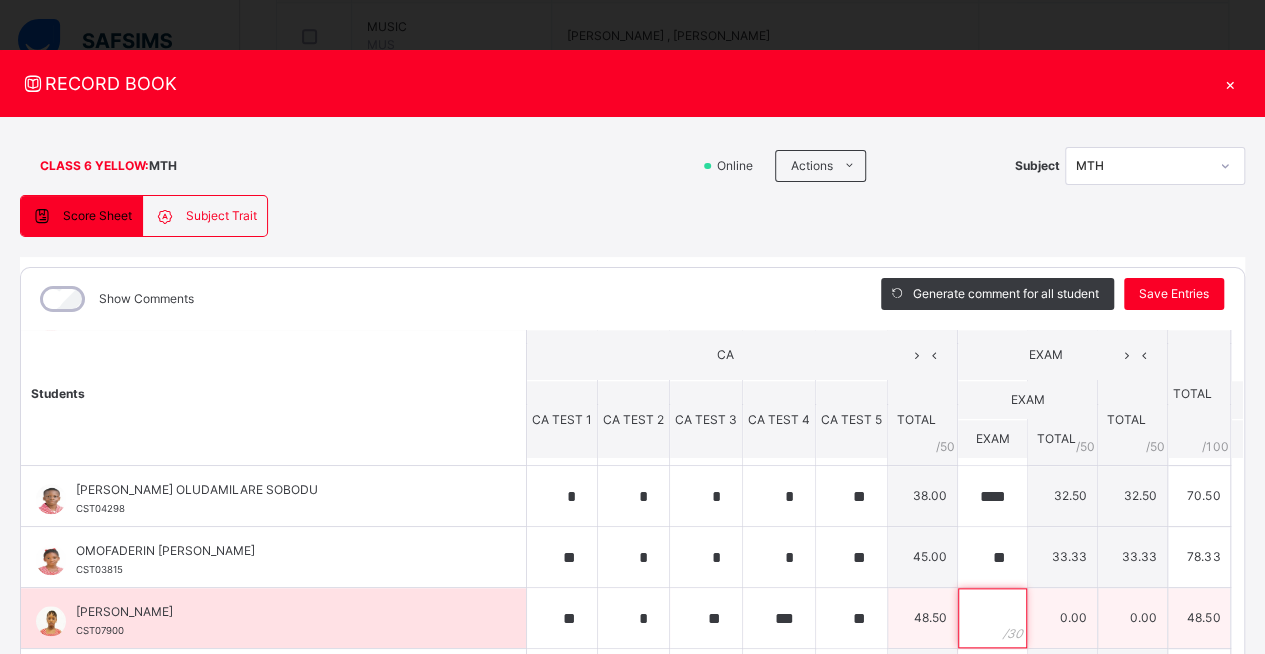 click at bounding box center (992, 618) 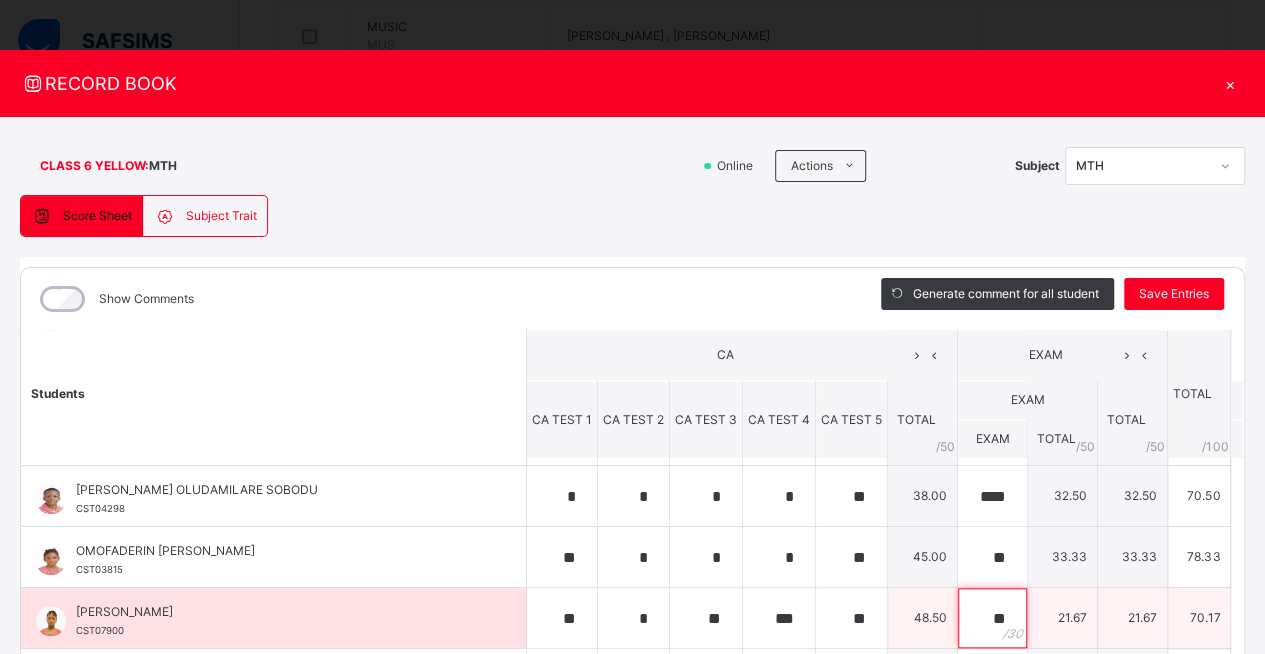 scroll, scrollTop: 1145, scrollLeft: 0, axis: vertical 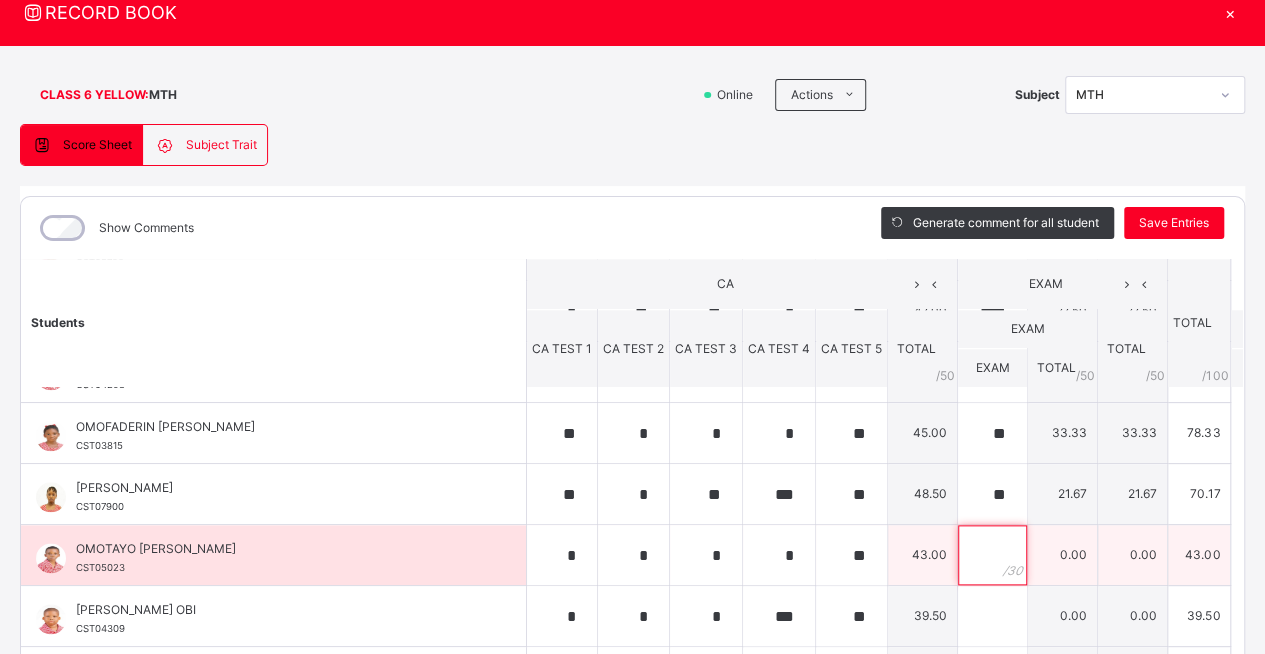 click at bounding box center (992, 555) 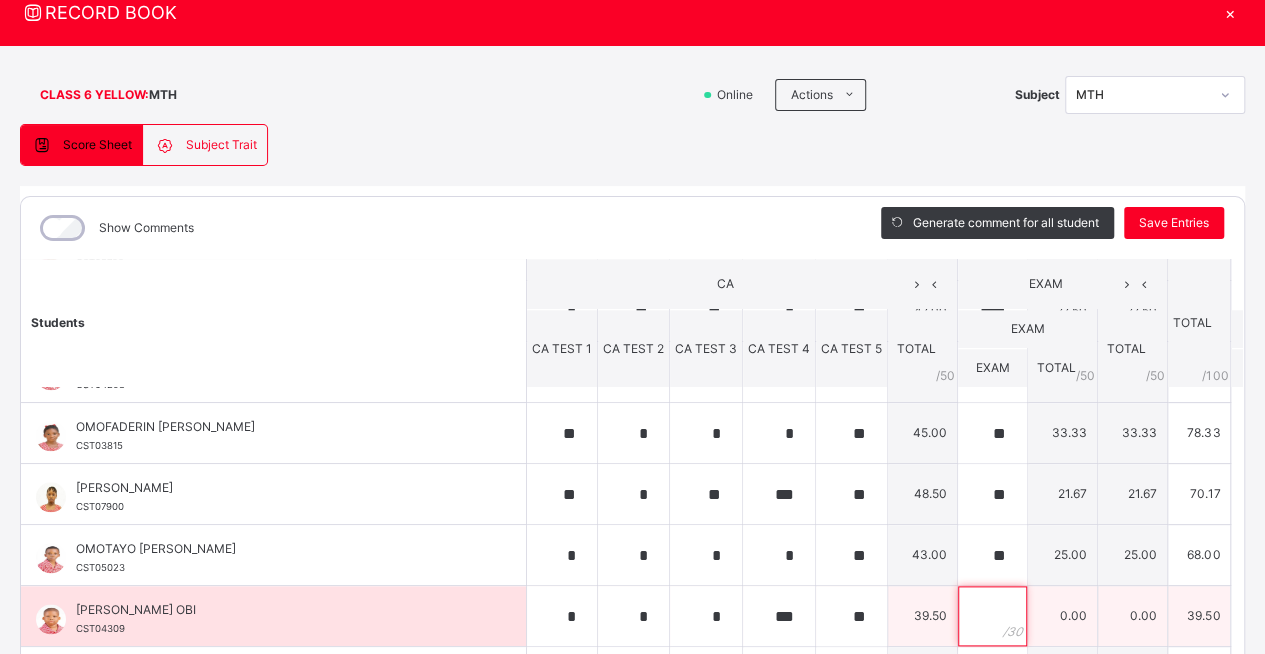 click at bounding box center [992, 616] 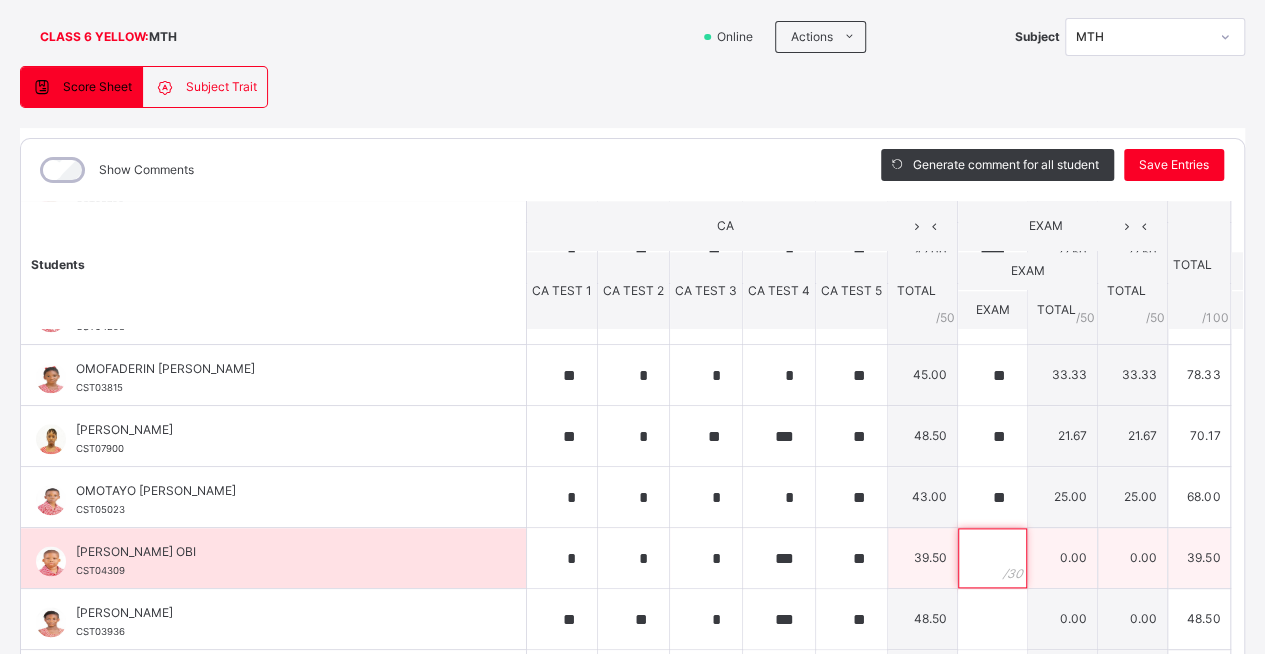 scroll, scrollTop: 133, scrollLeft: 0, axis: vertical 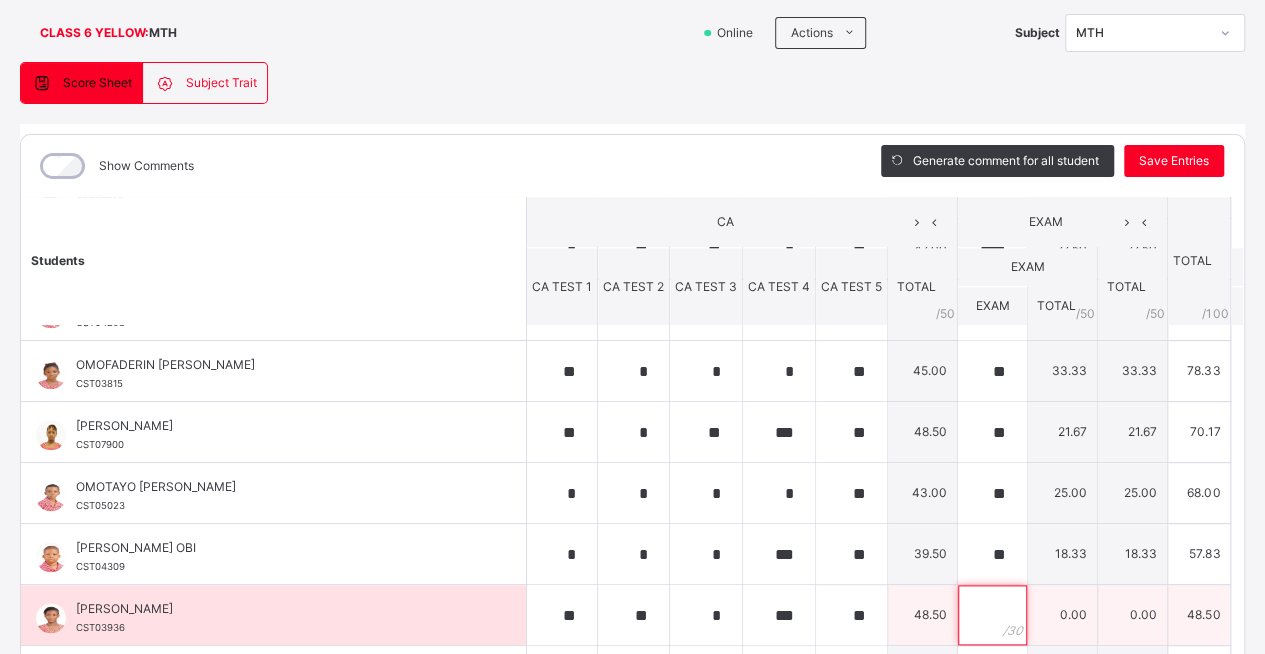 click at bounding box center (992, 615) 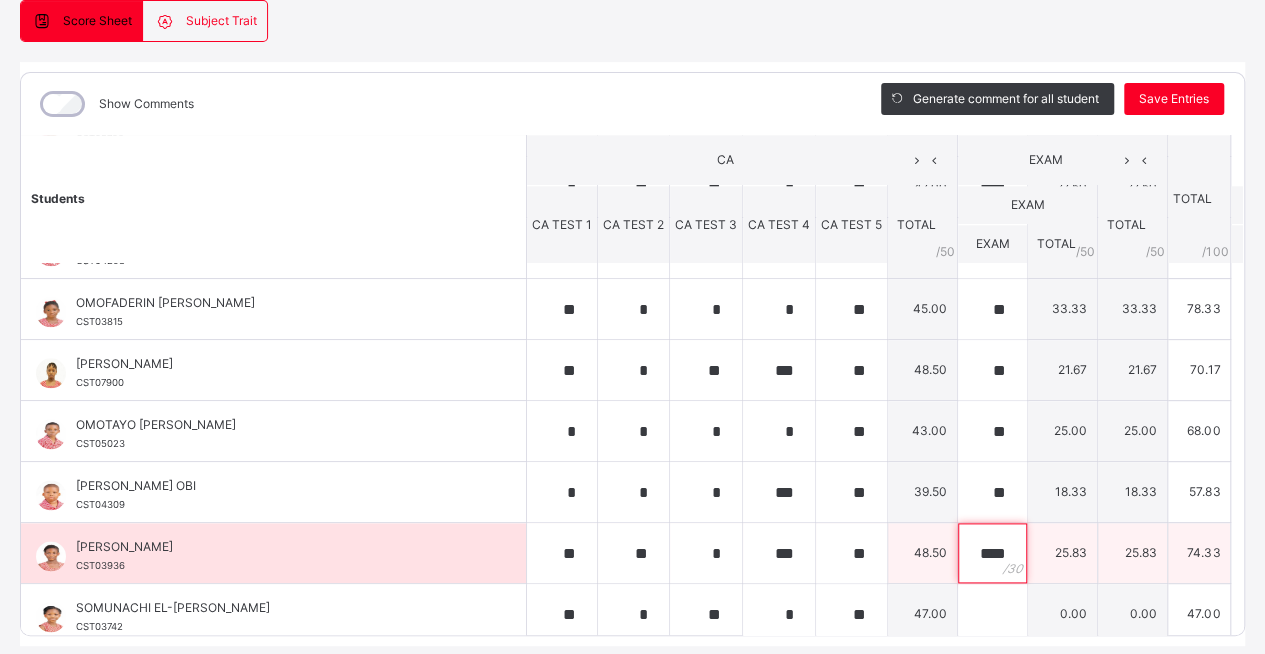 scroll, scrollTop: 256, scrollLeft: 0, axis: vertical 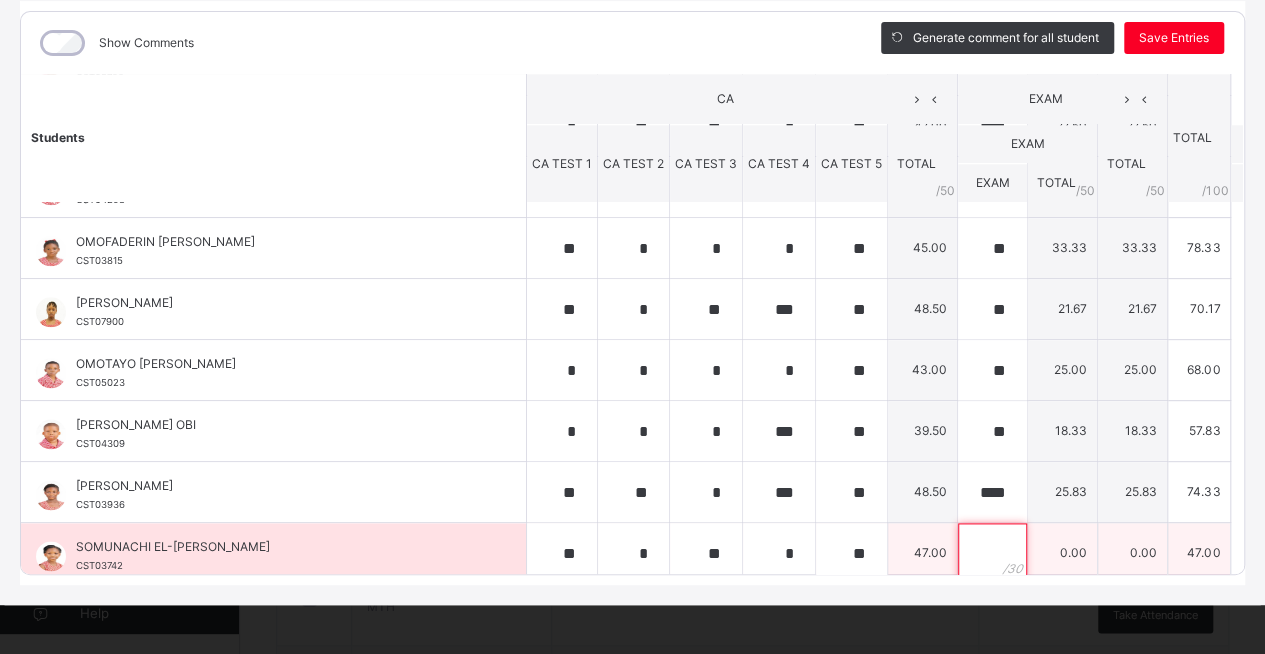 click at bounding box center (992, 553) 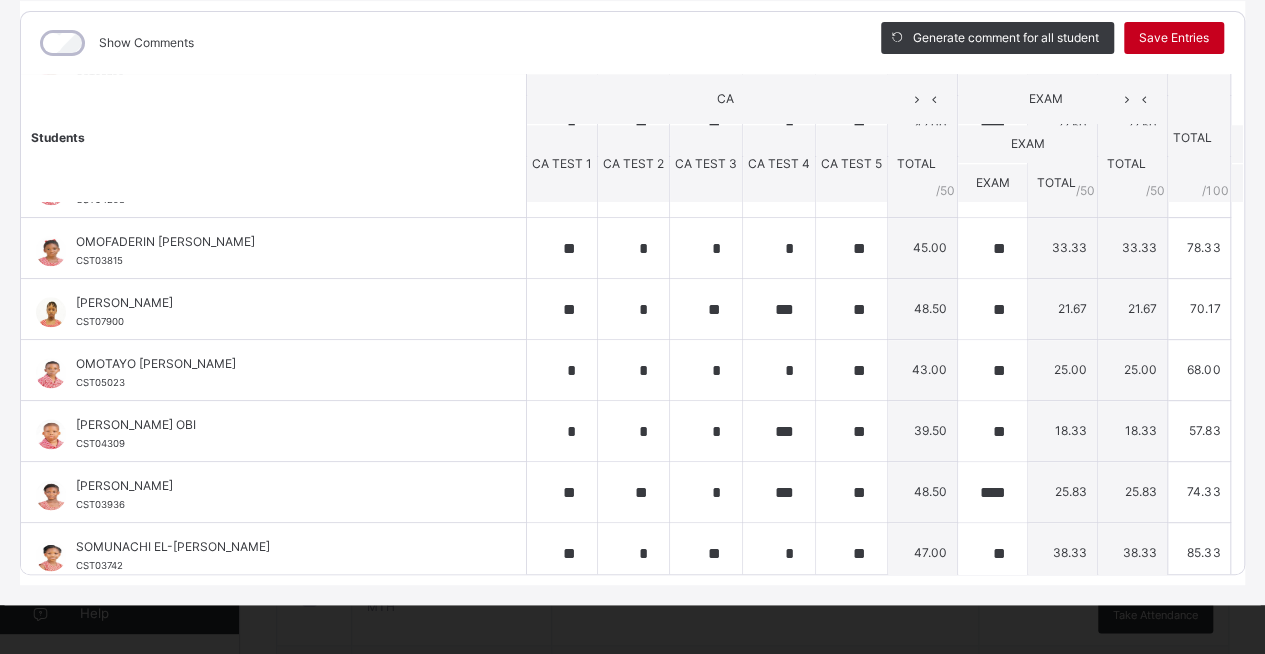click on "Save Entries" at bounding box center [1174, 38] 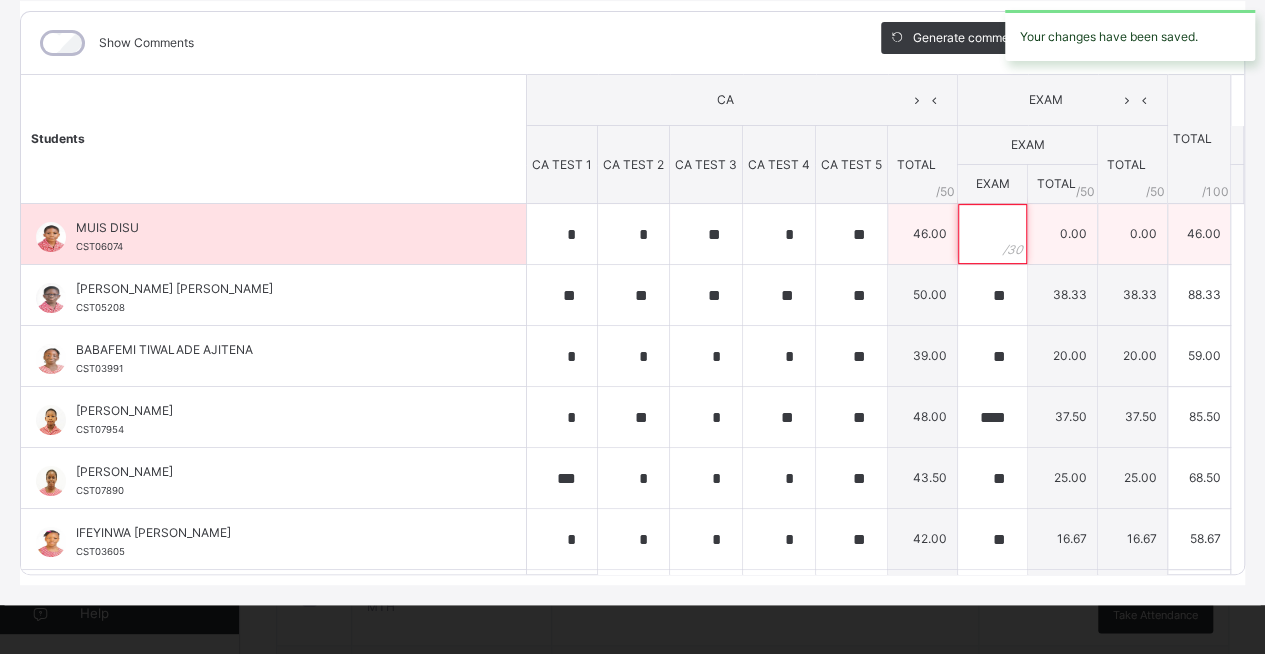 click at bounding box center (992, 234) 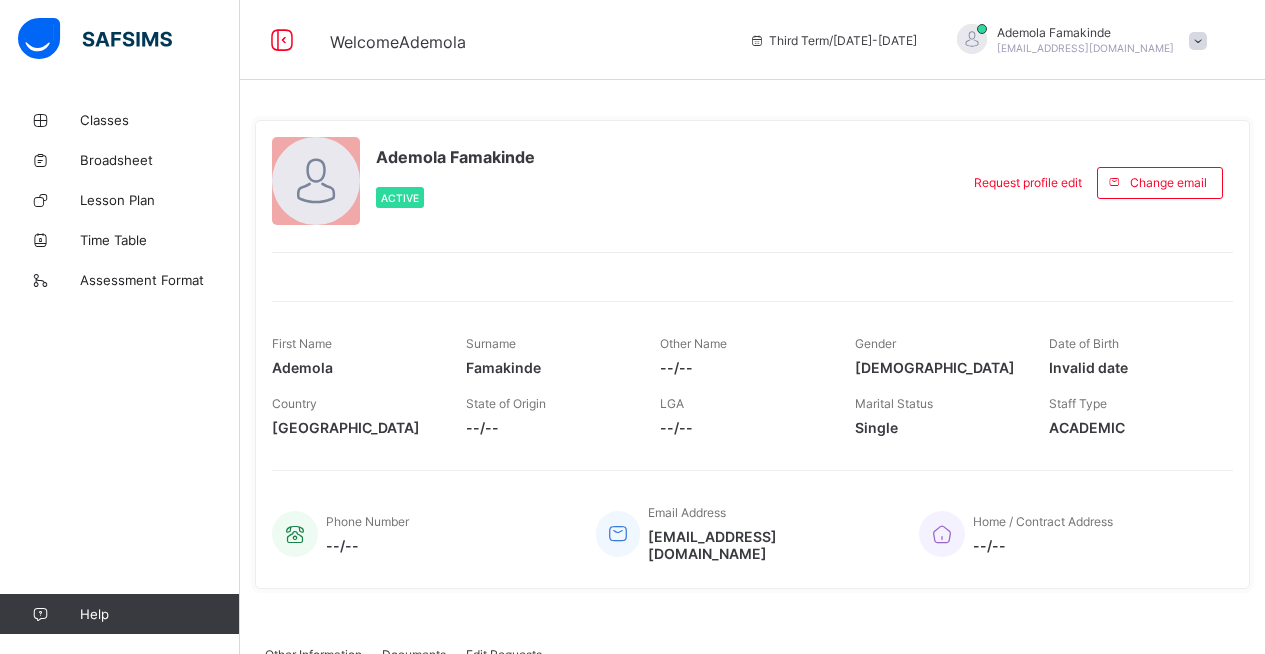scroll, scrollTop: 0, scrollLeft: 0, axis: both 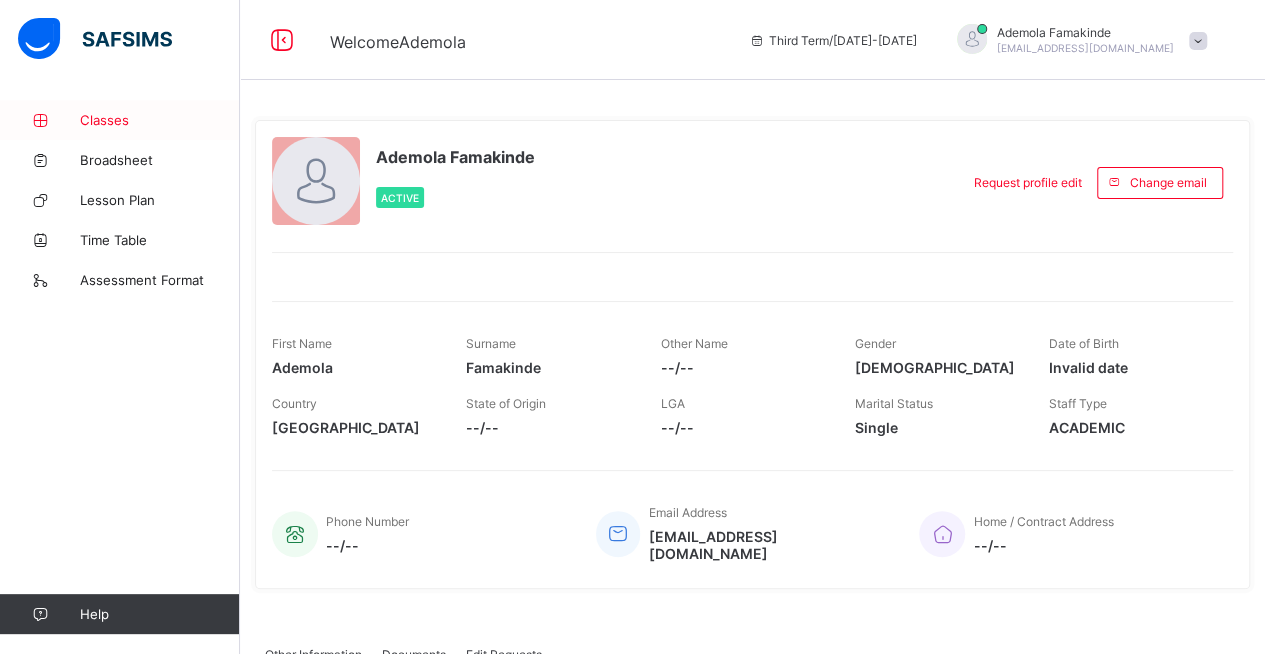 click on "Classes" at bounding box center (160, 120) 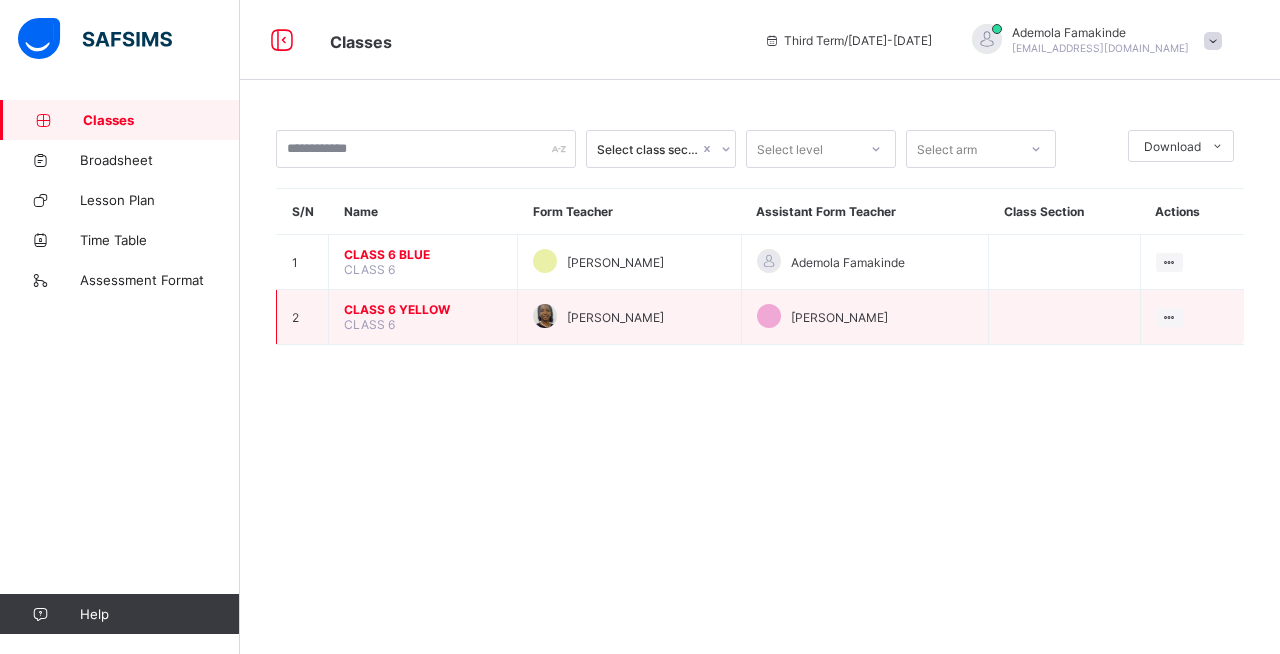 click on "CLASS 6   YELLOW" at bounding box center [423, 309] 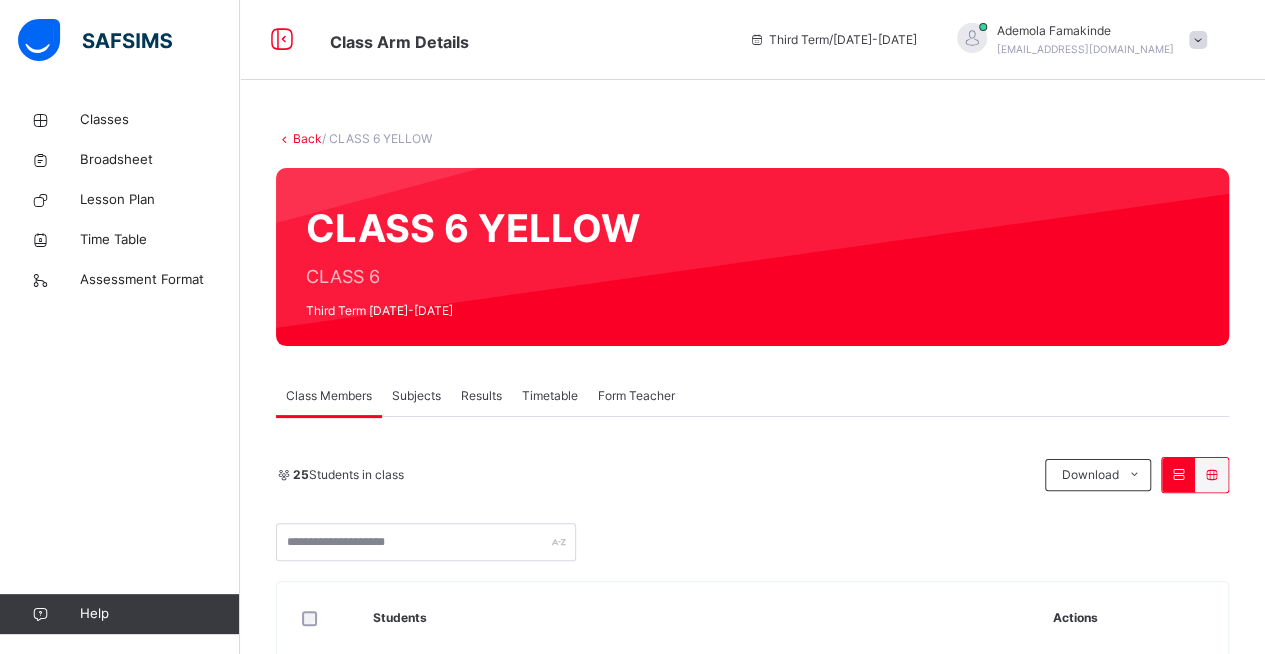 click on "Subjects" at bounding box center (416, 396) 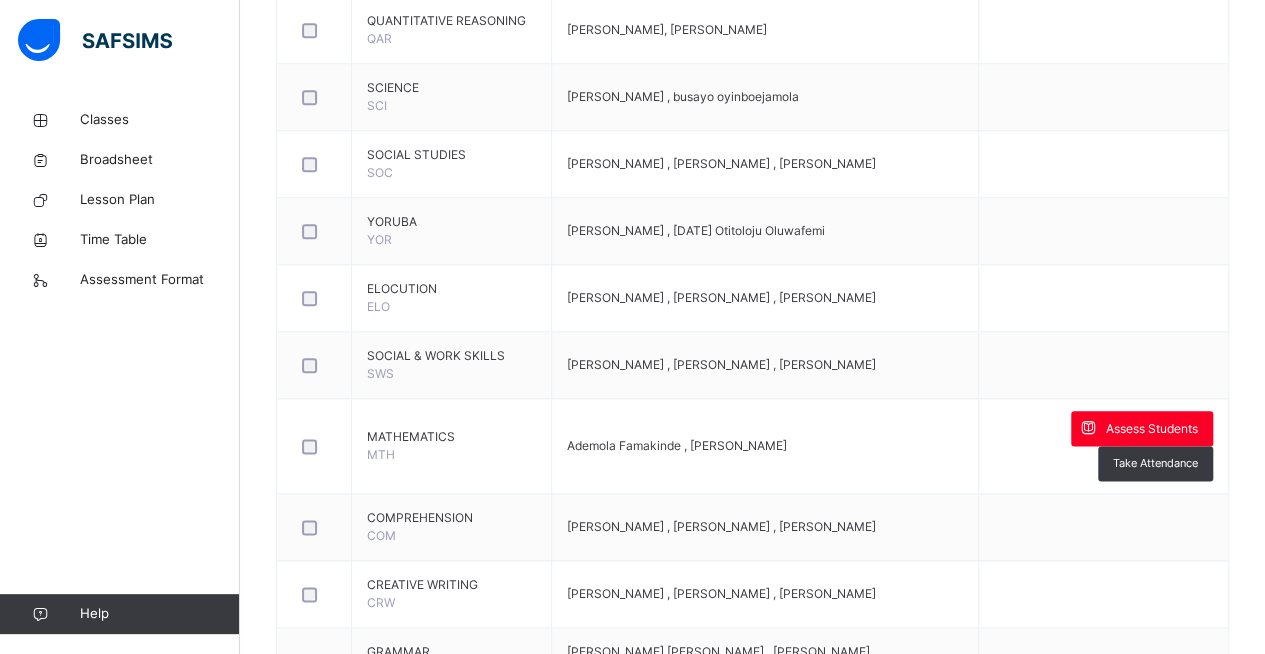 scroll, scrollTop: 1014, scrollLeft: 0, axis: vertical 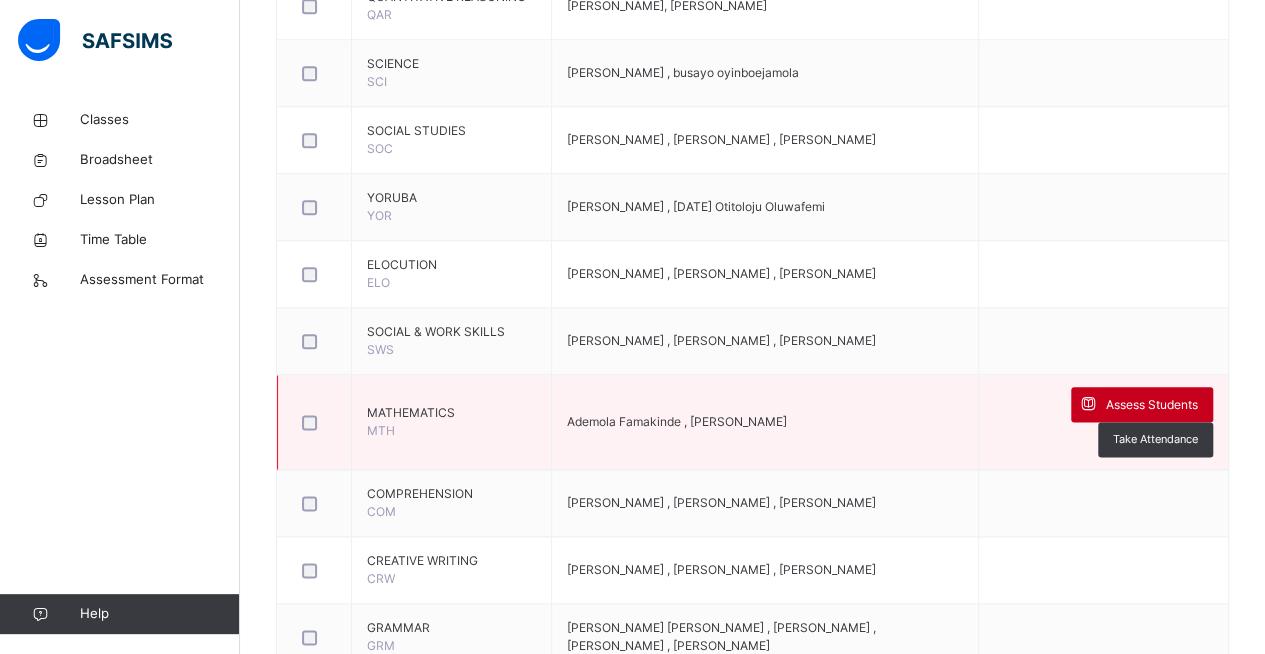 click on "Assess Students" at bounding box center [1152, 405] 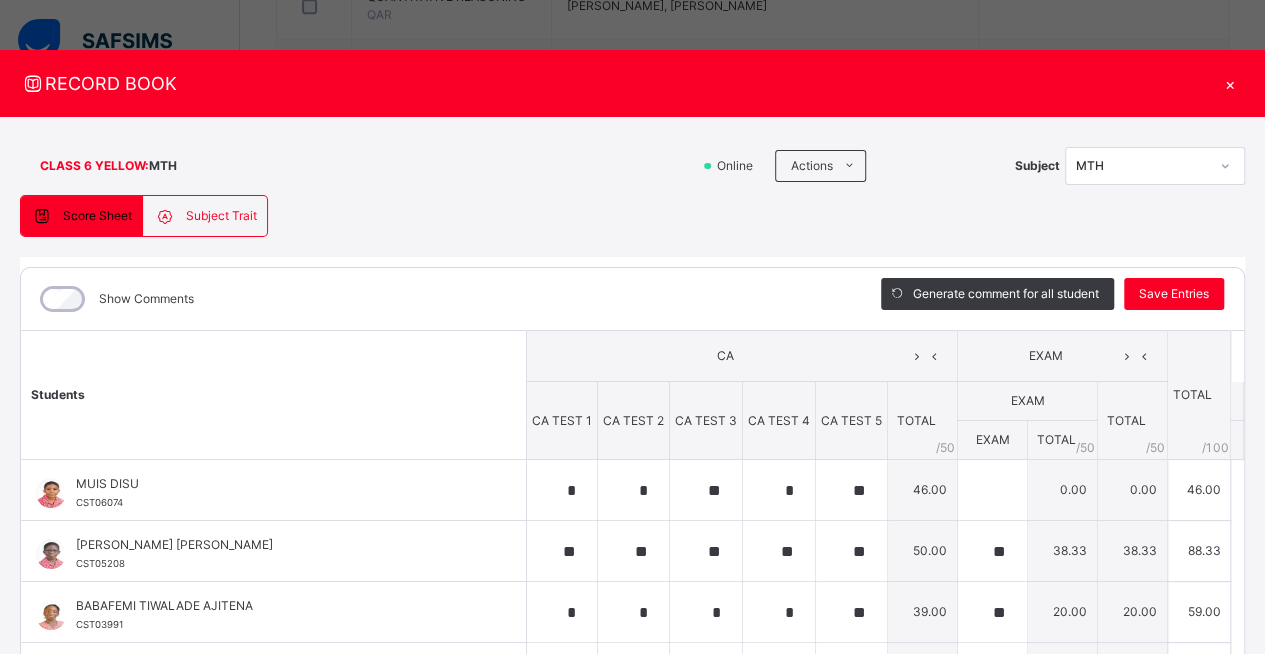 type on "*" 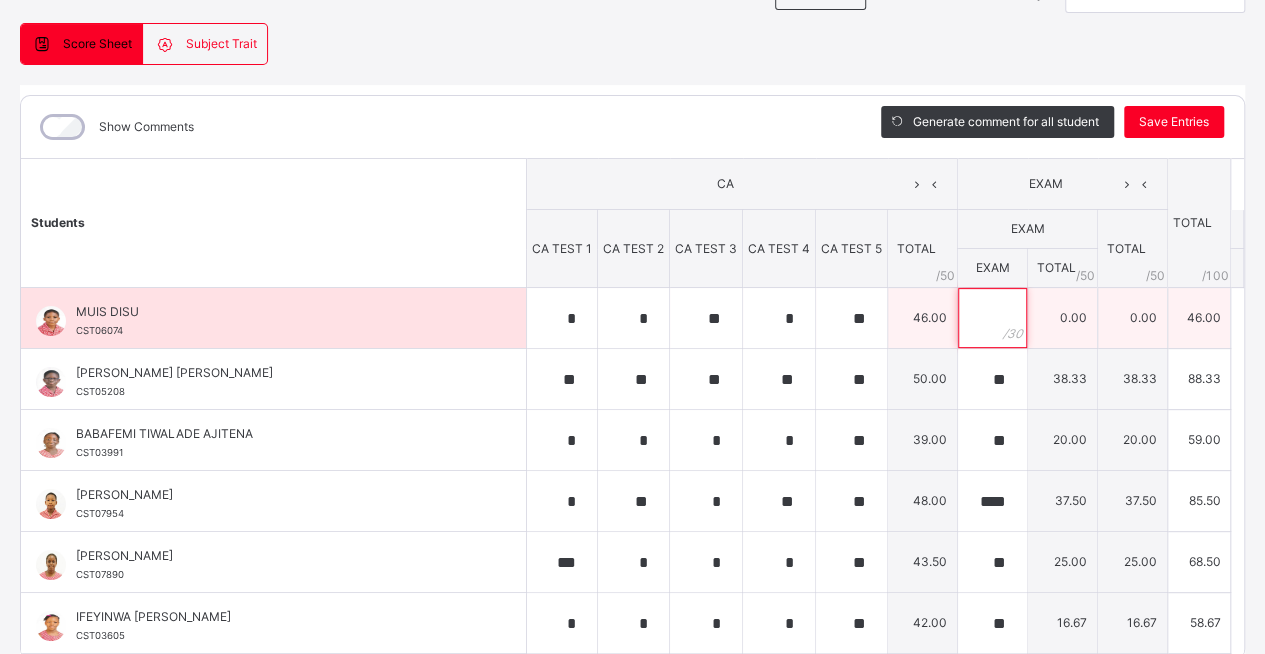 click at bounding box center (992, 318) 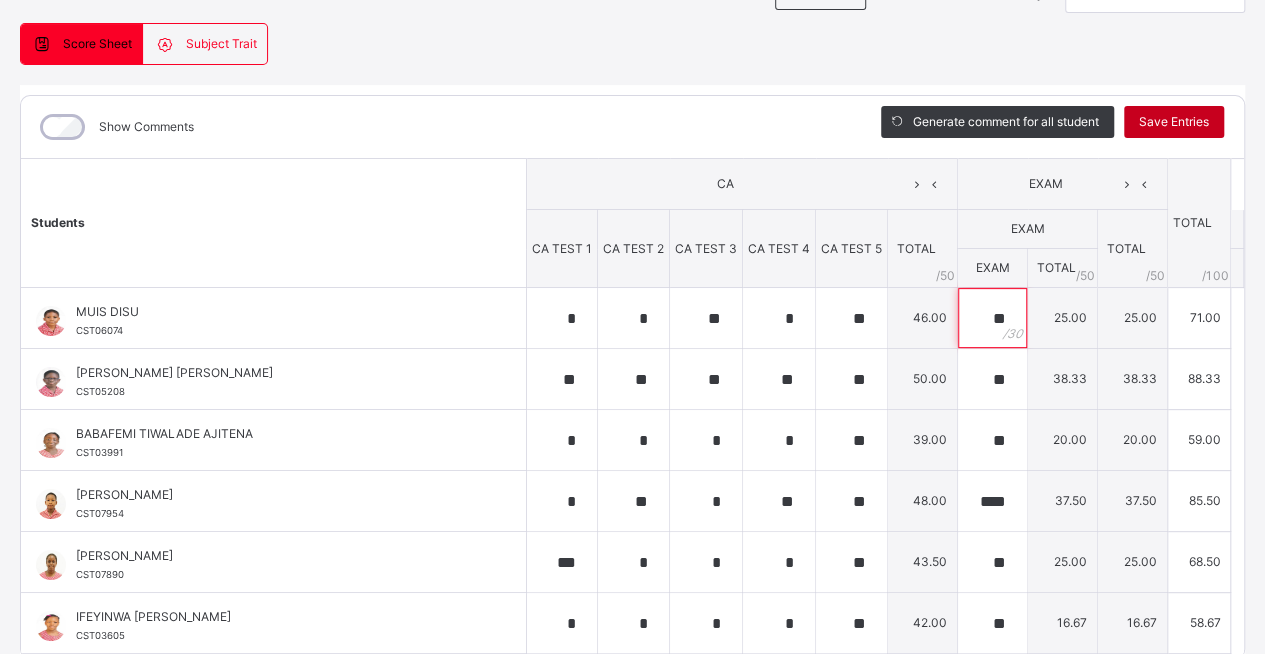 type on "**" 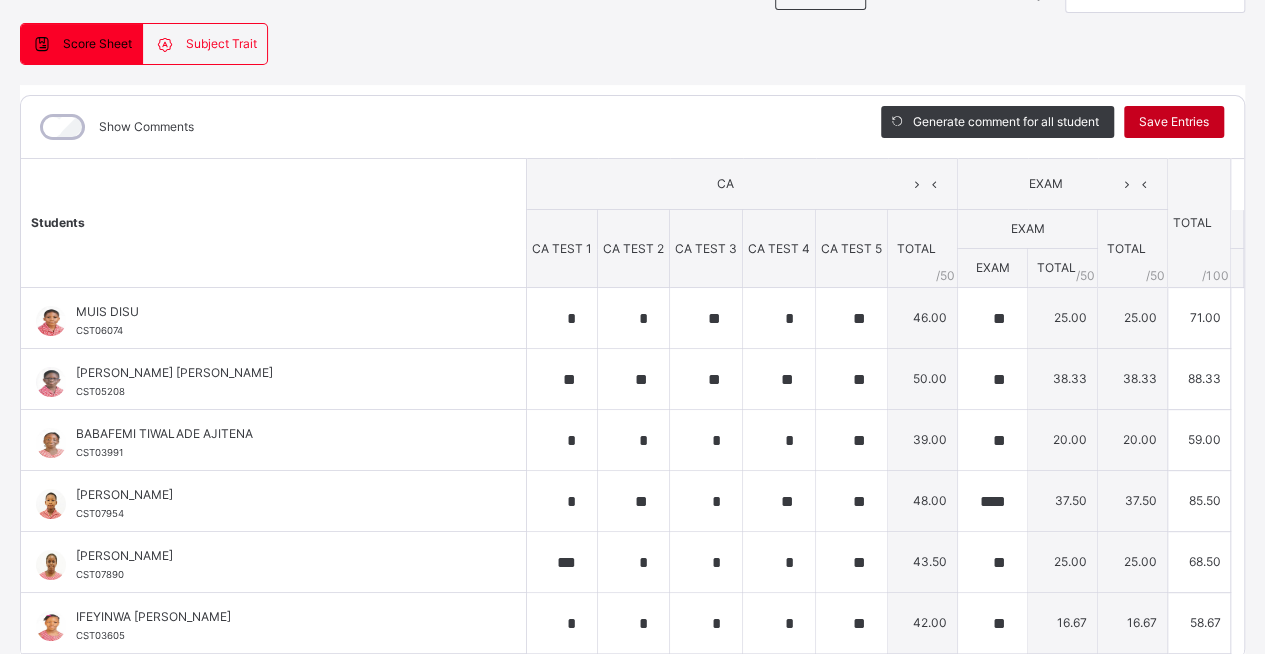 click on "Save Entries" at bounding box center (1174, 122) 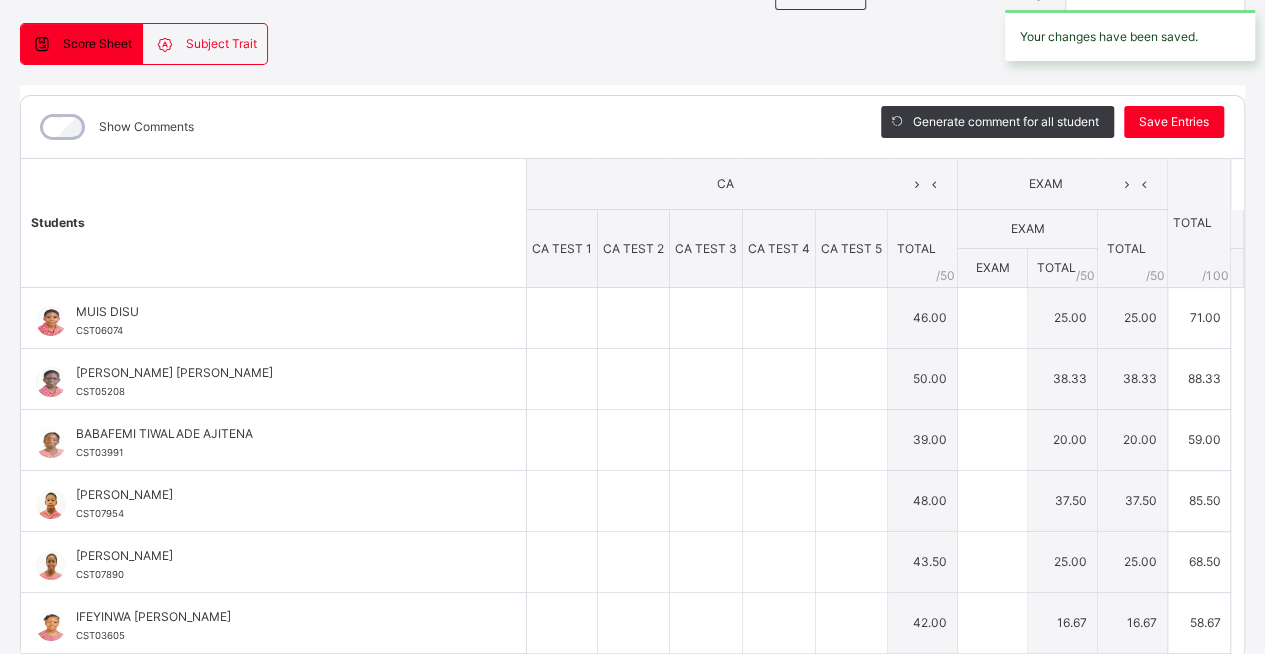 type on "*" 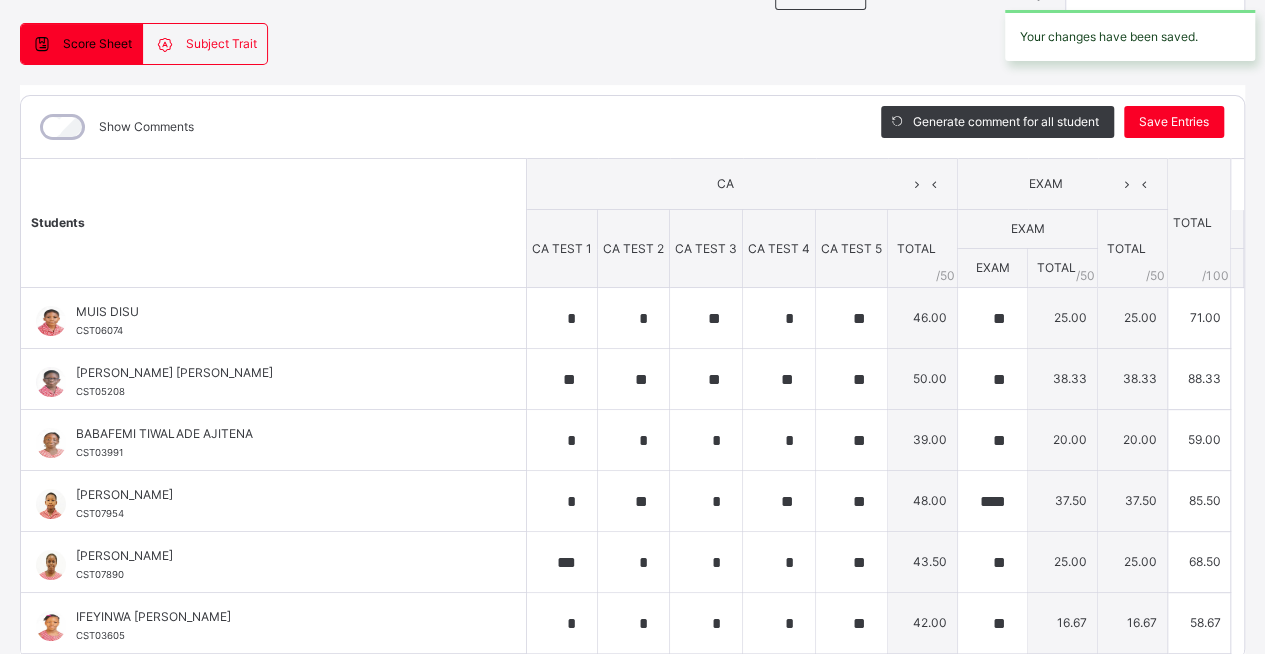 type on "*" 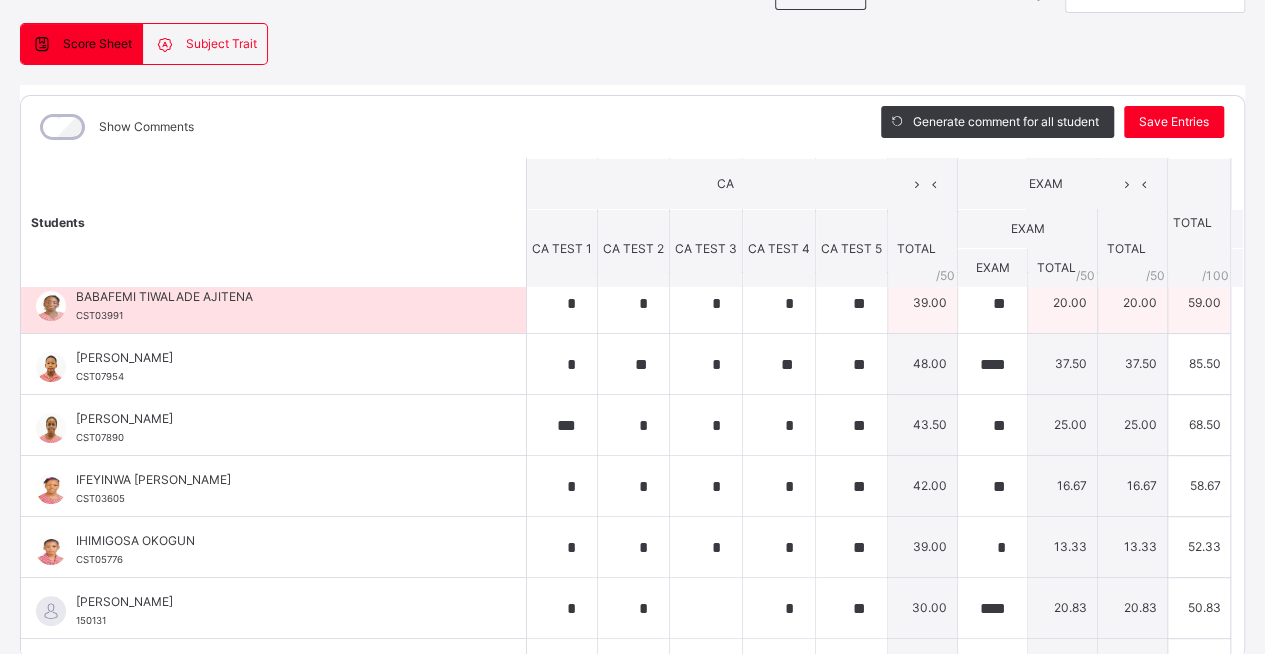 scroll, scrollTop: 0, scrollLeft: 0, axis: both 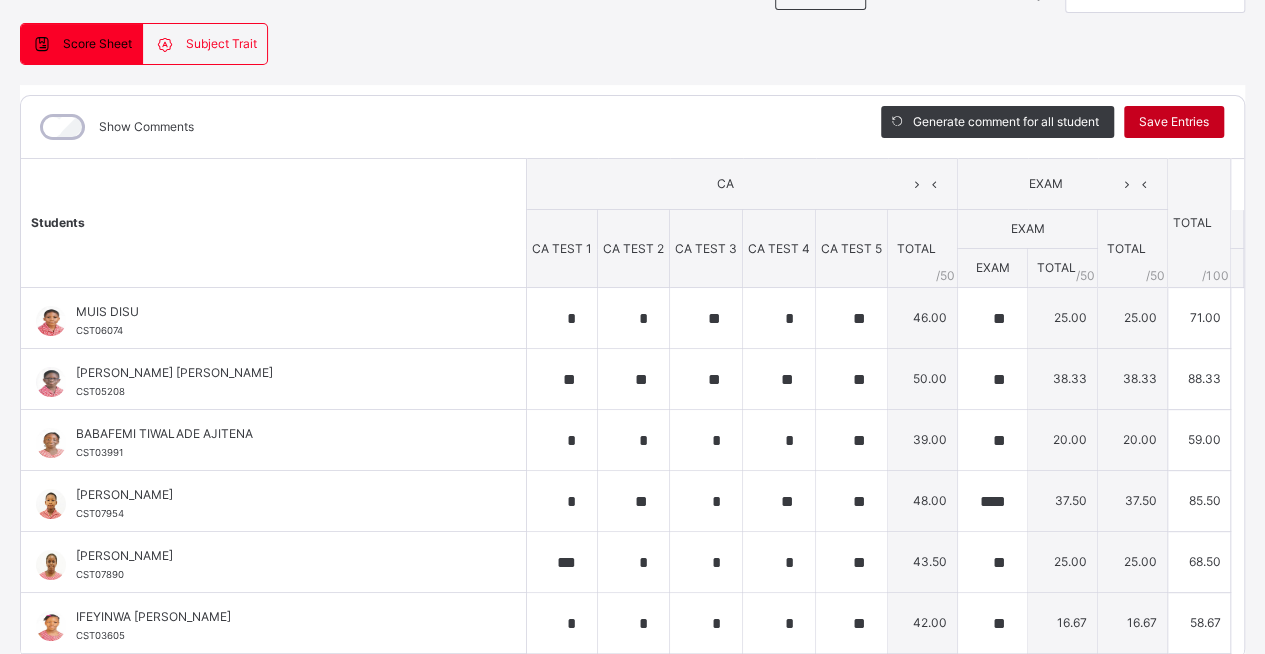 click on "Save Entries" at bounding box center (1174, 122) 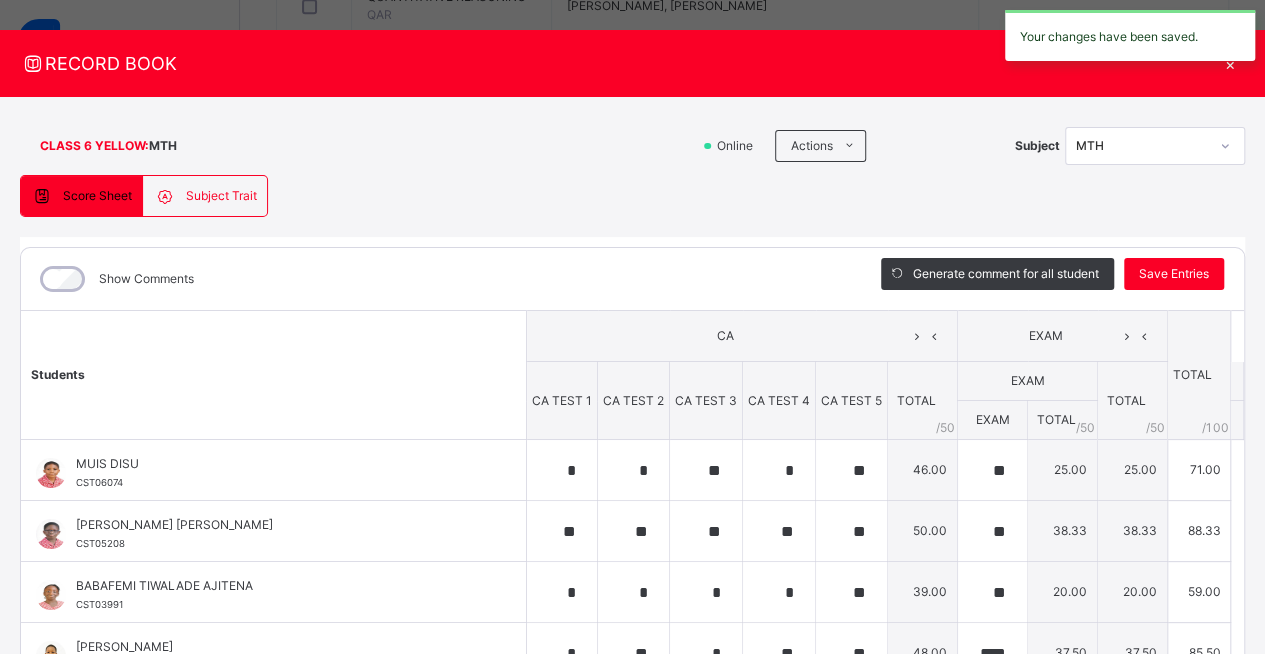 scroll, scrollTop: 0, scrollLeft: 0, axis: both 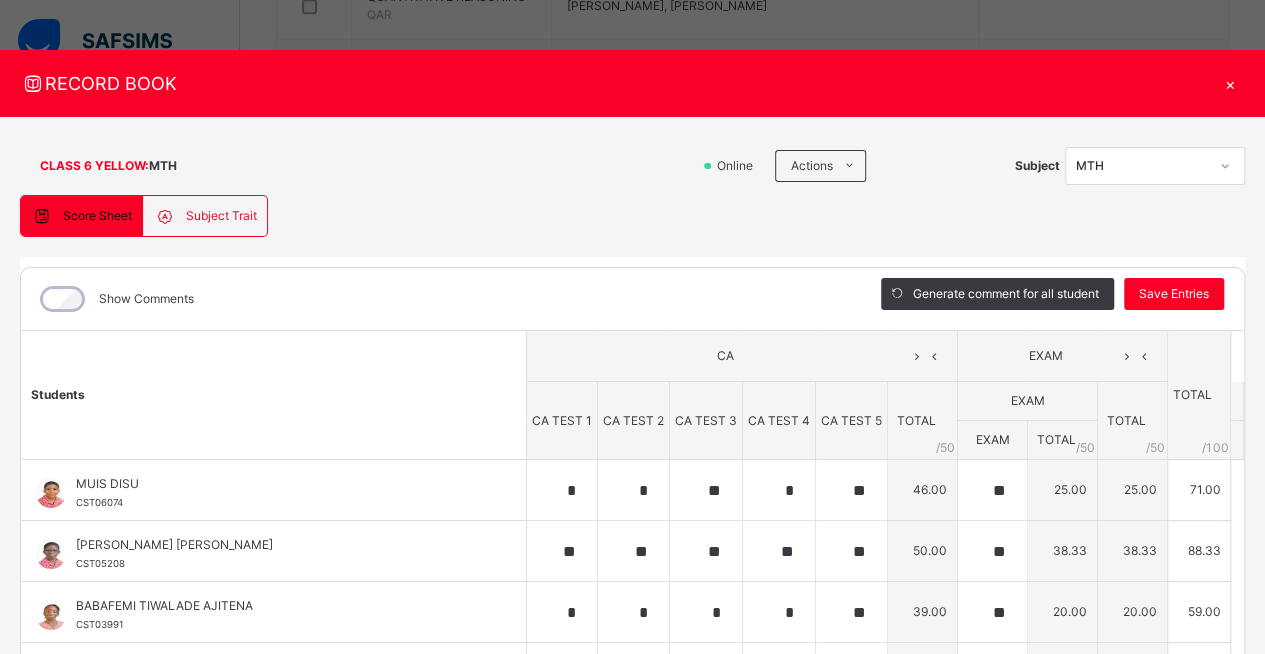 click on "×" at bounding box center [1230, 83] 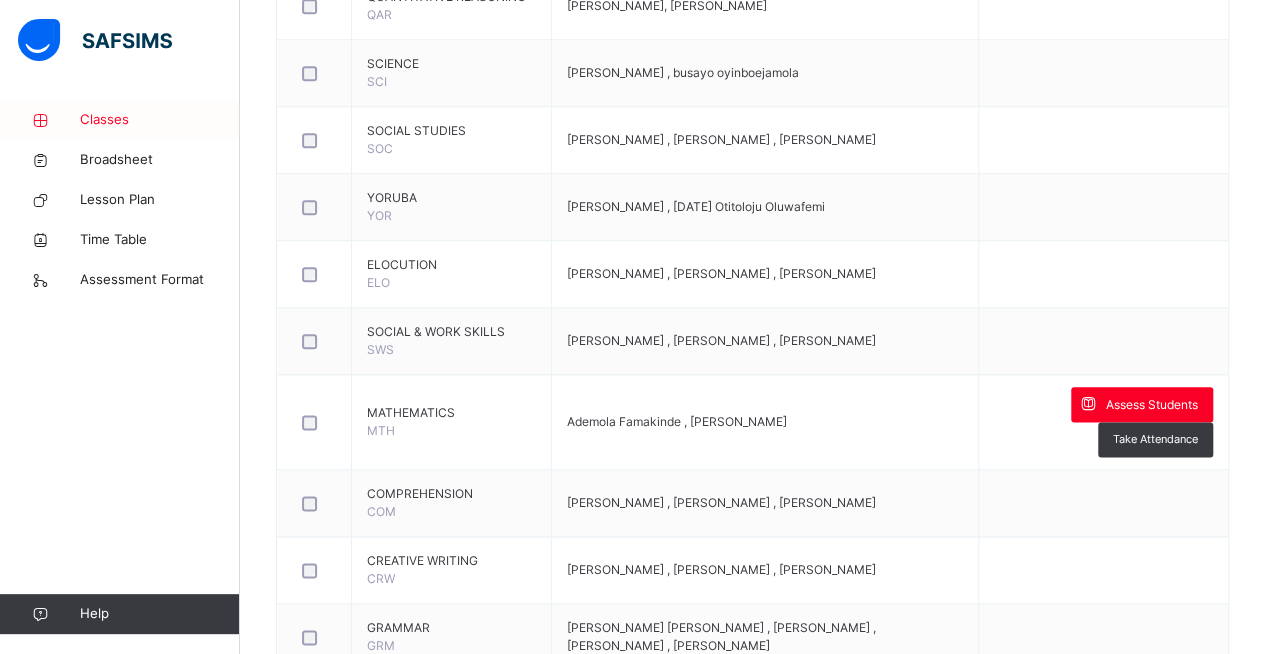 click on "Classes" at bounding box center (160, 120) 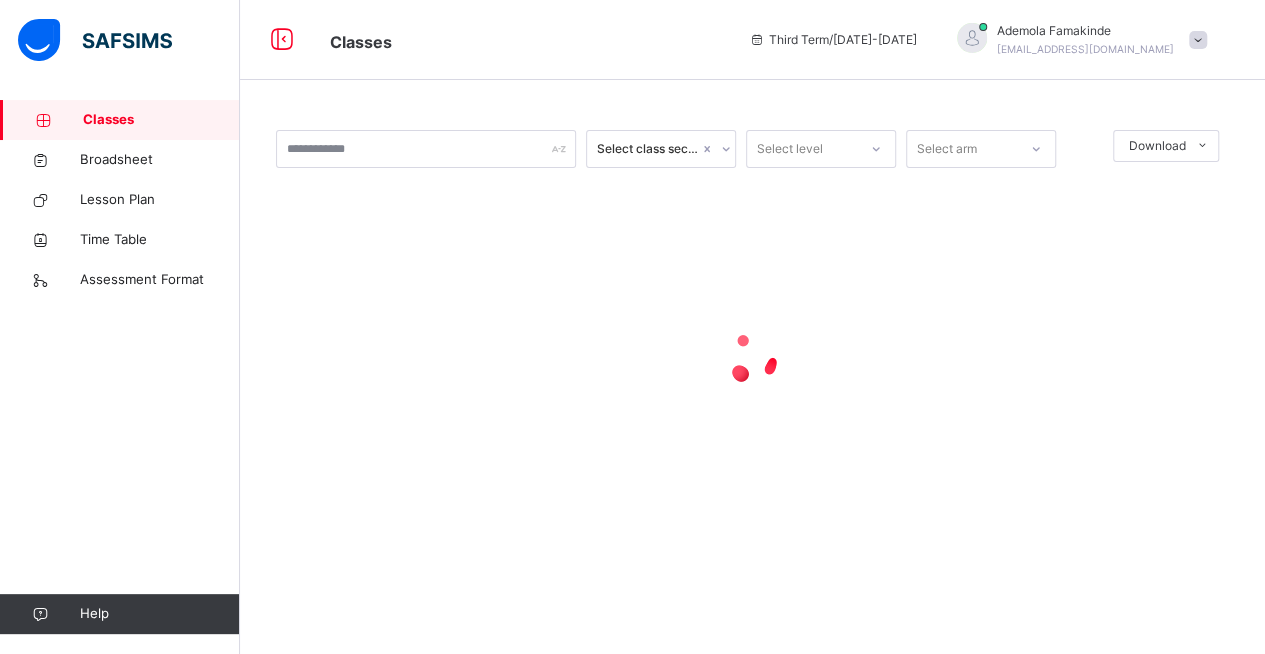 scroll, scrollTop: 0, scrollLeft: 0, axis: both 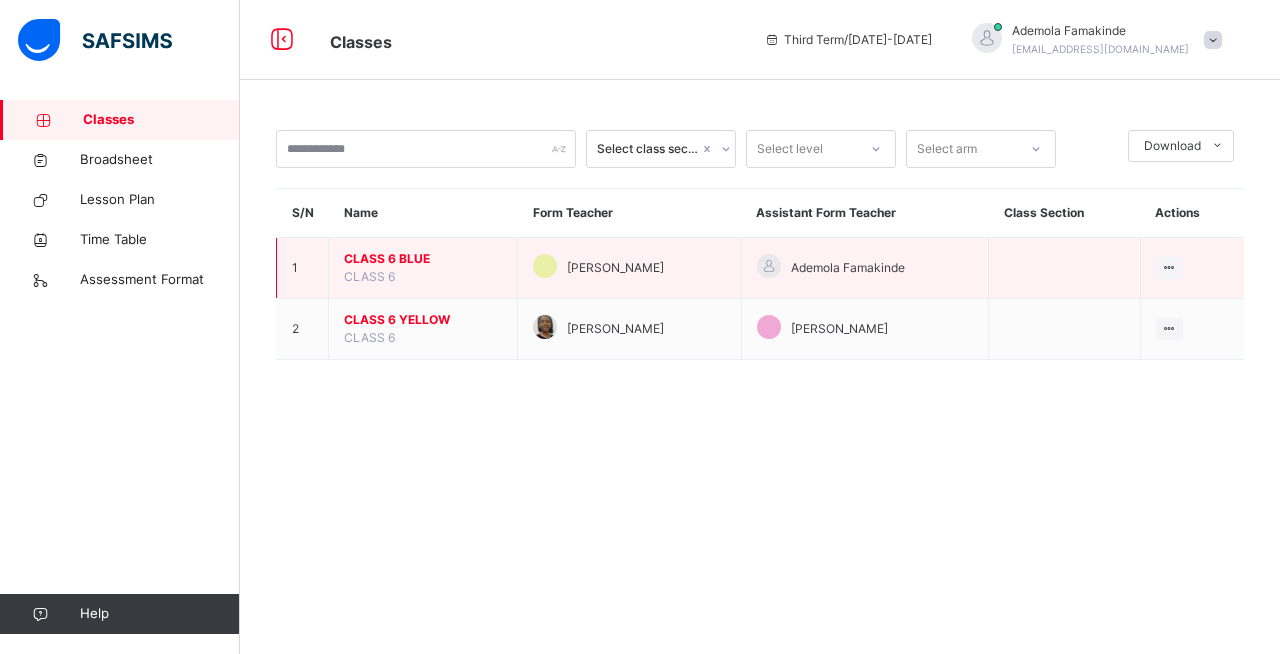 click on "CLASS 6   BLUE" at bounding box center (423, 259) 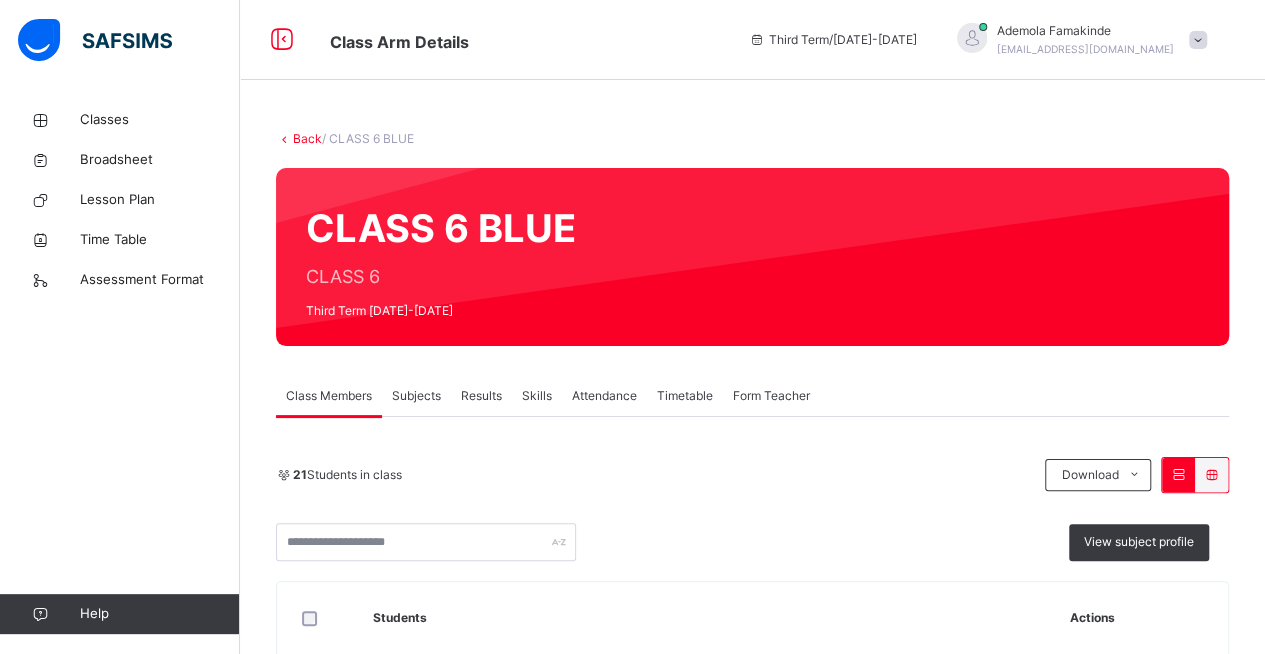 click on "Subjects" at bounding box center (416, 396) 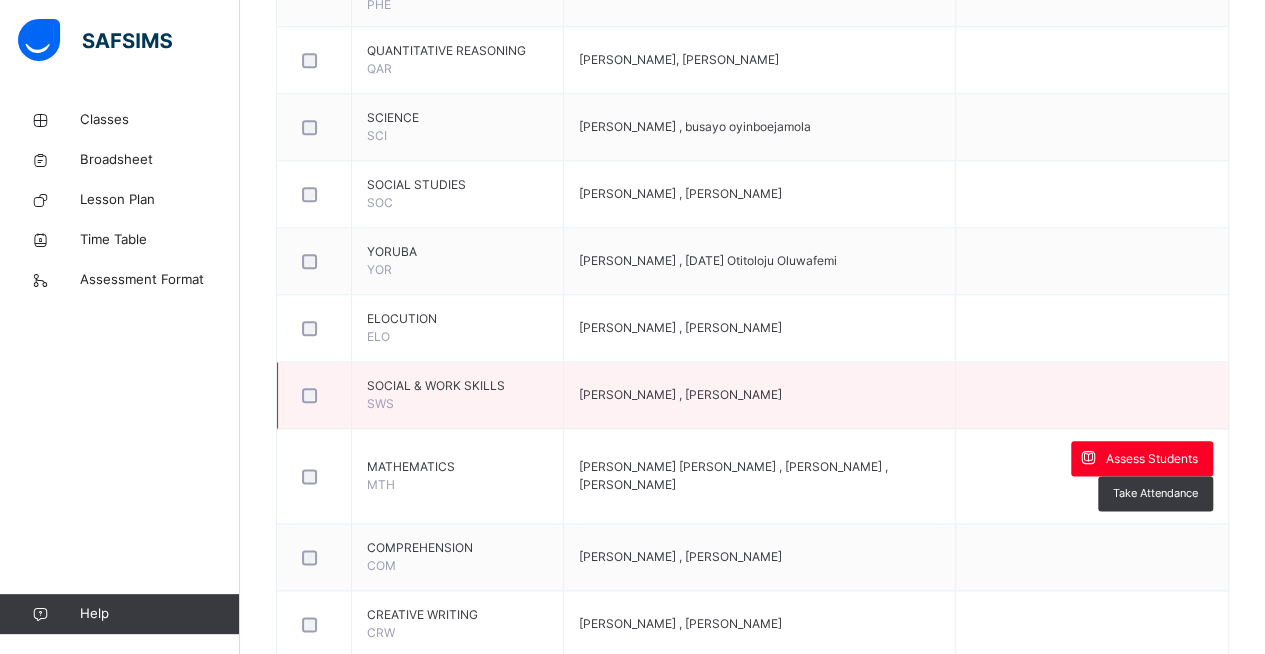 scroll, scrollTop: 963, scrollLeft: 0, axis: vertical 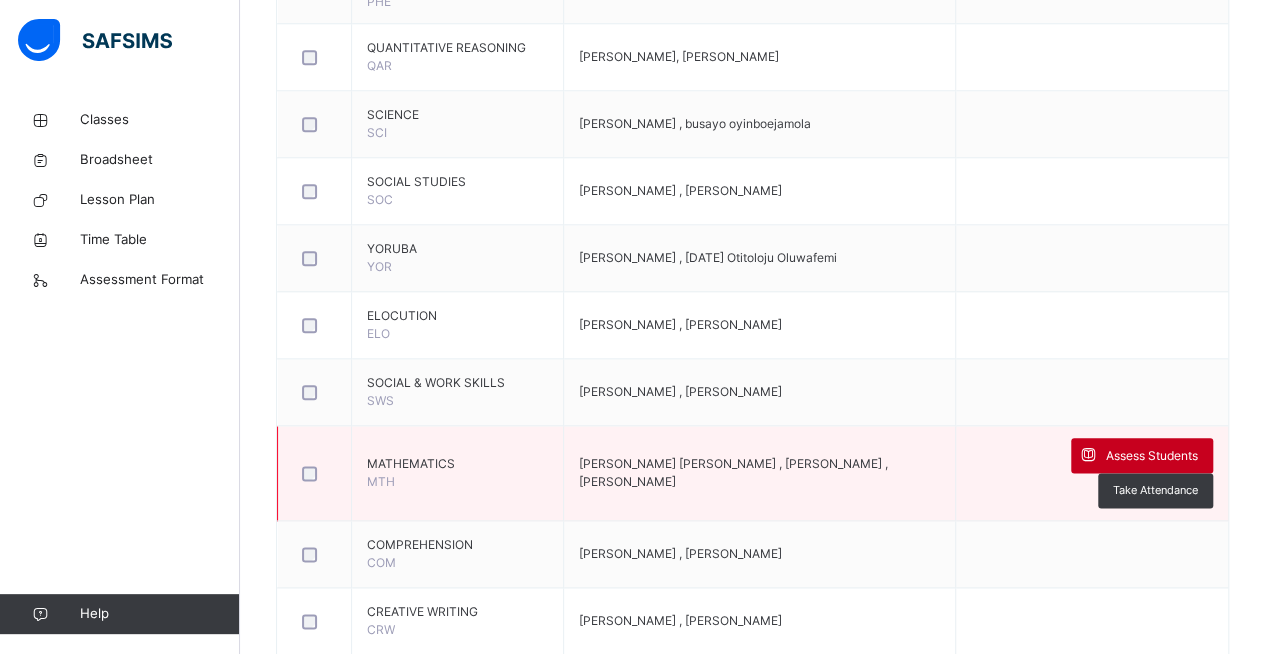 click on "Assess Students" at bounding box center (1152, 456) 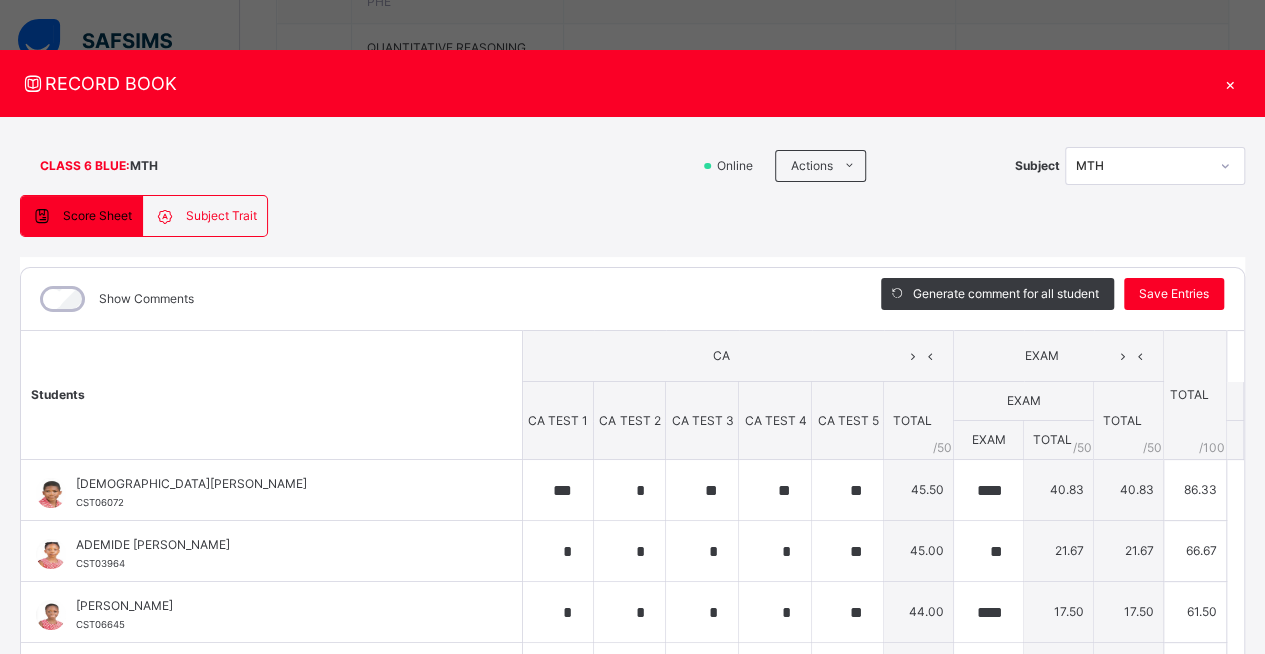 click on "CLASS 6   BLUE :   MTH Online Actions  Download Empty Score Sheet  Upload/map score sheet Subject  MTH" at bounding box center [632, 166] 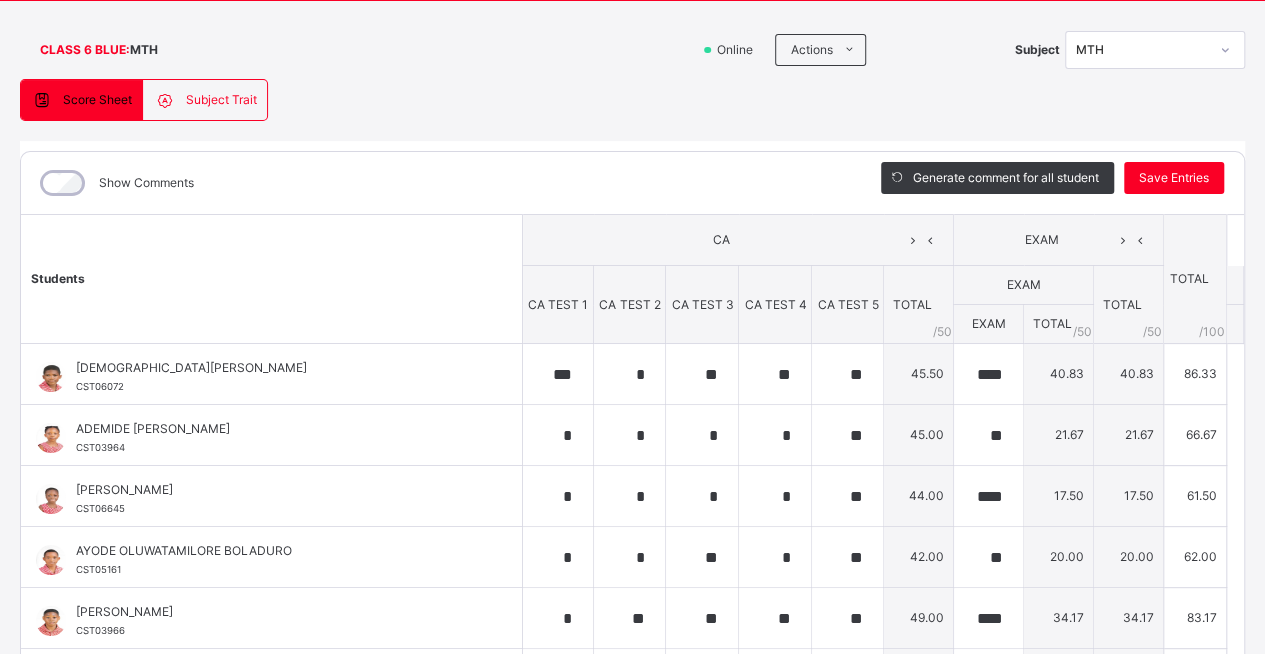 scroll, scrollTop: 123, scrollLeft: 0, axis: vertical 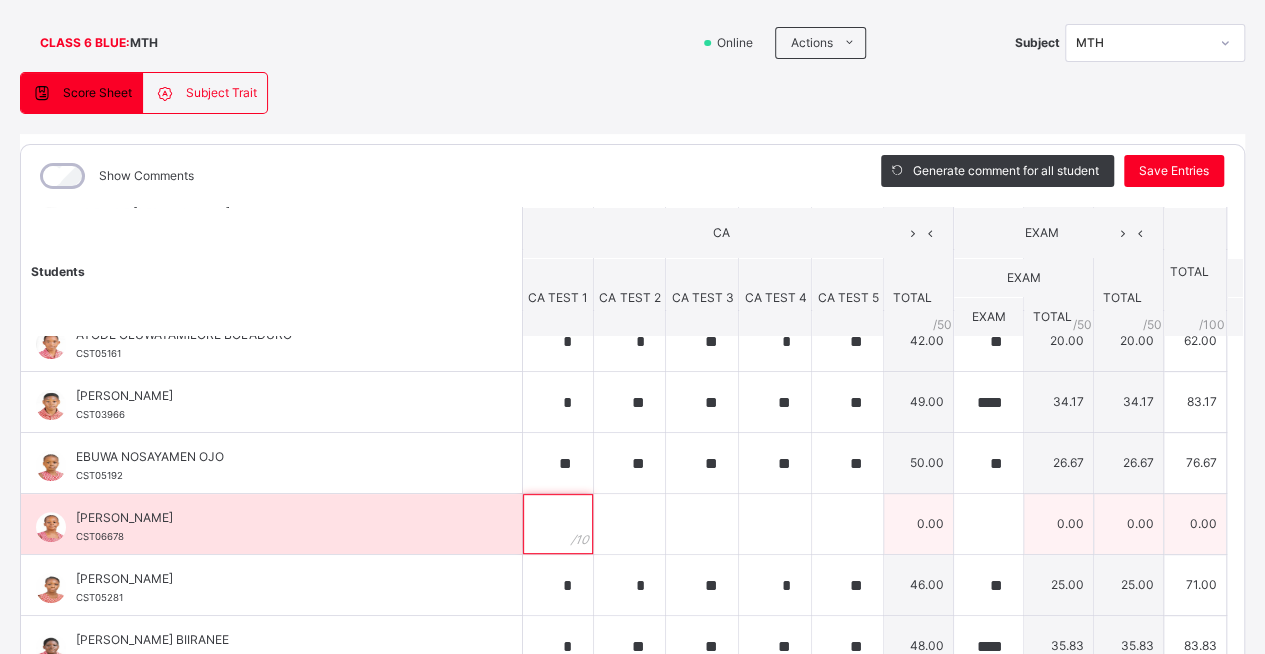 click at bounding box center [558, 524] 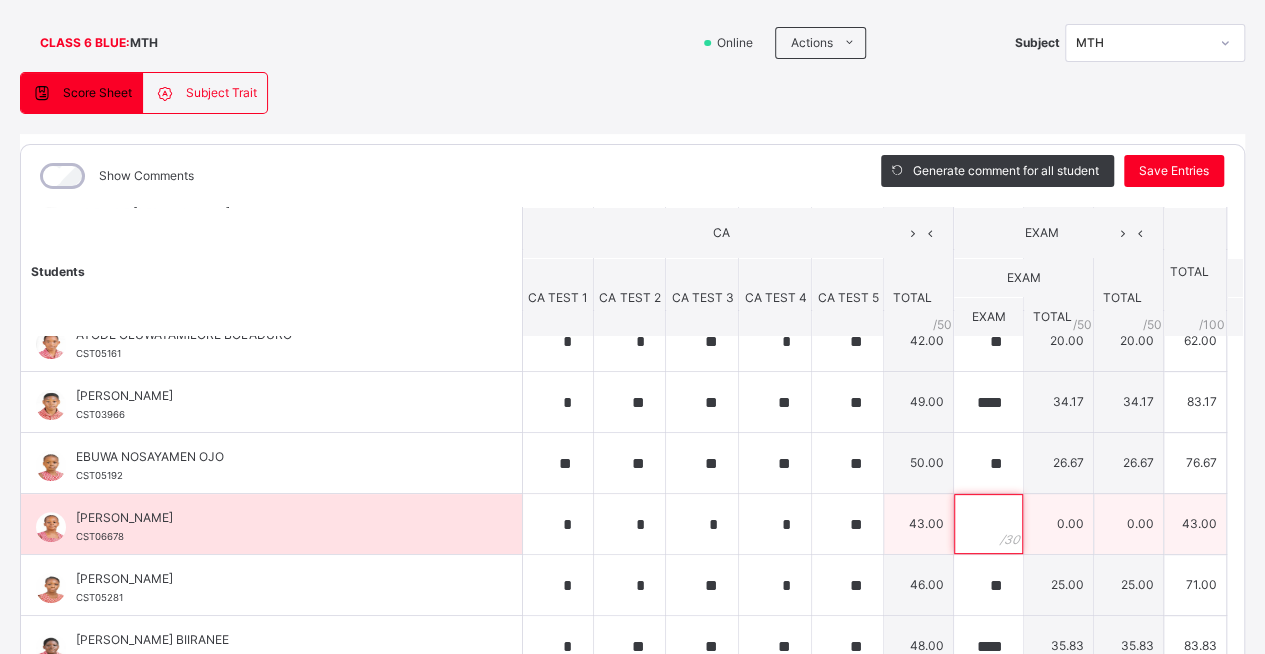 click at bounding box center (988, 524) 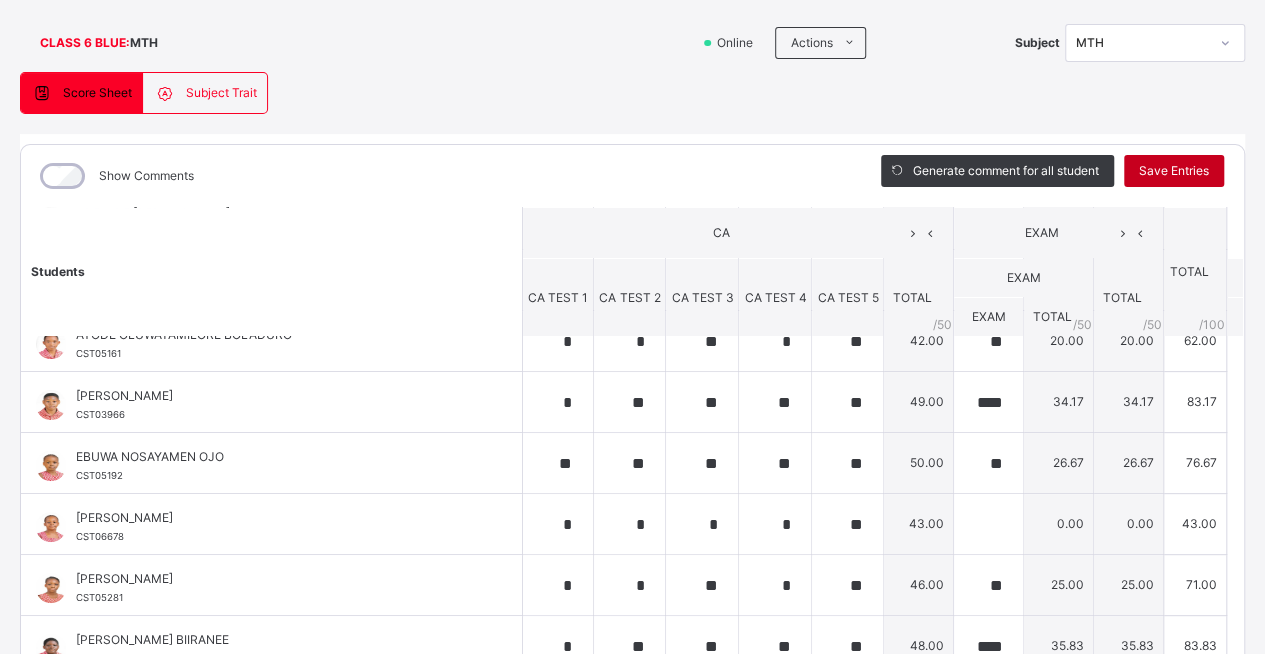 click on "Save Entries" at bounding box center (1174, 171) 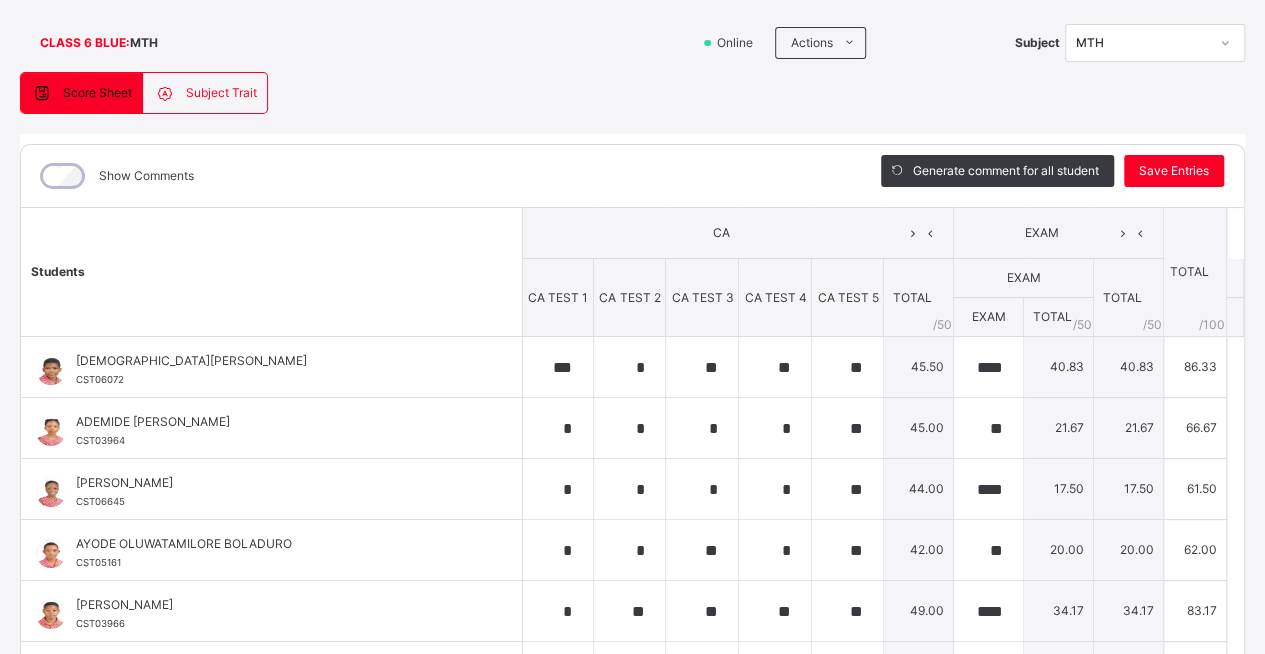 scroll, scrollTop: 0, scrollLeft: 0, axis: both 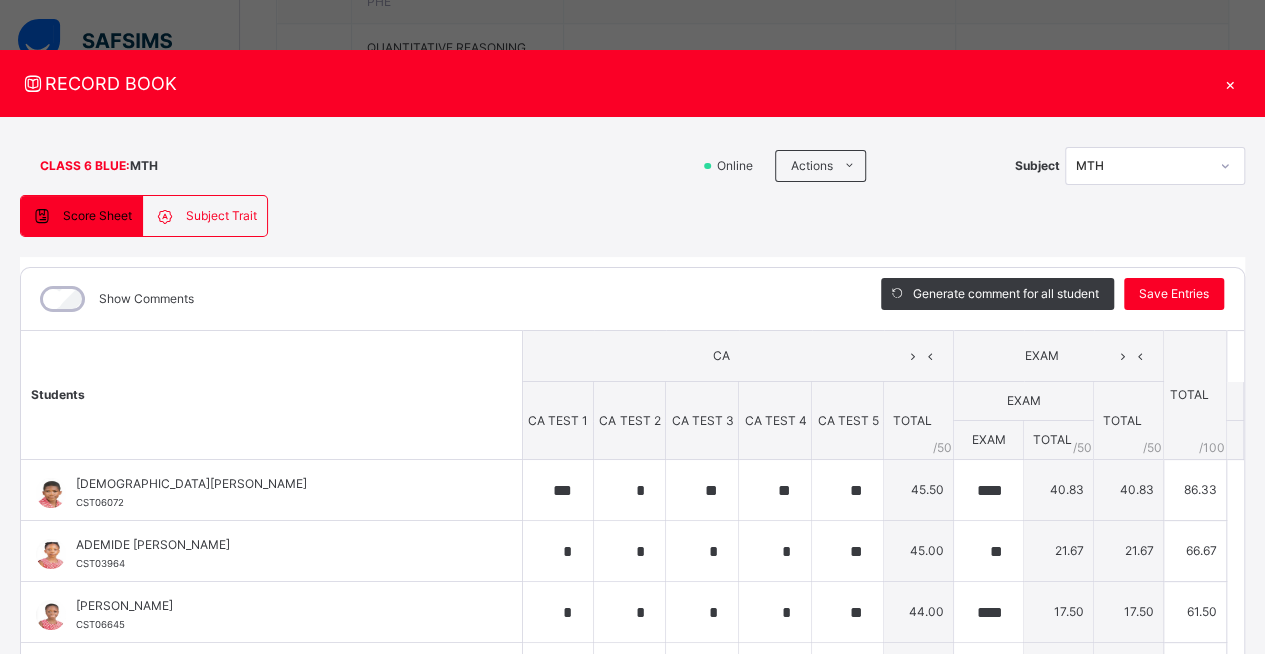 click on "×" at bounding box center [1230, 83] 